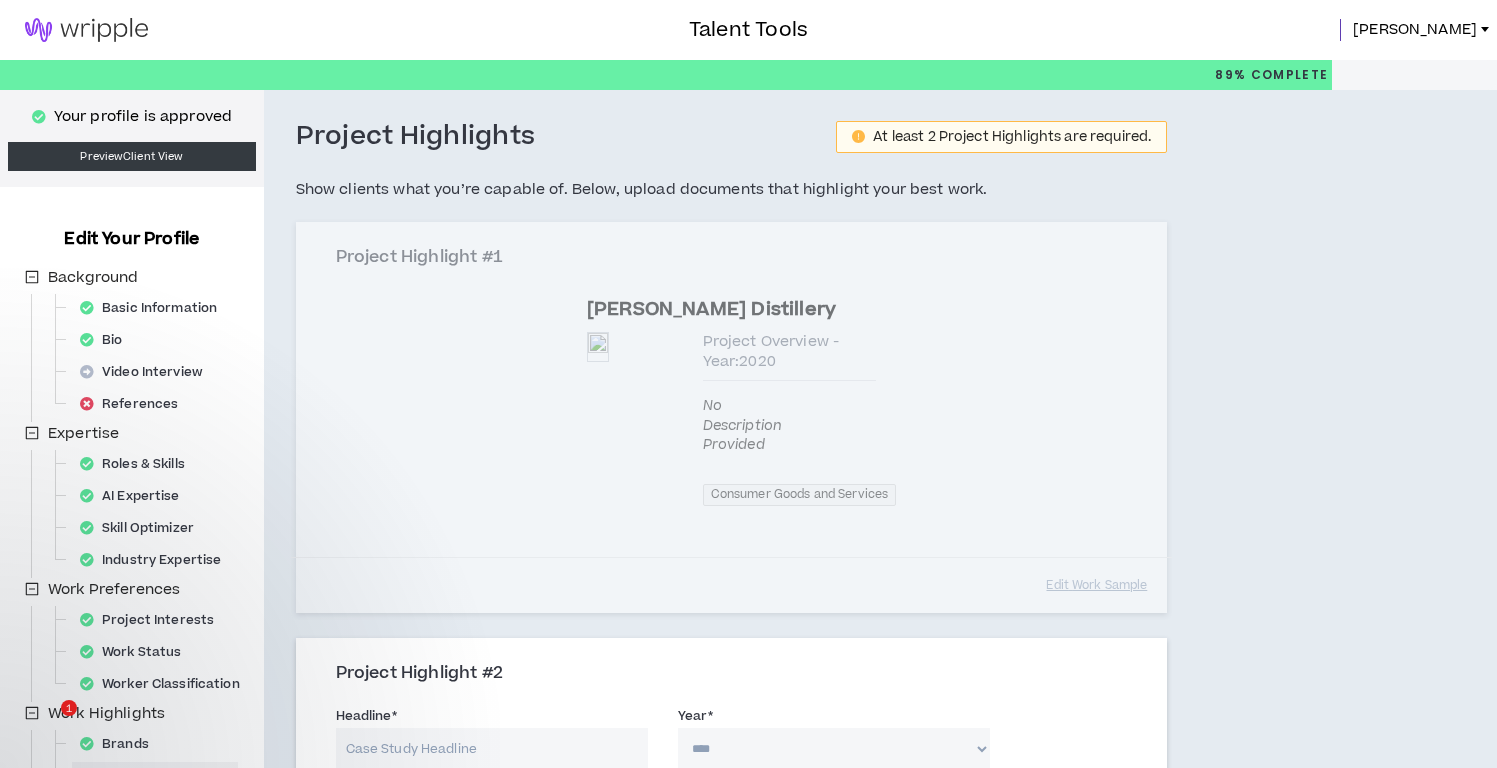 scroll, scrollTop: 0, scrollLeft: 0, axis: both 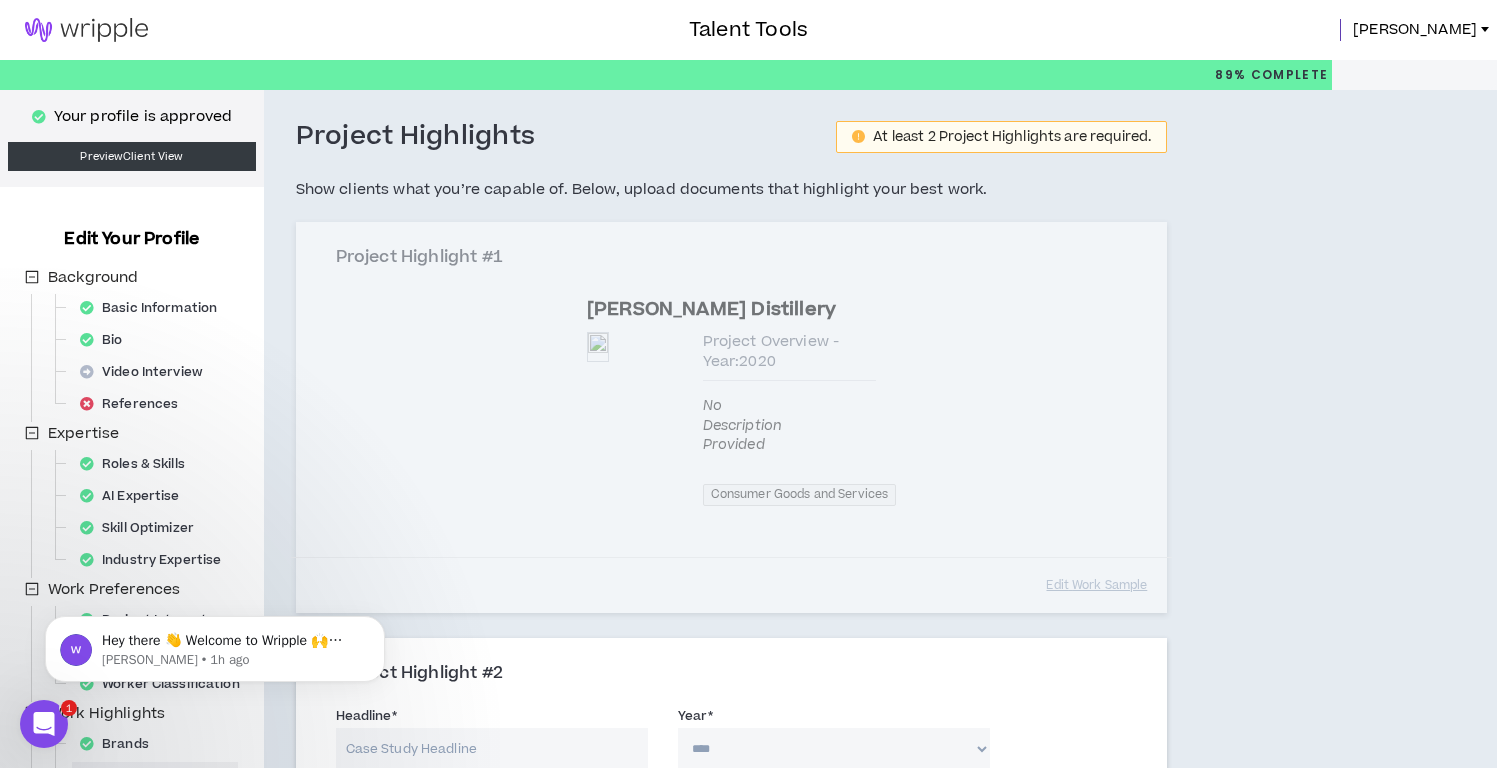 click at bounding box center (86, 30) 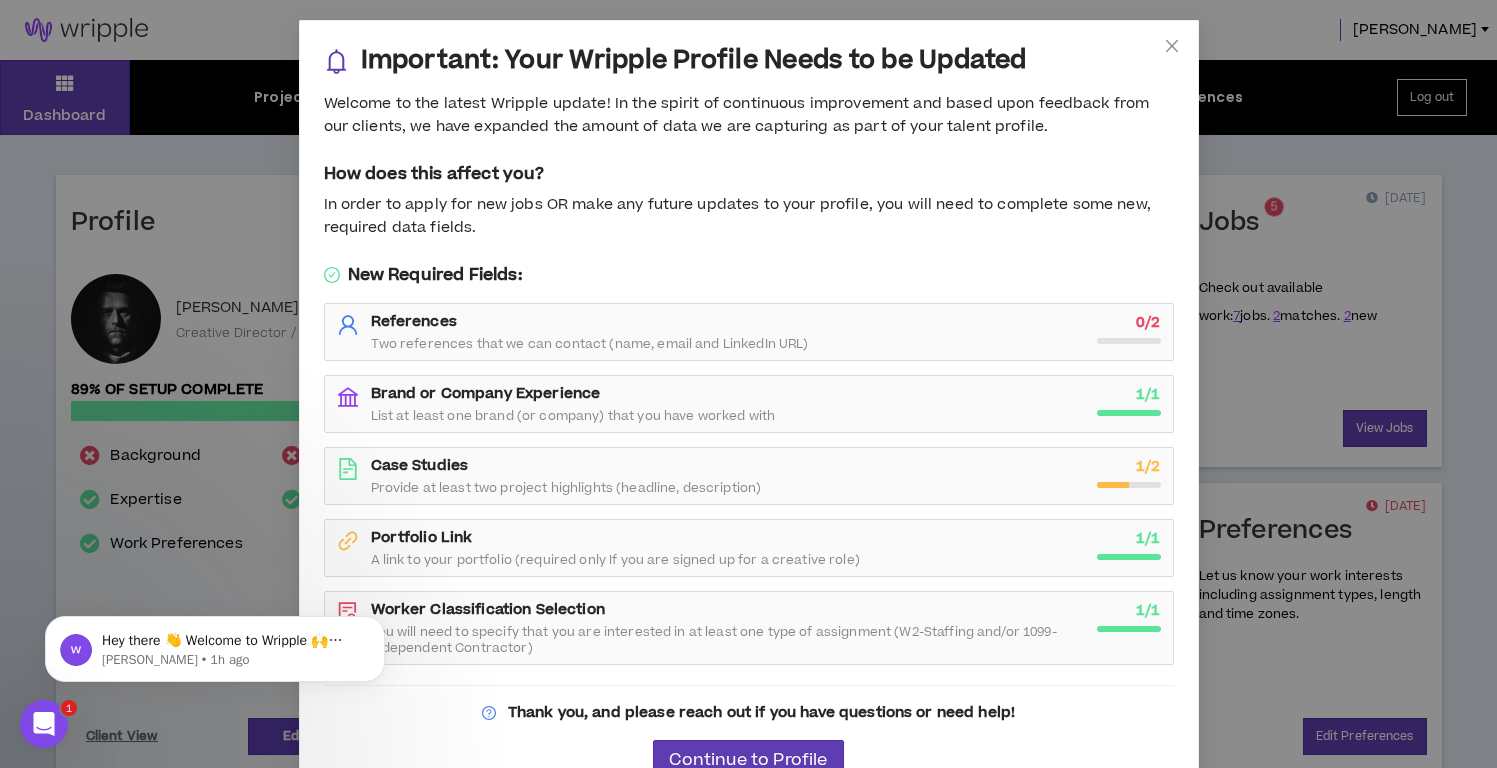 scroll, scrollTop: 37, scrollLeft: 0, axis: vertical 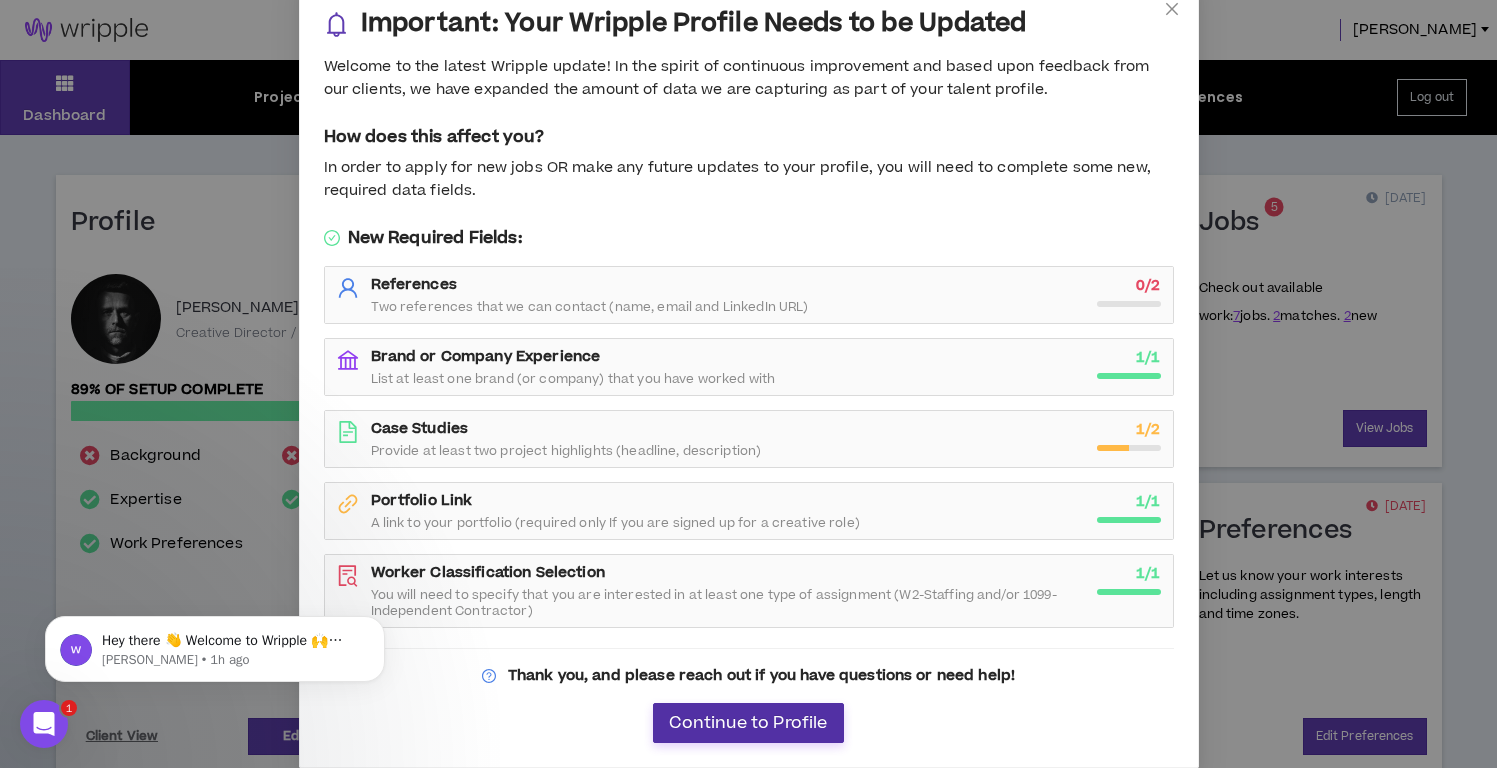 click on "Continue to Profile" at bounding box center (748, 723) 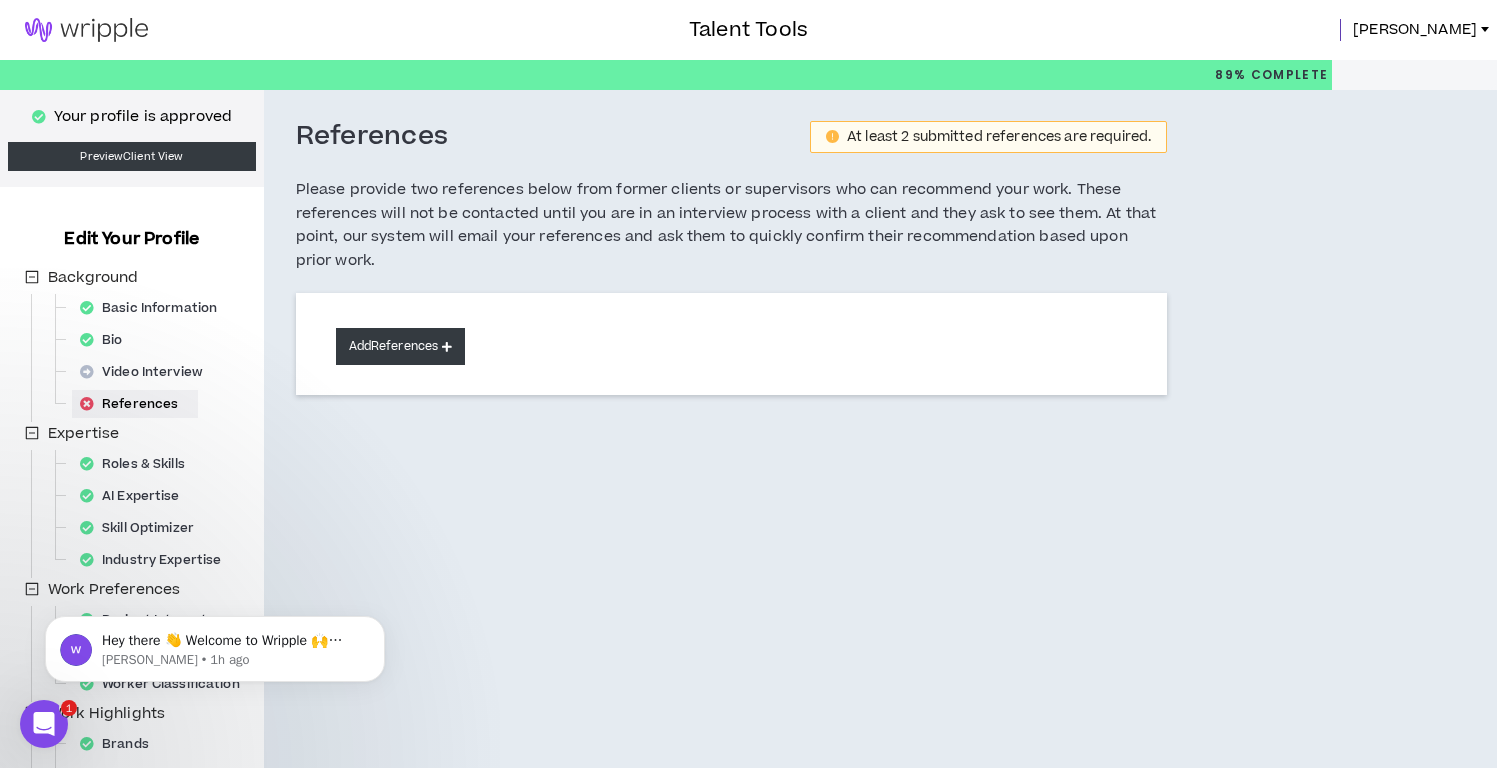 click on "Add  References" at bounding box center [401, 346] 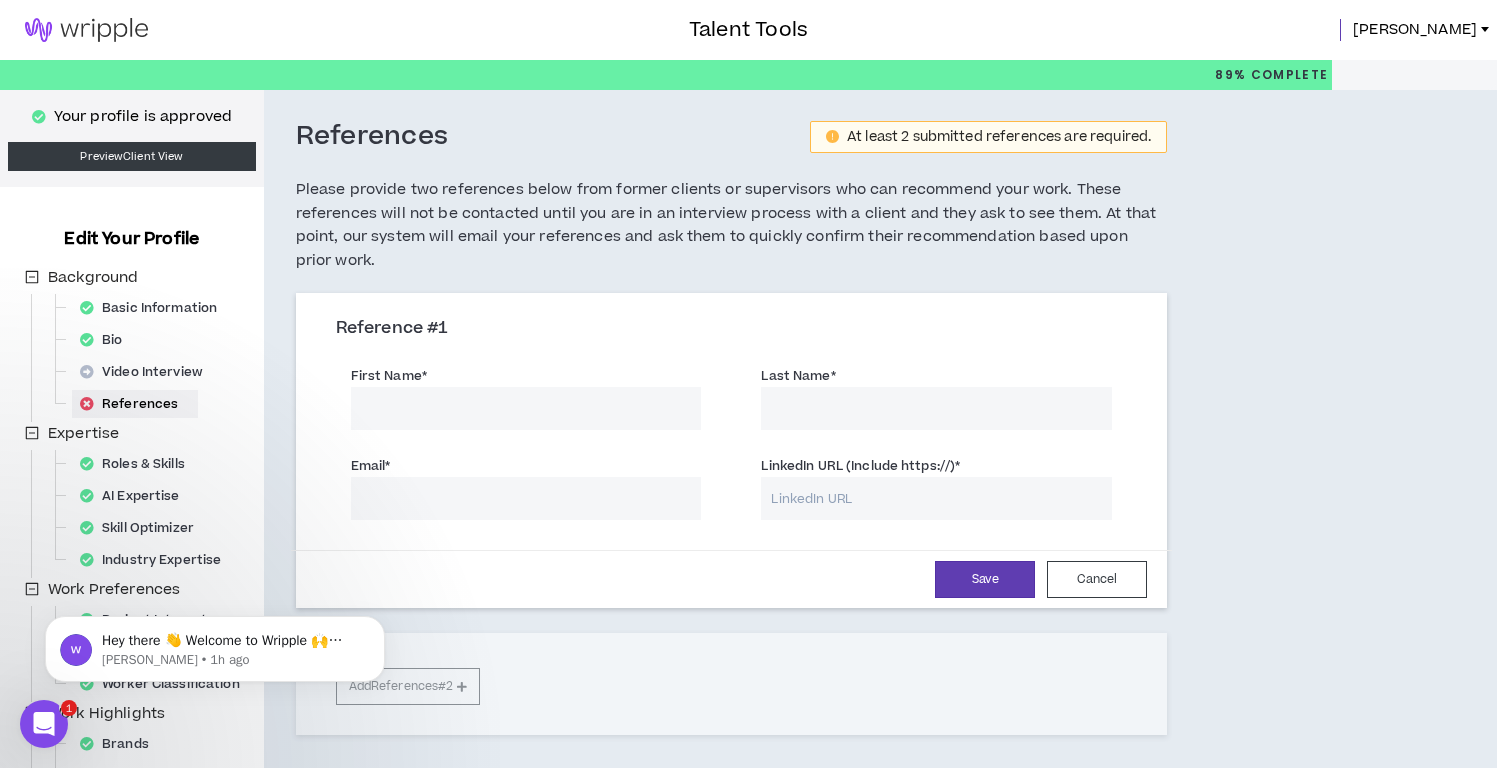 click on "First Name  *" at bounding box center [526, 408] 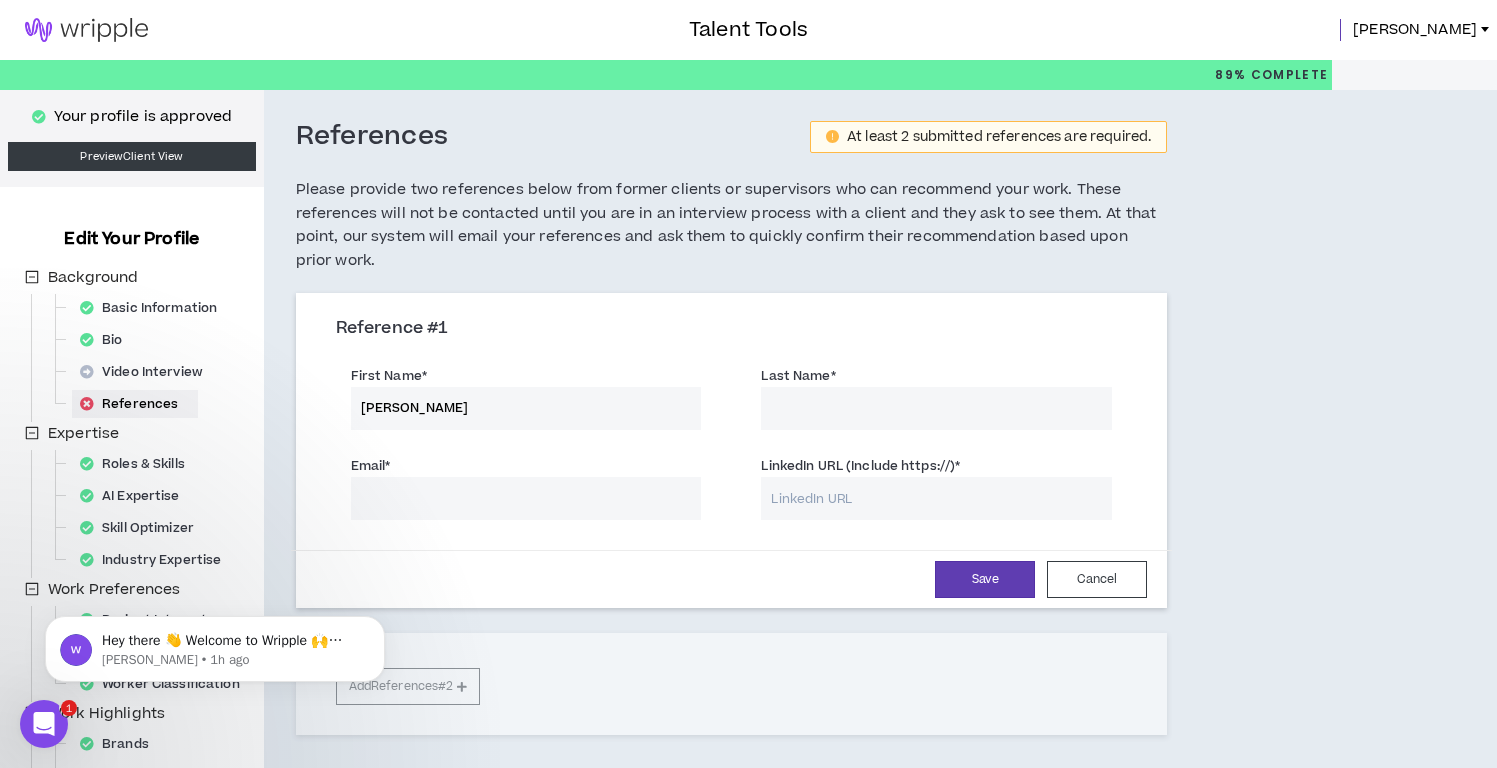 type on "Noah" 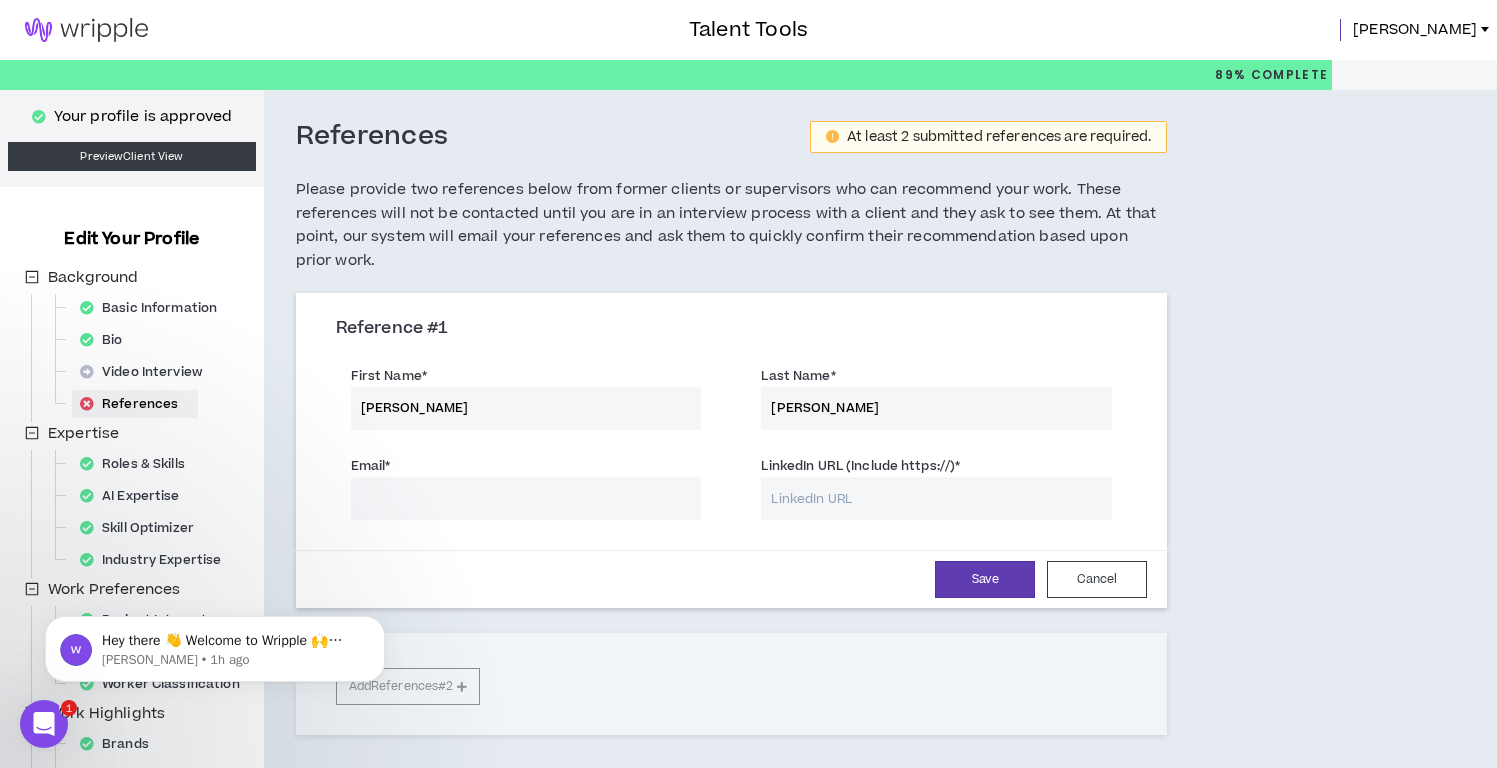 type on "Williams" 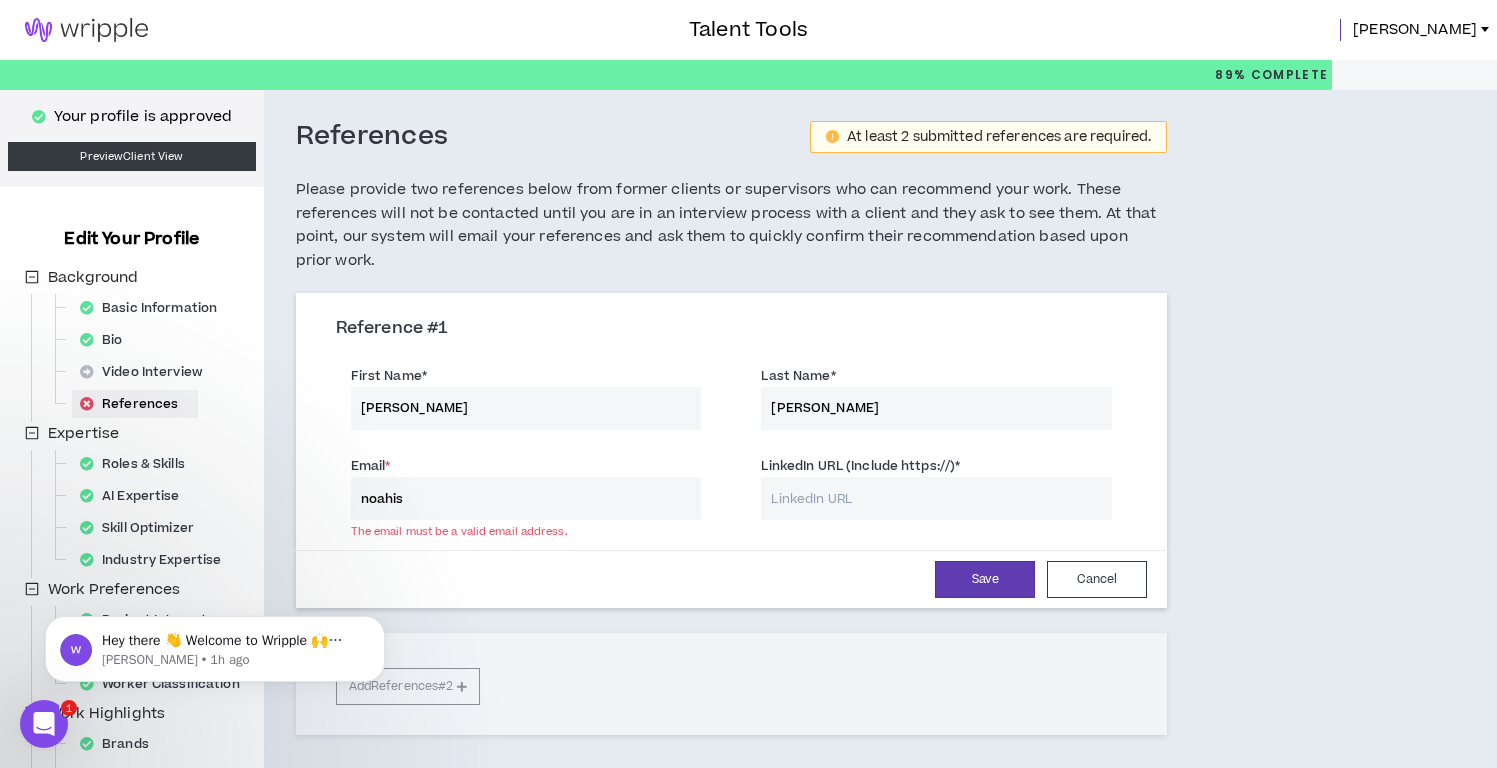 click on "noahis" at bounding box center (526, 498) 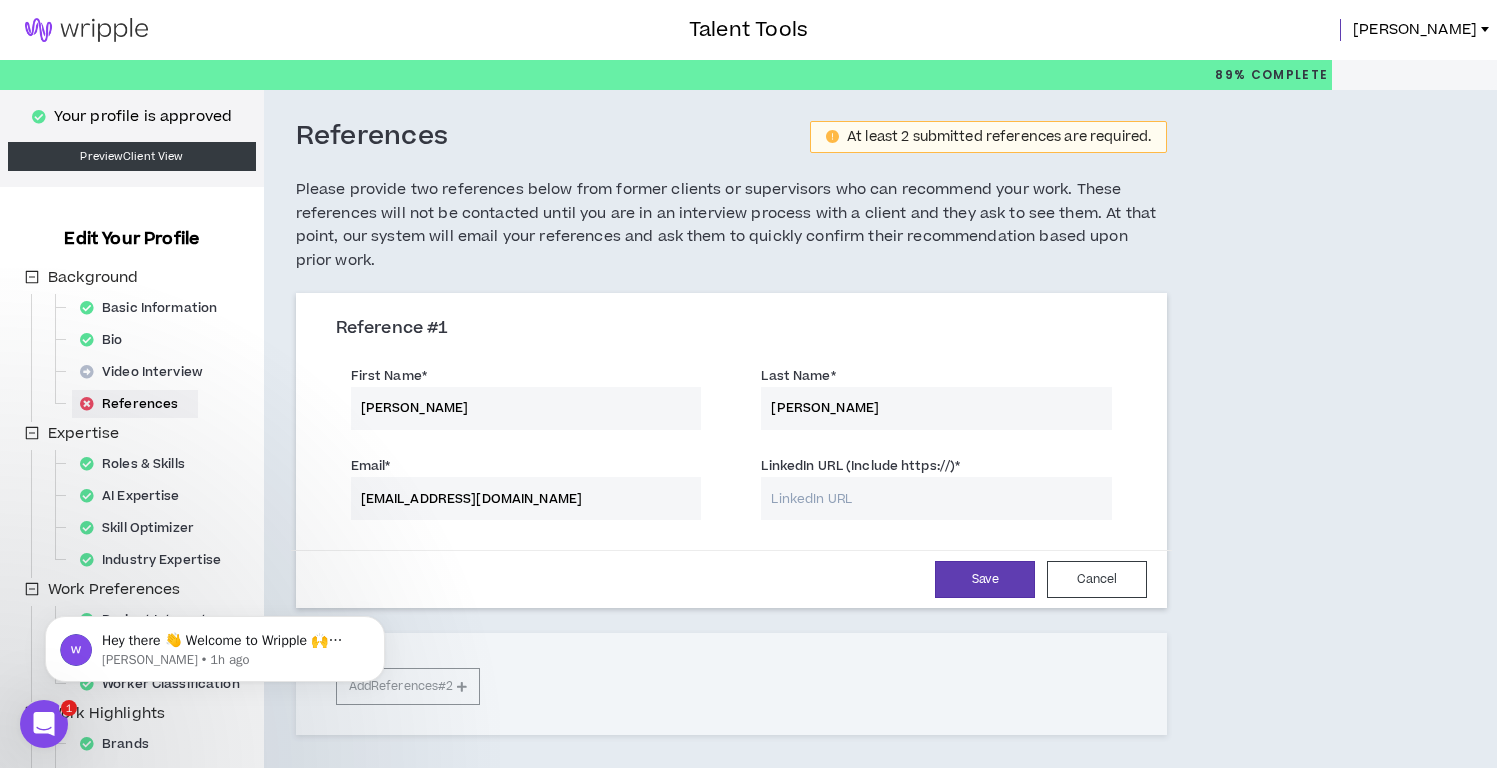 type on "noahwilliams@me.com" 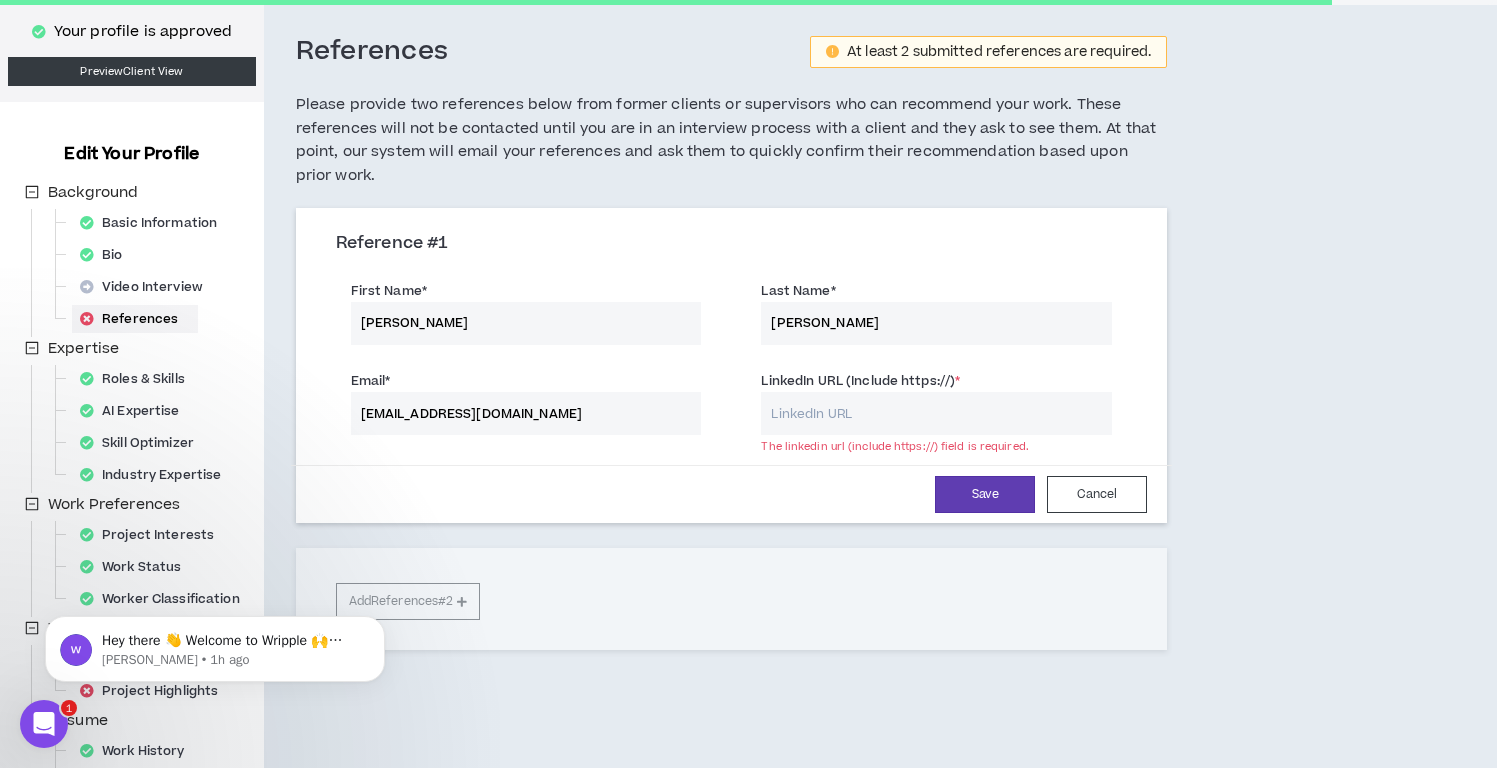 scroll, scrollTop: 110, scrollLeft: 0, axis: vertical 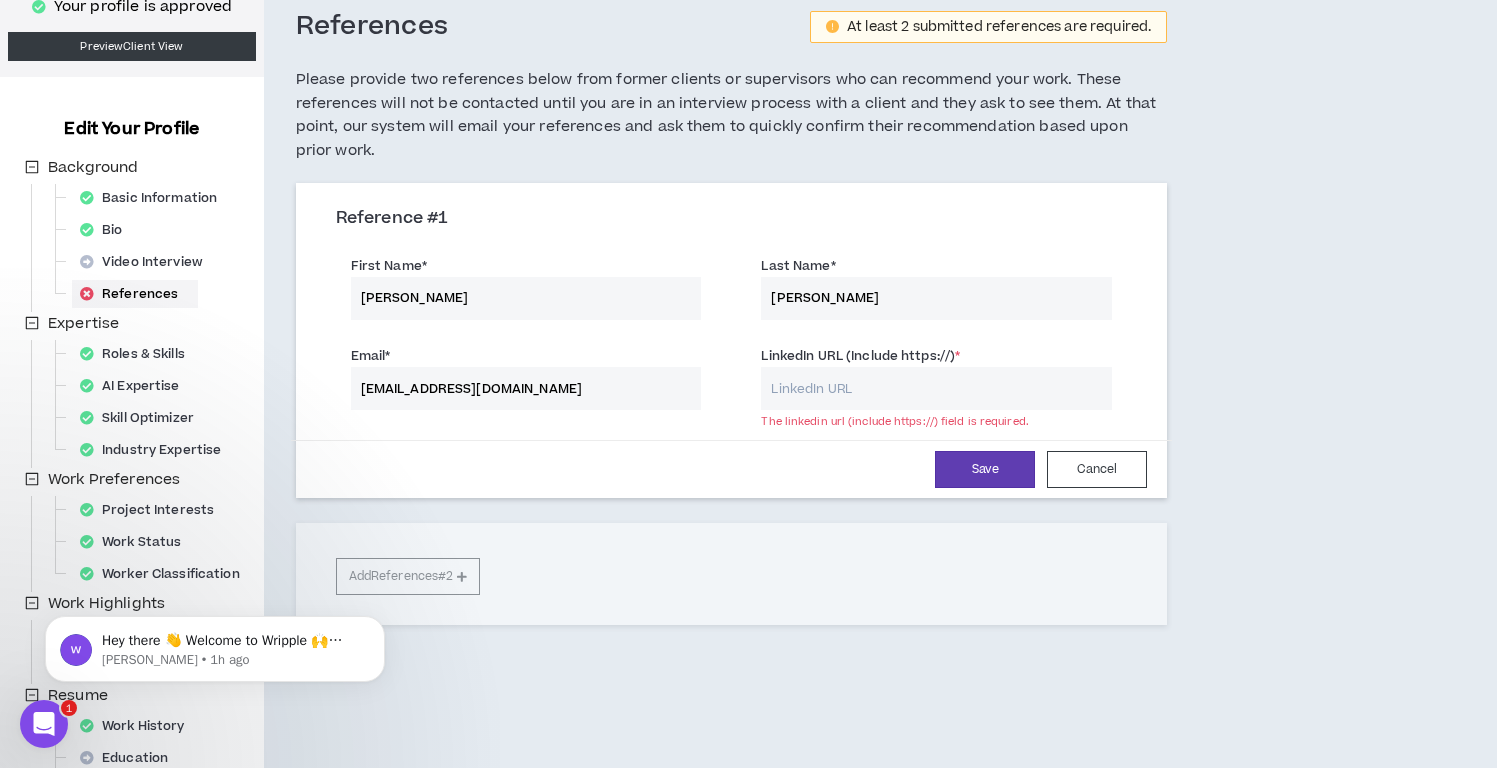 paste on "https://www.linkedin.com/in/noahisdabomb/" 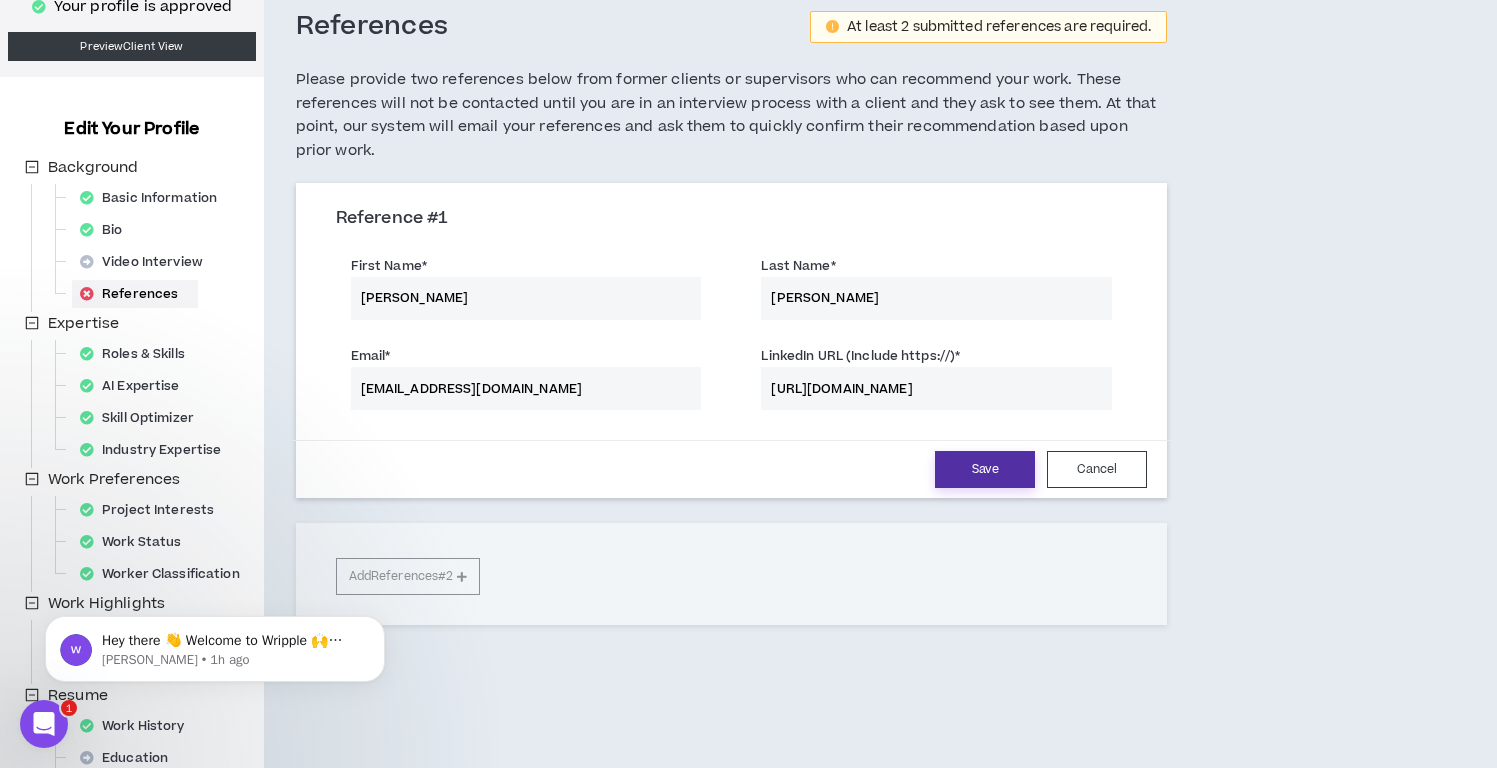 type on "https://www.linkedin.com/in/noahisdabomb/" 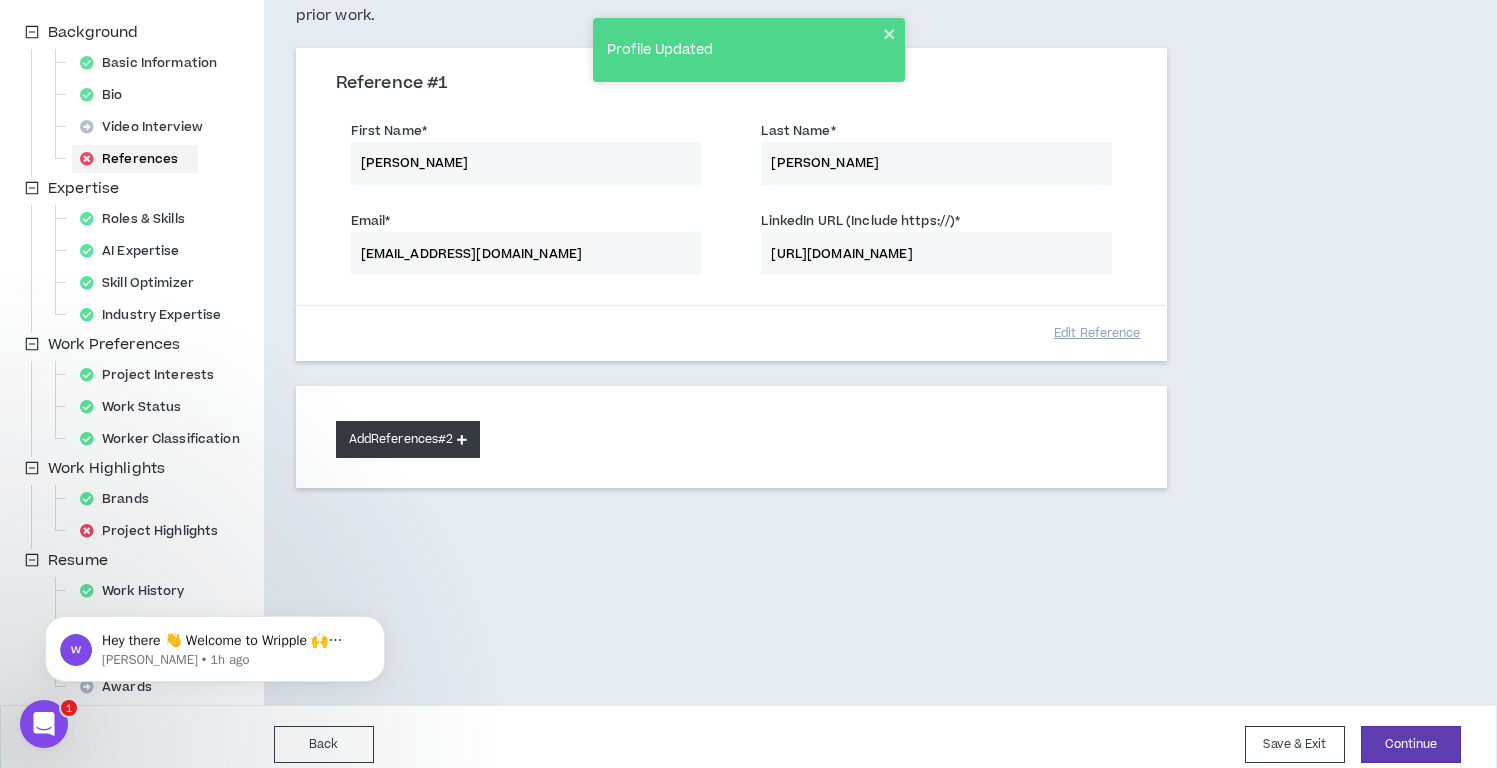 click on "Add  References  #2" at bounding box center [408, 439] 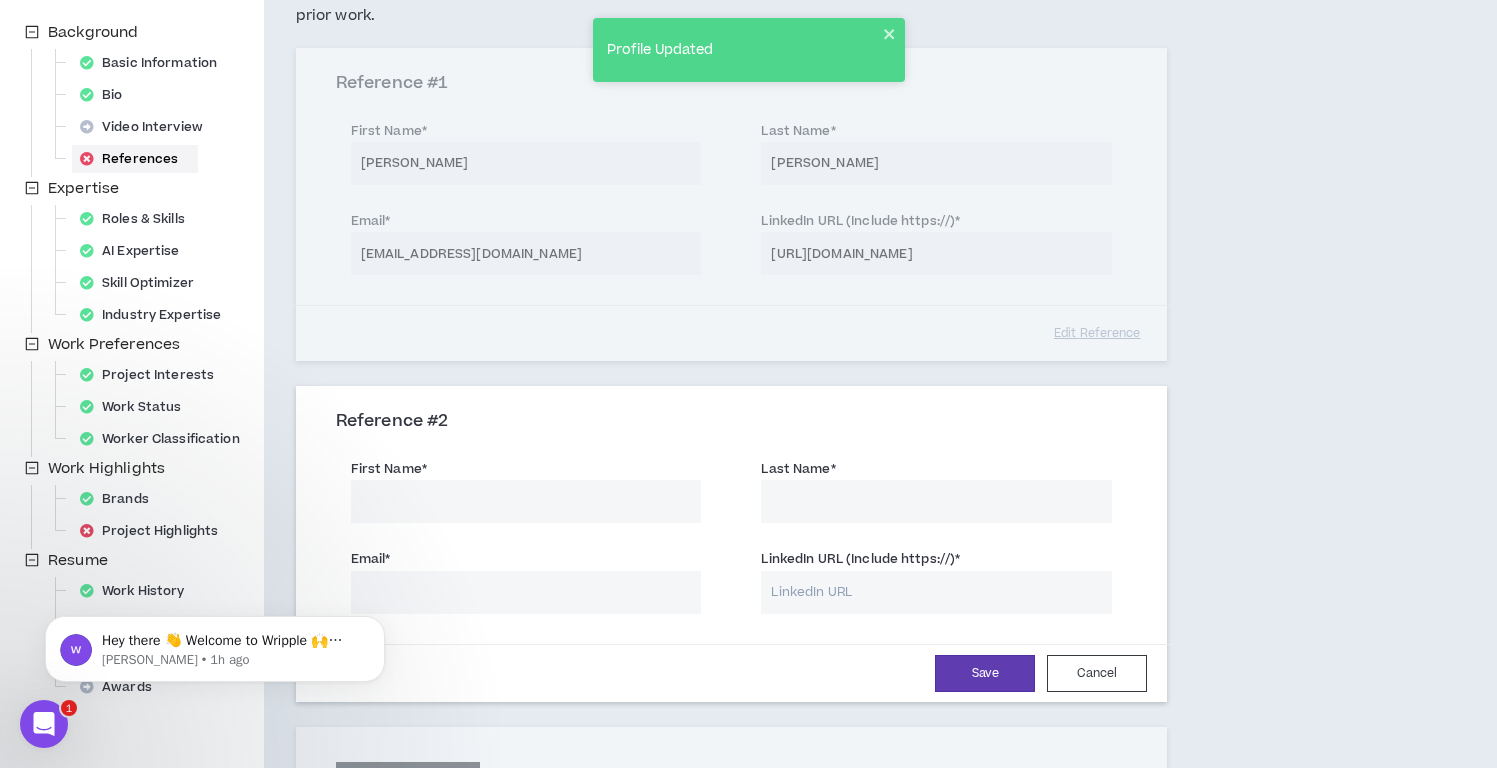scroll, scrollTop: 250, scrollLeft: 0, axis: vertical 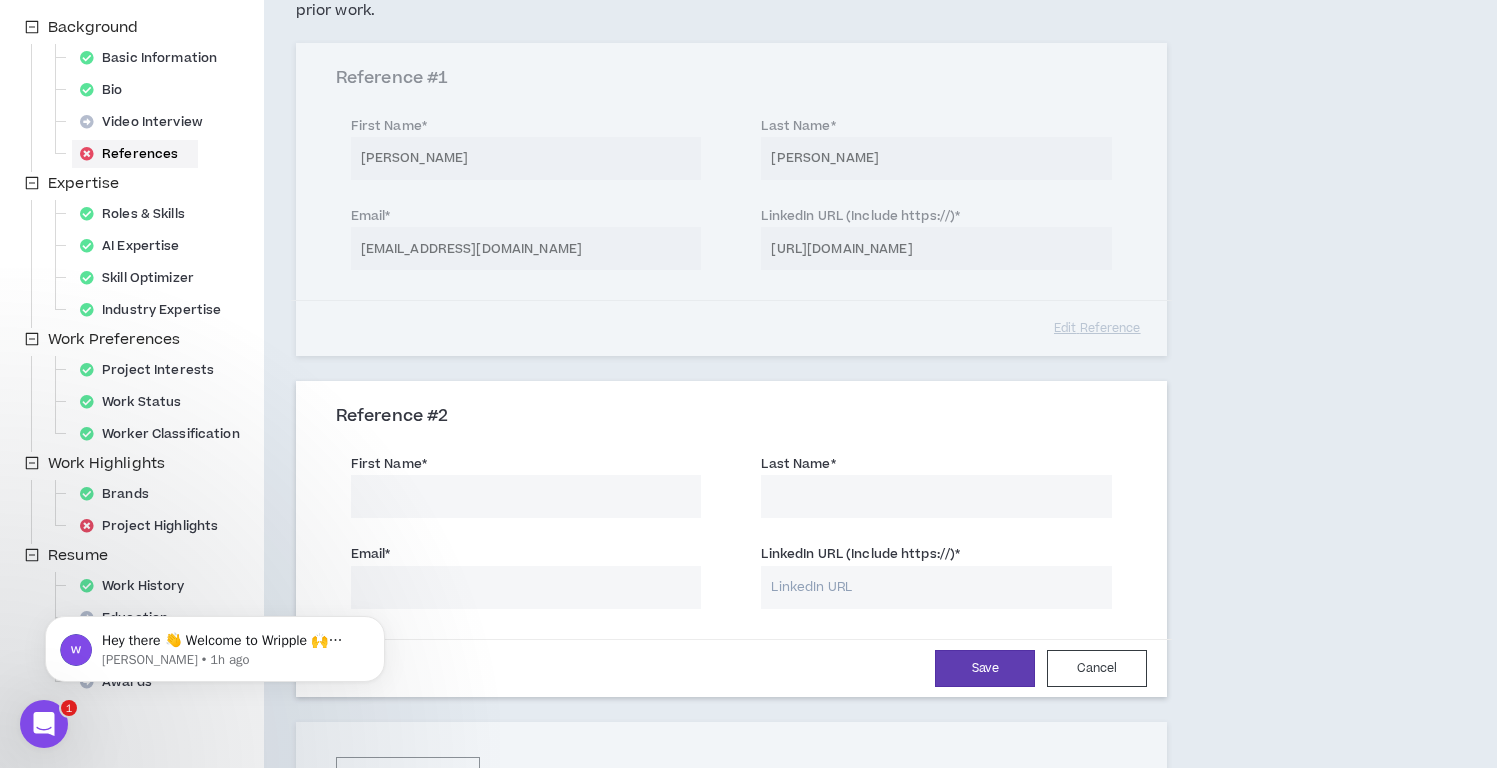 click on "First Name  *" at bounding box center [526, 496] 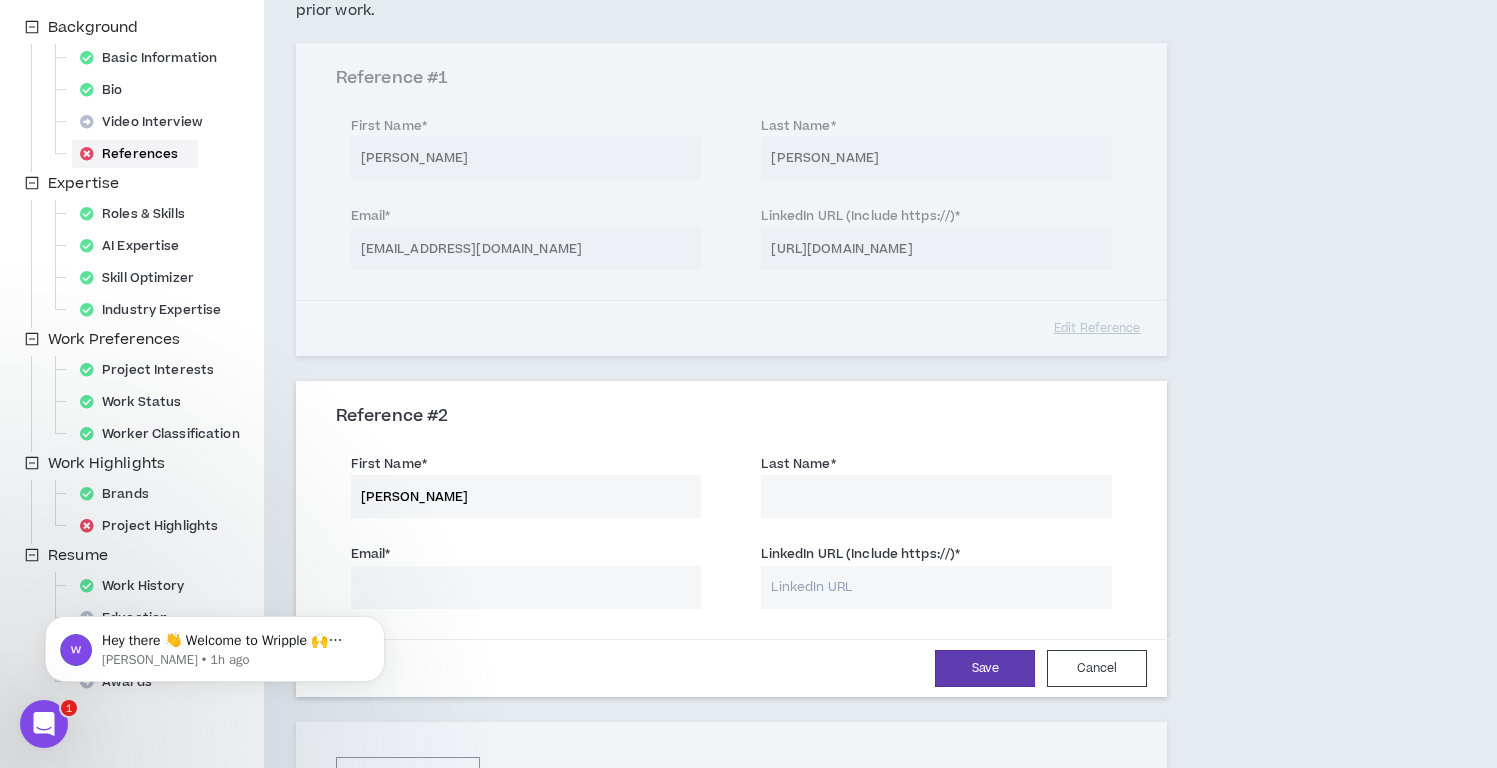 type on "Mike" 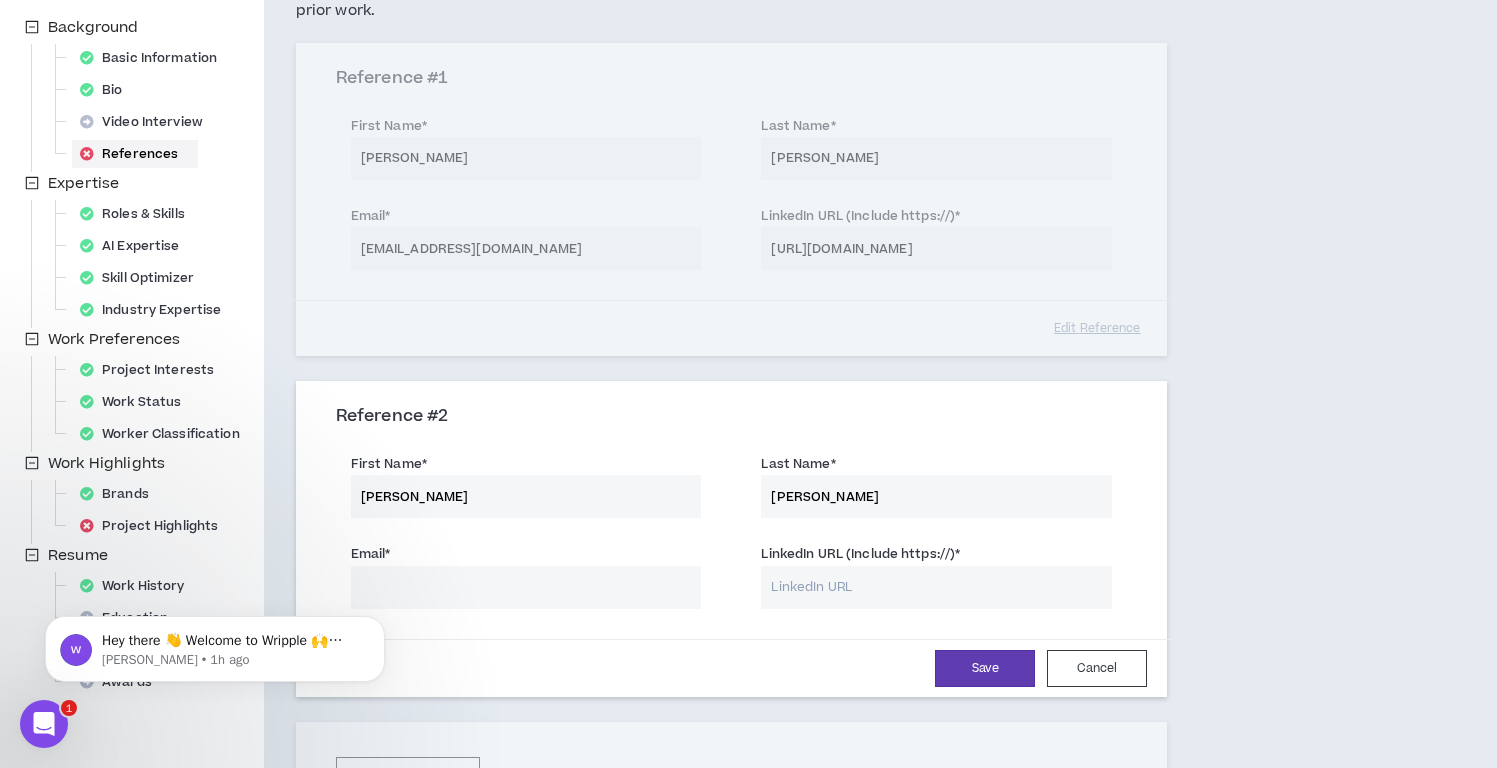 type on "Heid" 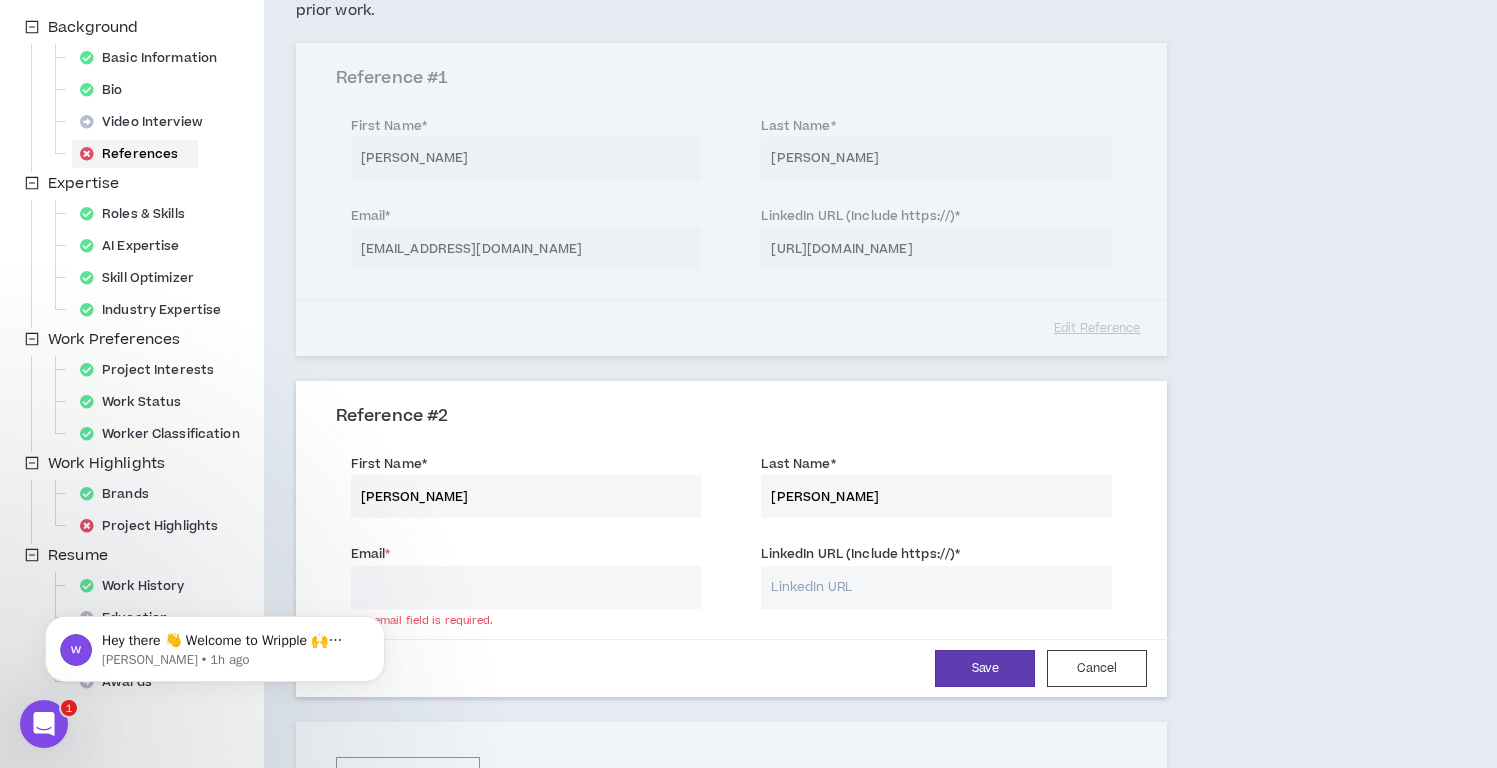 click on "LinkedIn URL (Include https://)  *" at bounding box center (936, 587) 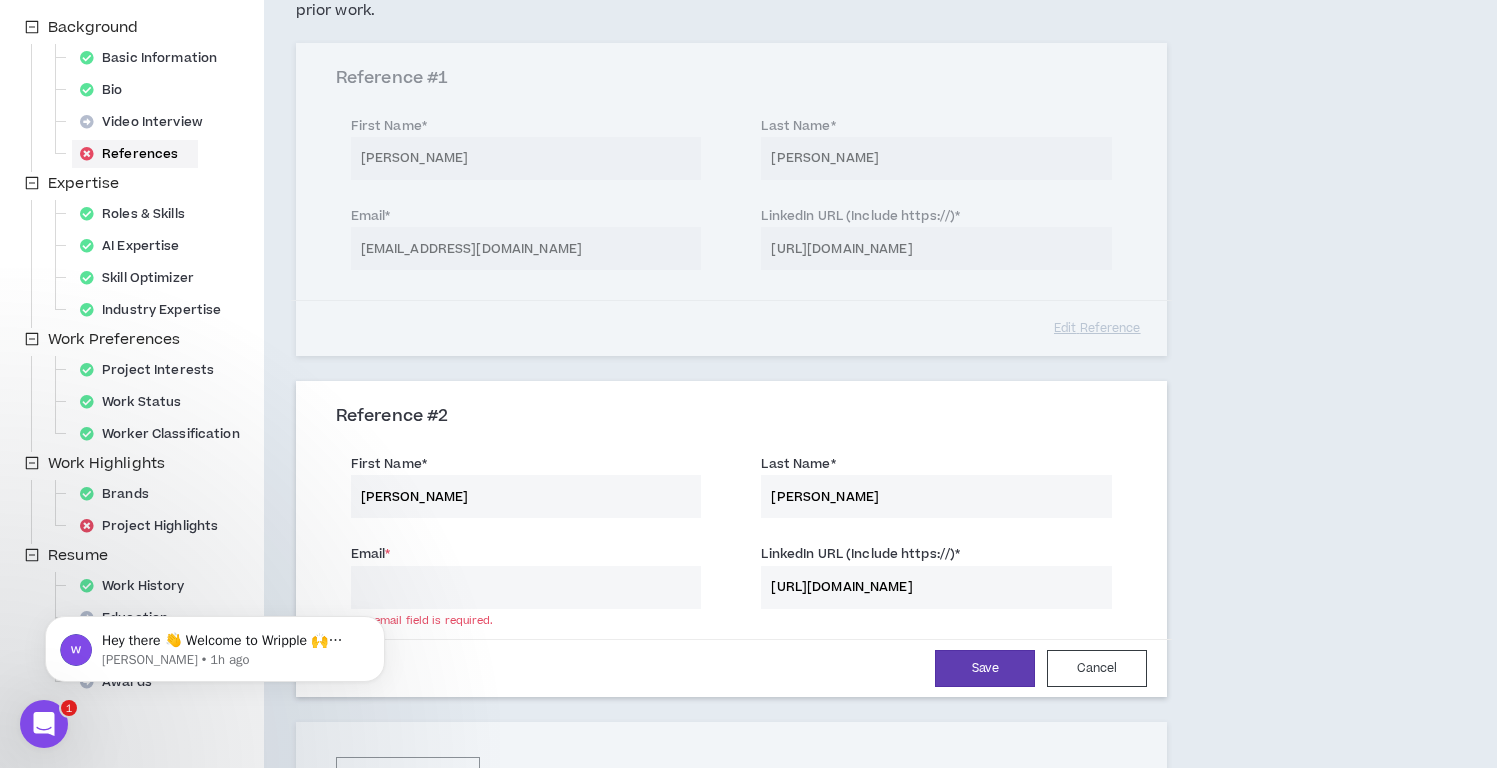 type on "https://www.linkedin.com/in/mikeheid/" 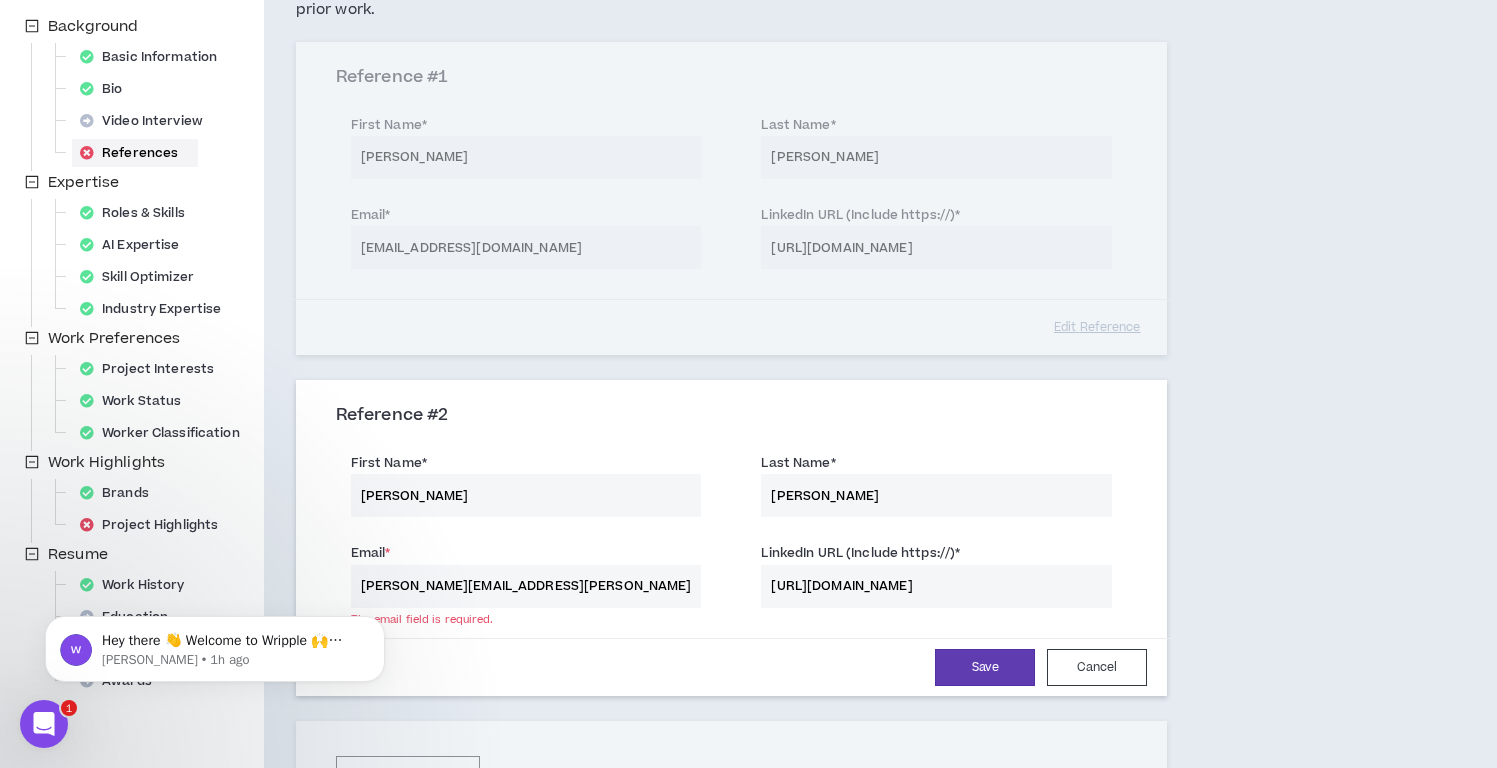 scroll, scrollTop: 378, scrollLeft: 0, axis: vertical 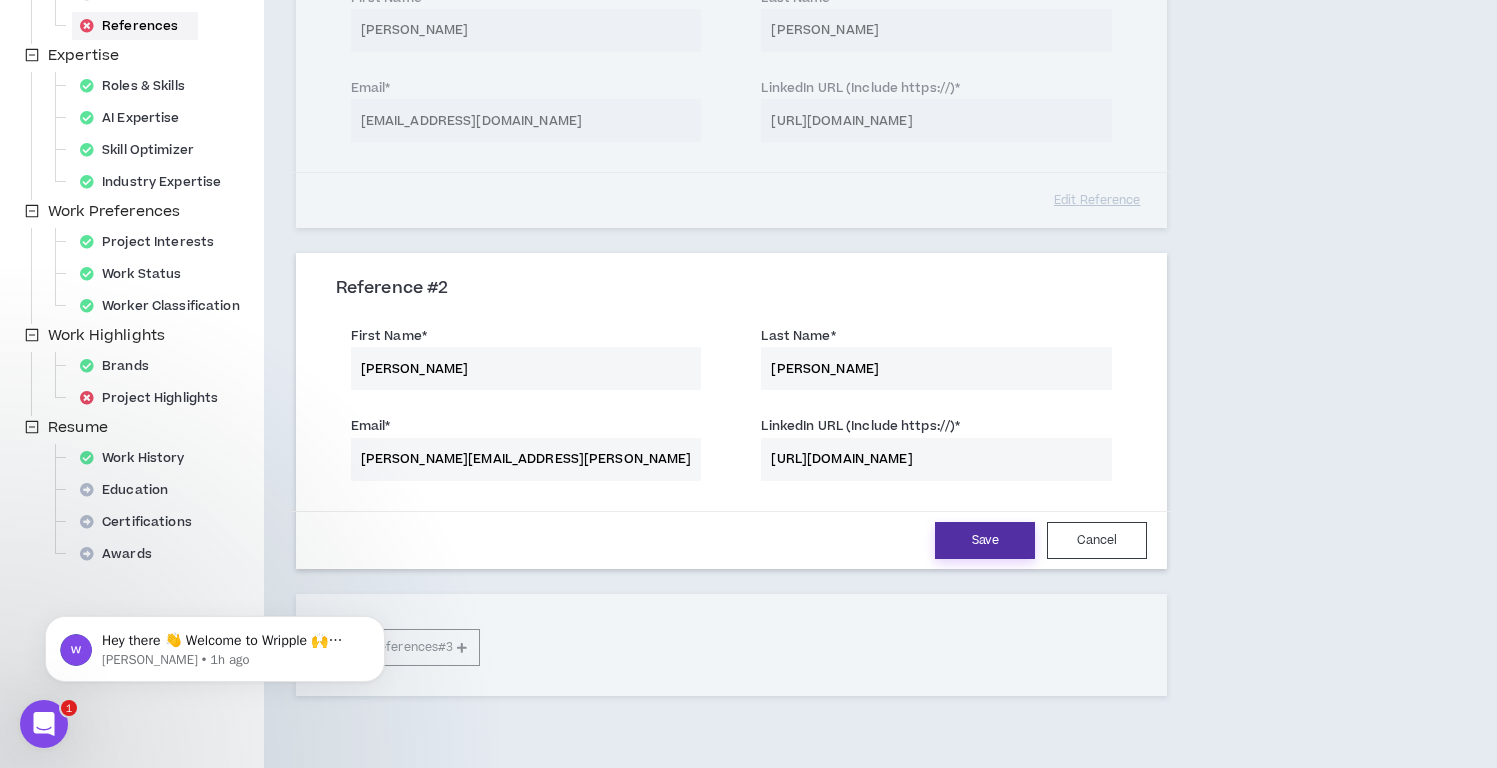 type on "heid.mike@gmail.com" 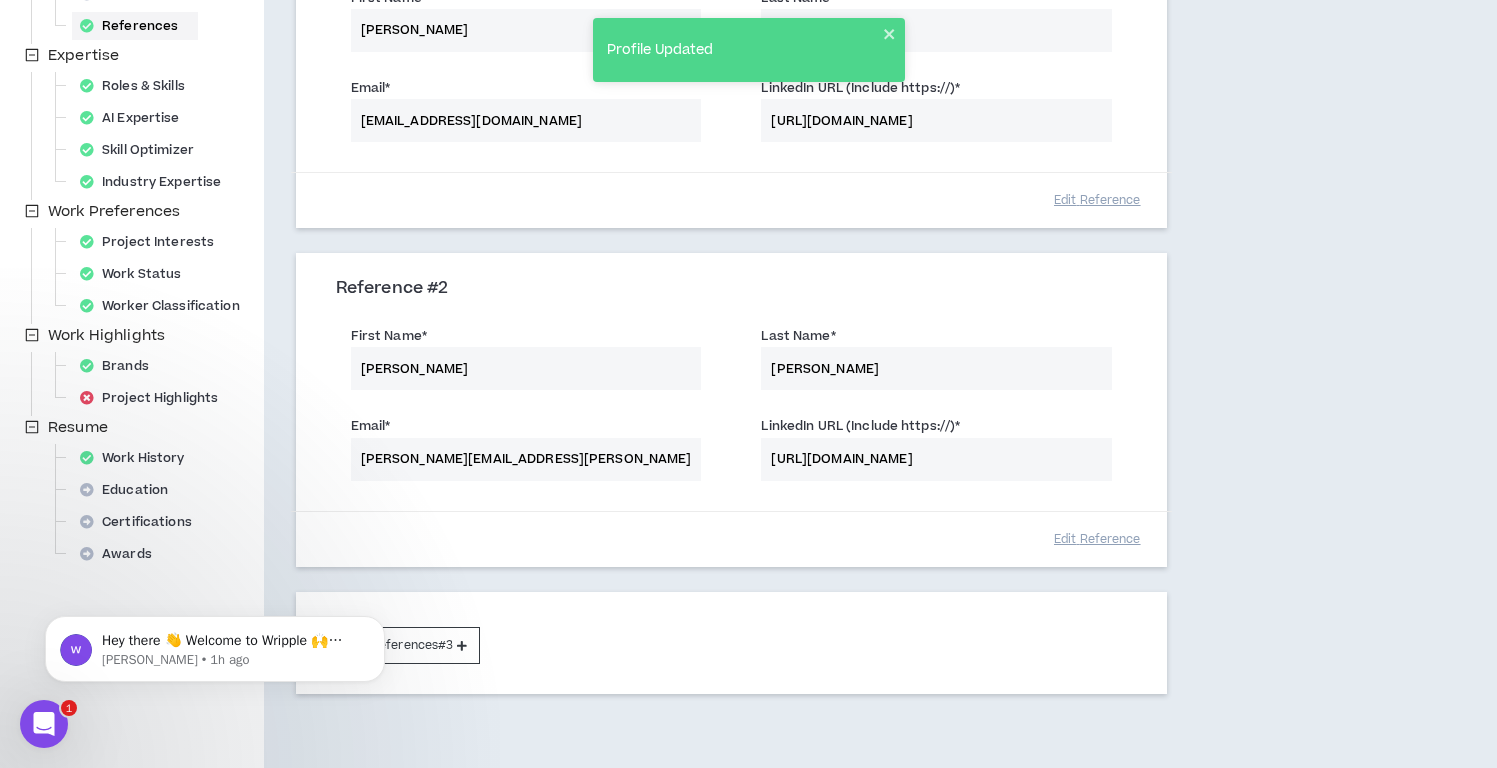 scroll, scrollTop: 381, scrollLeft: 0, axis: vertical 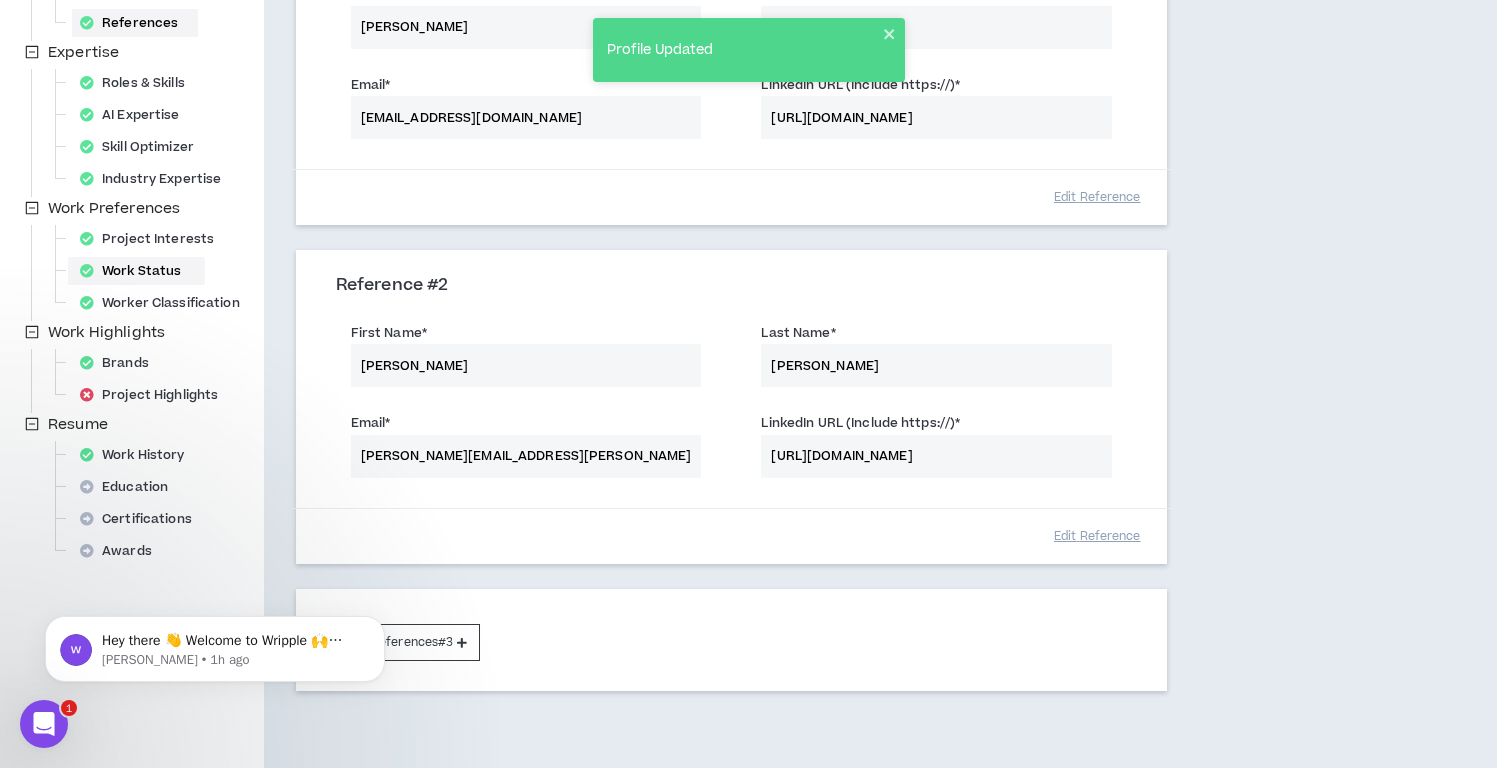 drag, startPoint x: 169, startPoint y: 398, endPoint x: 151, endPoint y: 397, distance: 18.027756 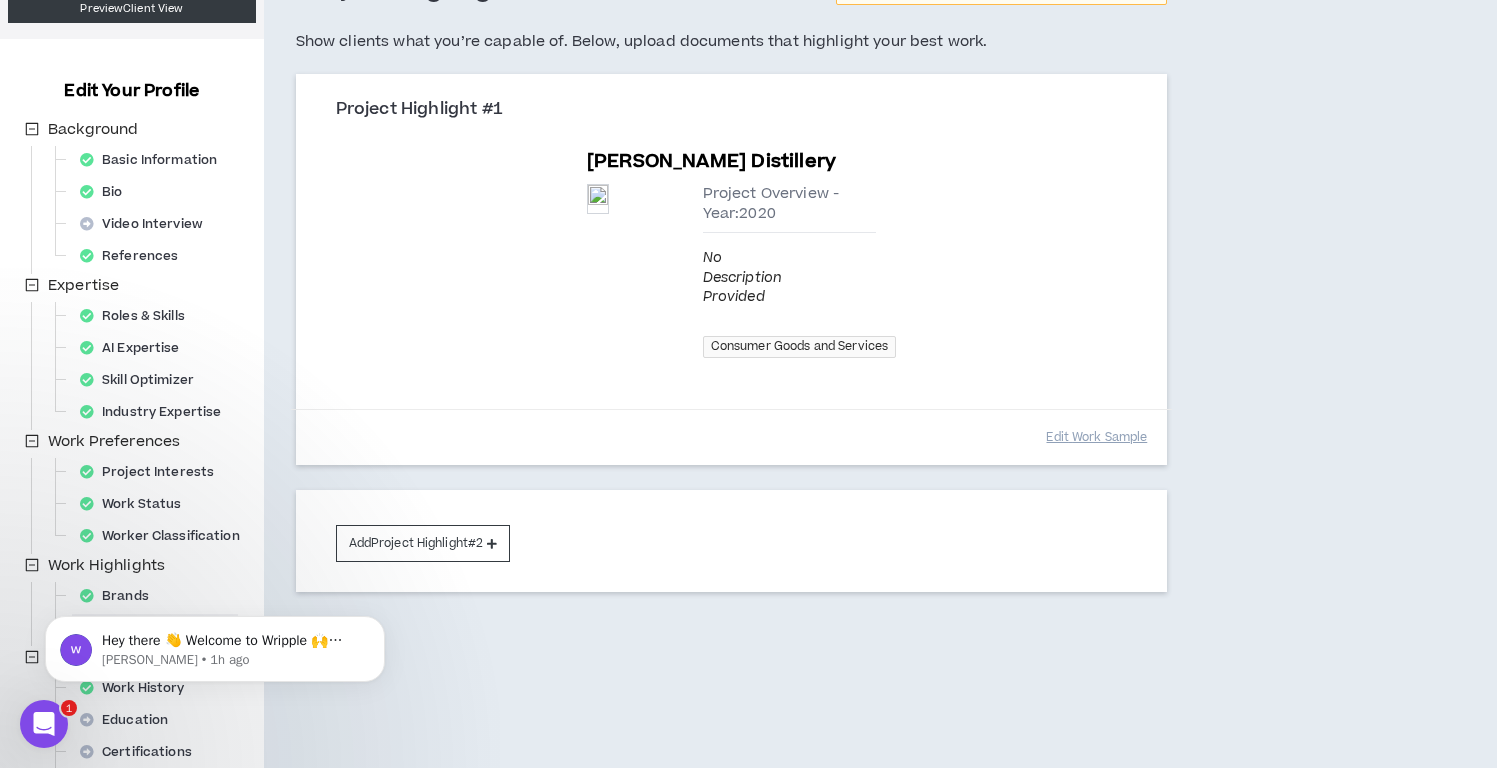 scroll, scrollTop: 183, scrollLeft: 0, axis: vertical 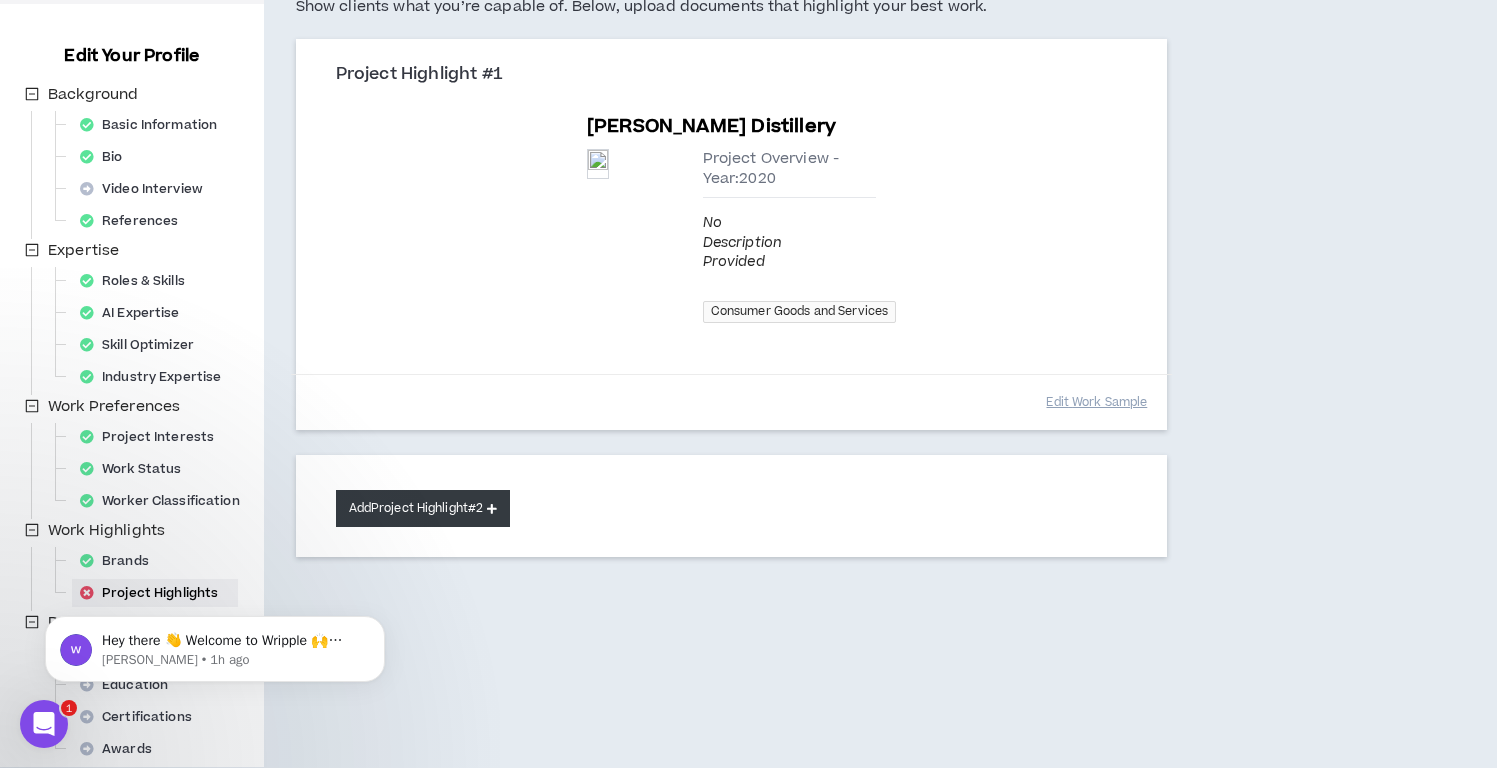 click on "Add  Project Highlight  #2" at bounding box center (423, 508) 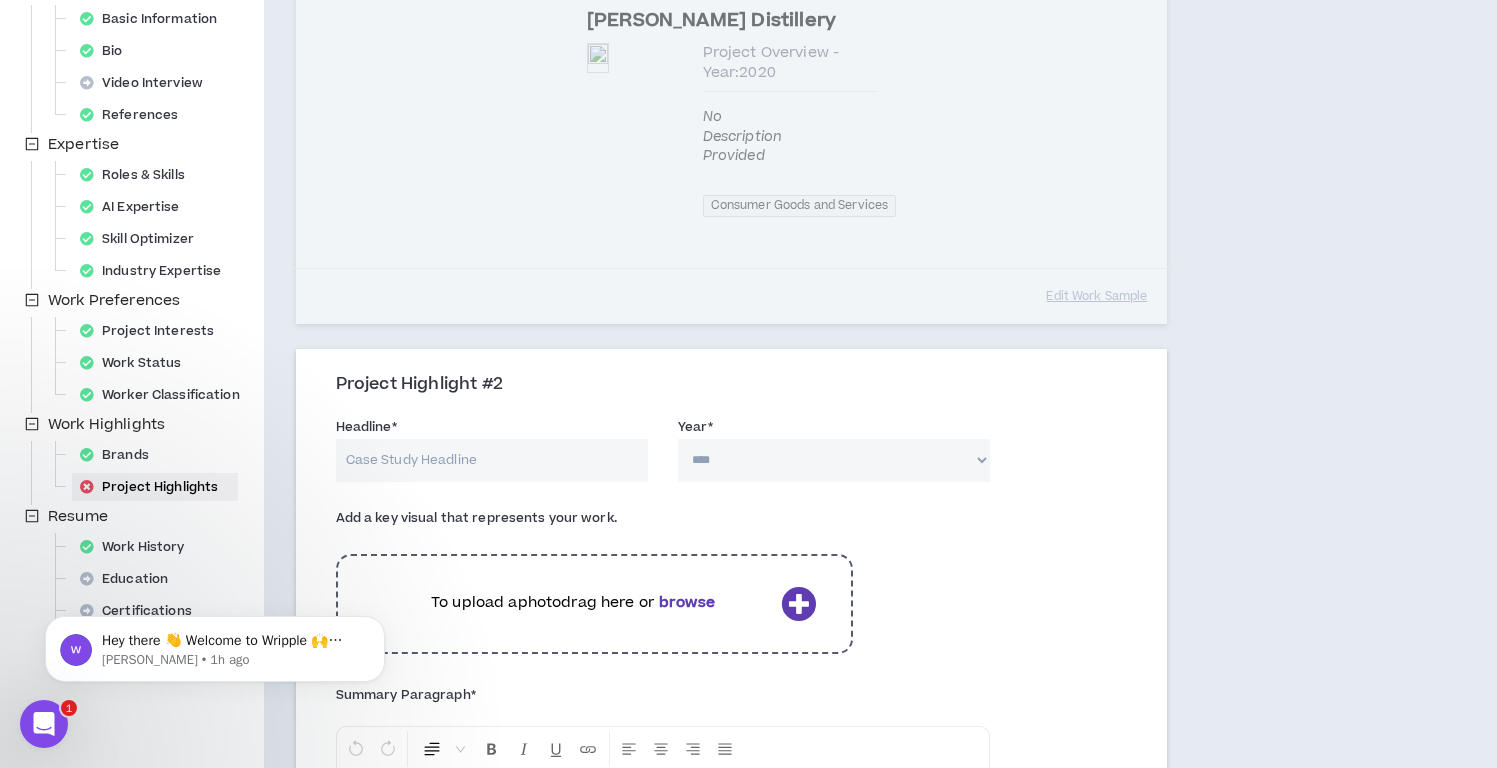 scroll, scrollTop: 285, scrollLeft: 0, axis: vertical 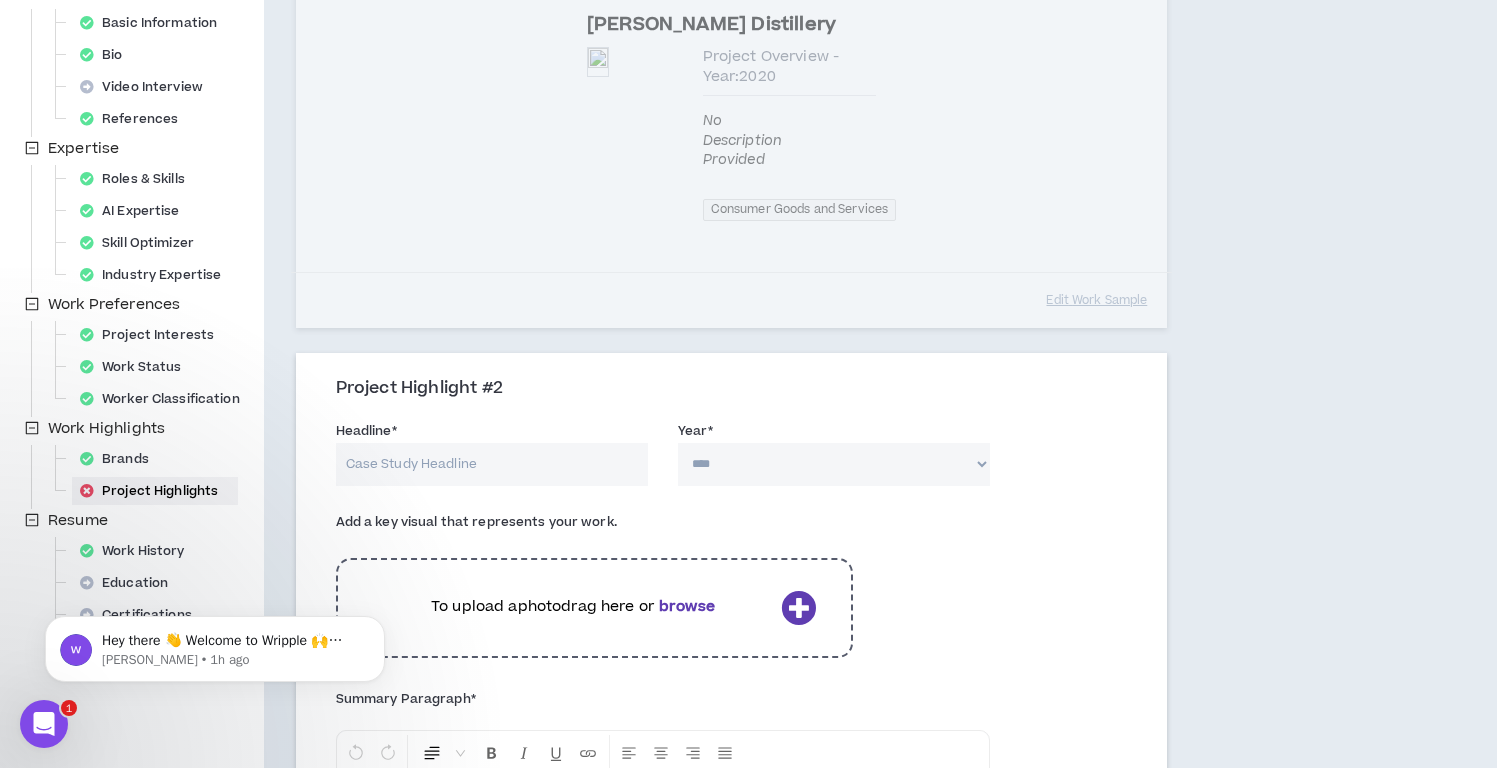 click on "Headline  *" at bounding box center (492, 464) 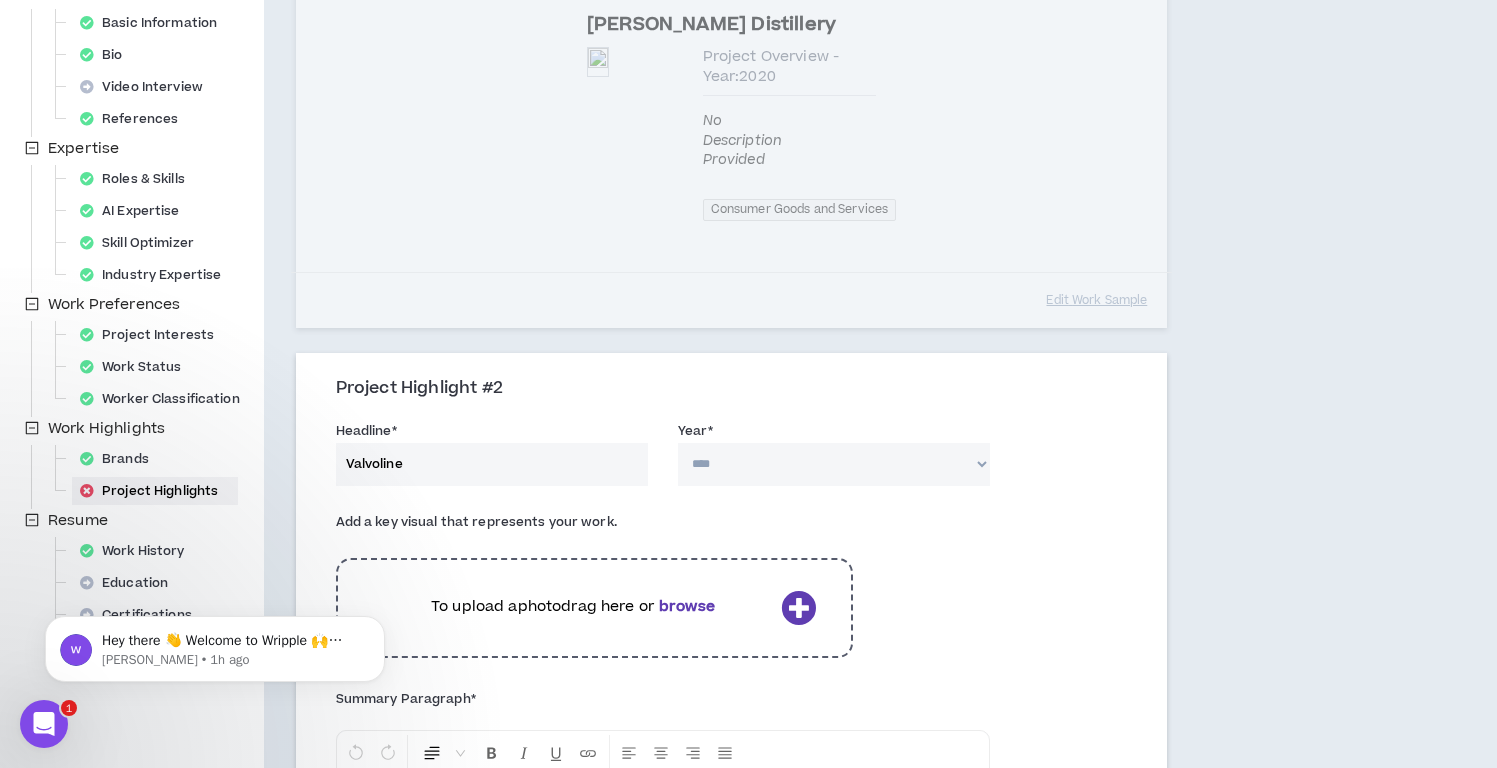 type on "Valvoline" 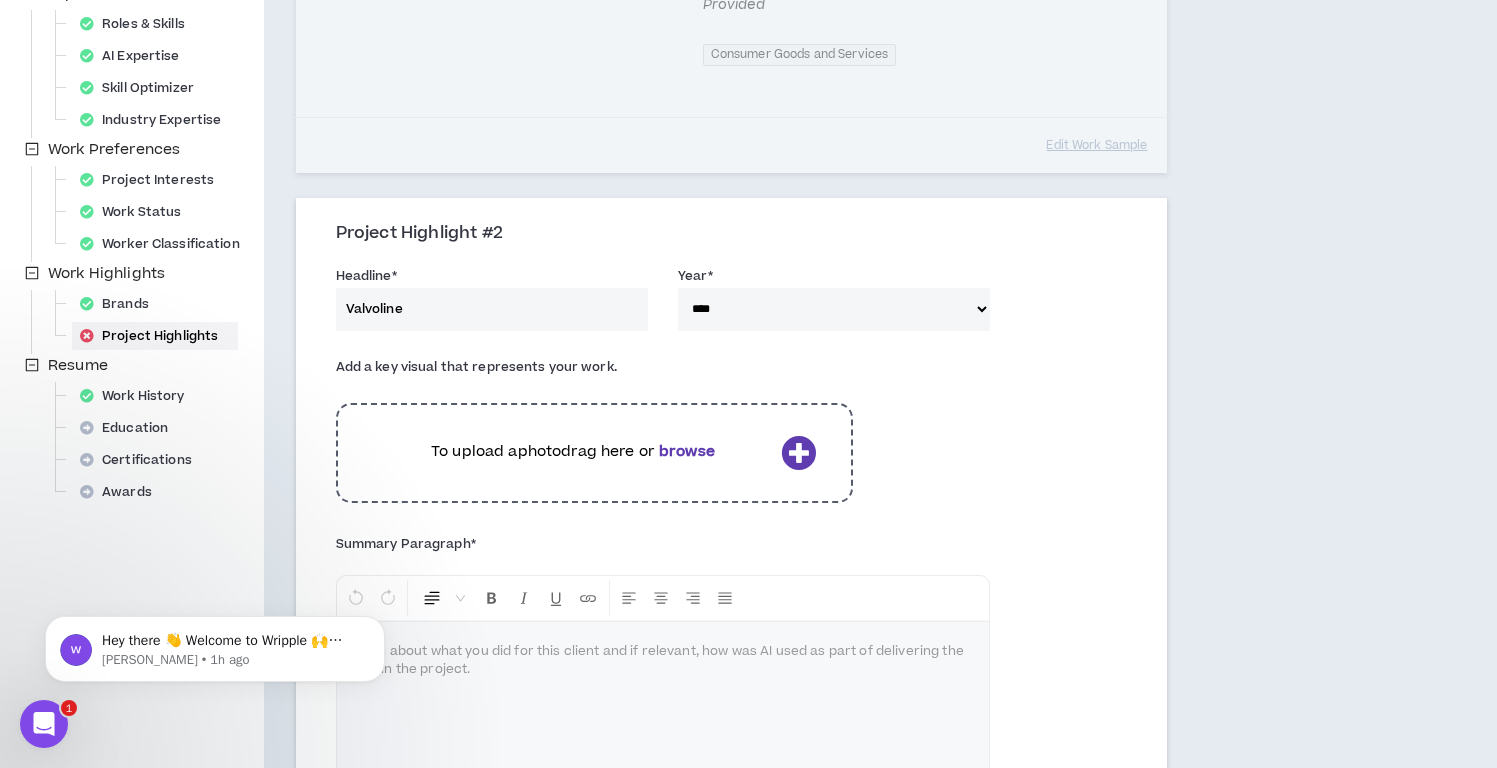 scroll, scrollTop: 442, scrollLeft: 0, axis: vertical 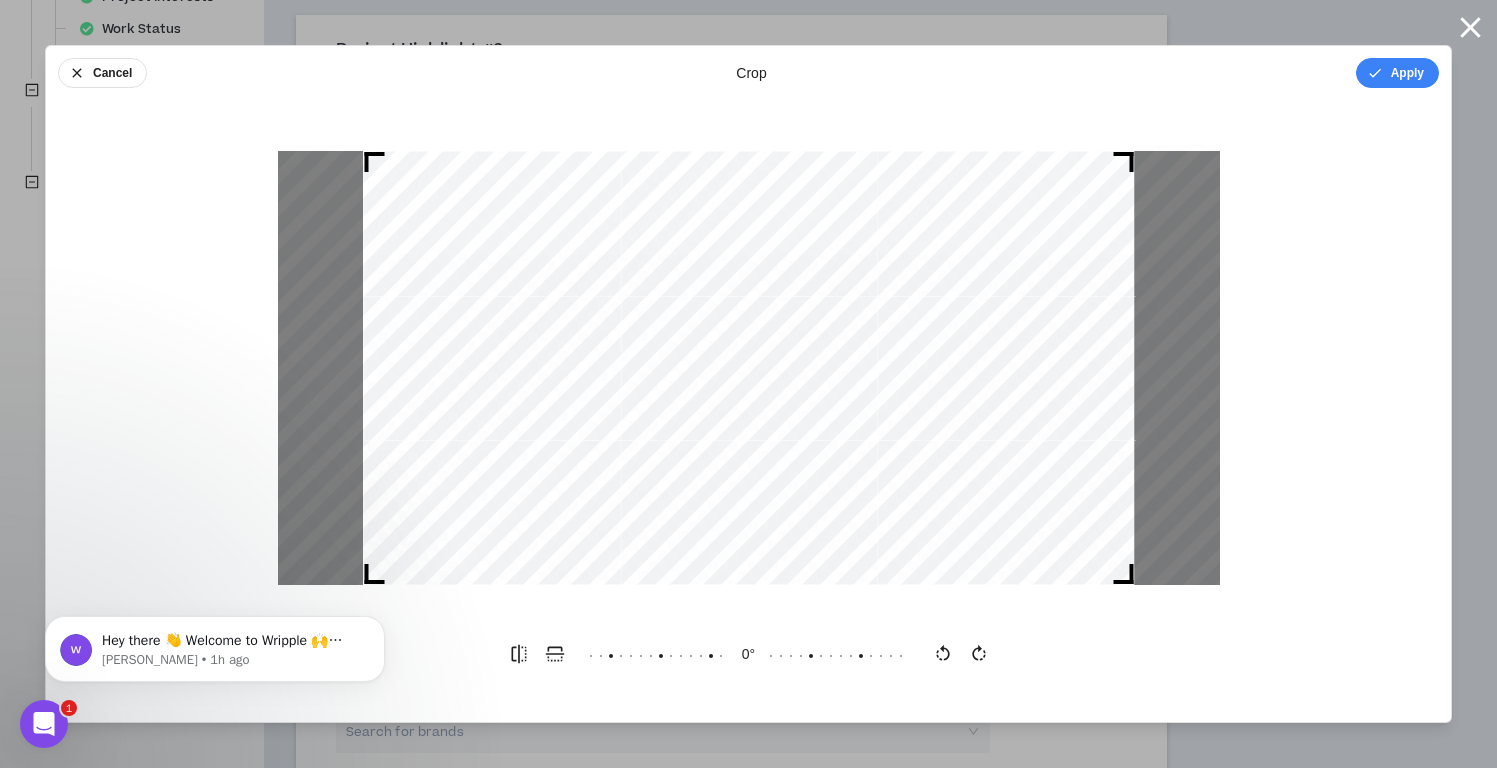 drag, startPoint x: 1130, startPoint y: 574, endPoint x: 1217, endPoint y: 583, distance: 87.46428 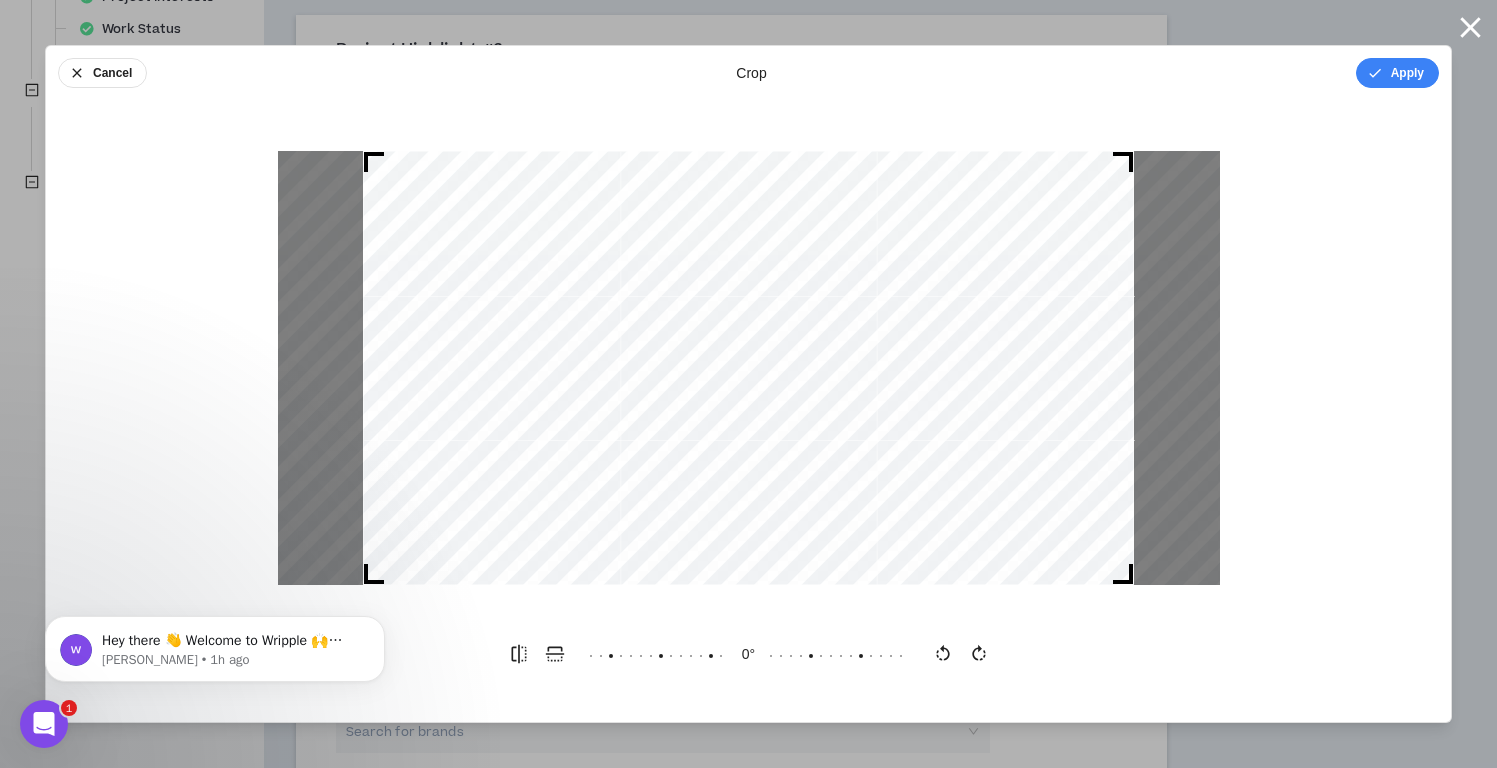 drag, startPoint x: 368, startPoint y: 163, endPoint x: 335, endPoint y: 186, distance: 40.22437 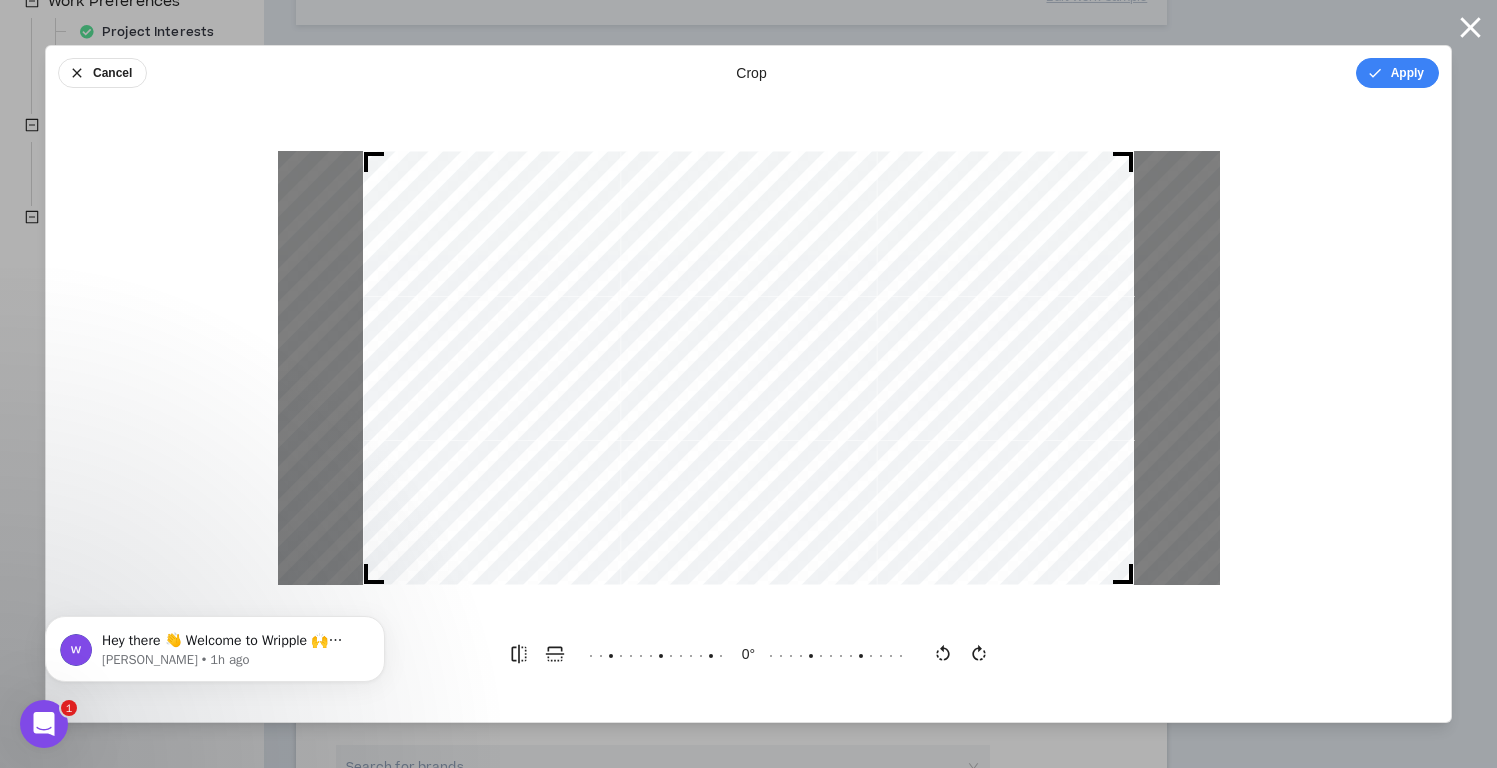 scroll, scrollTop: 560, scrollLeft: 0, axis: vertical 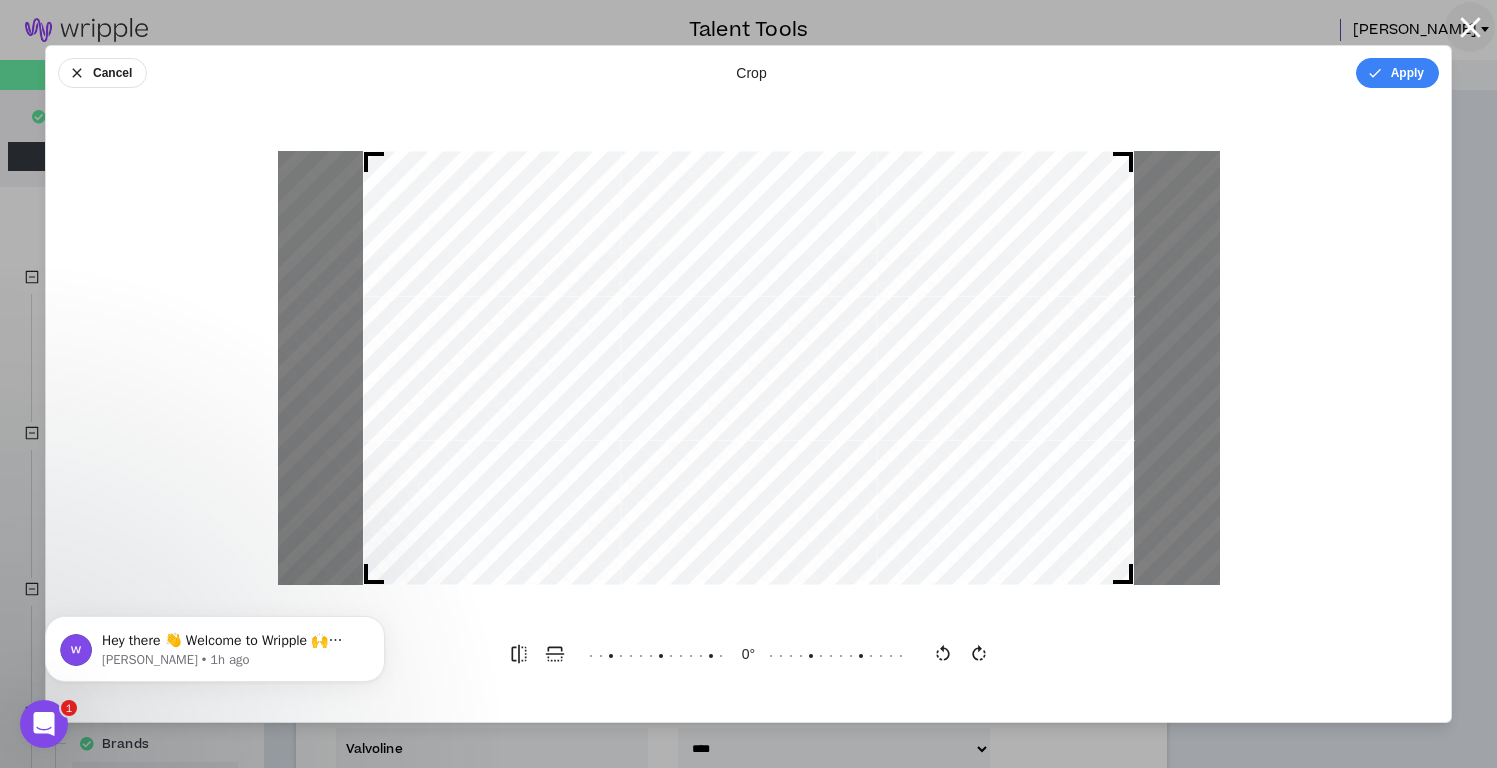click 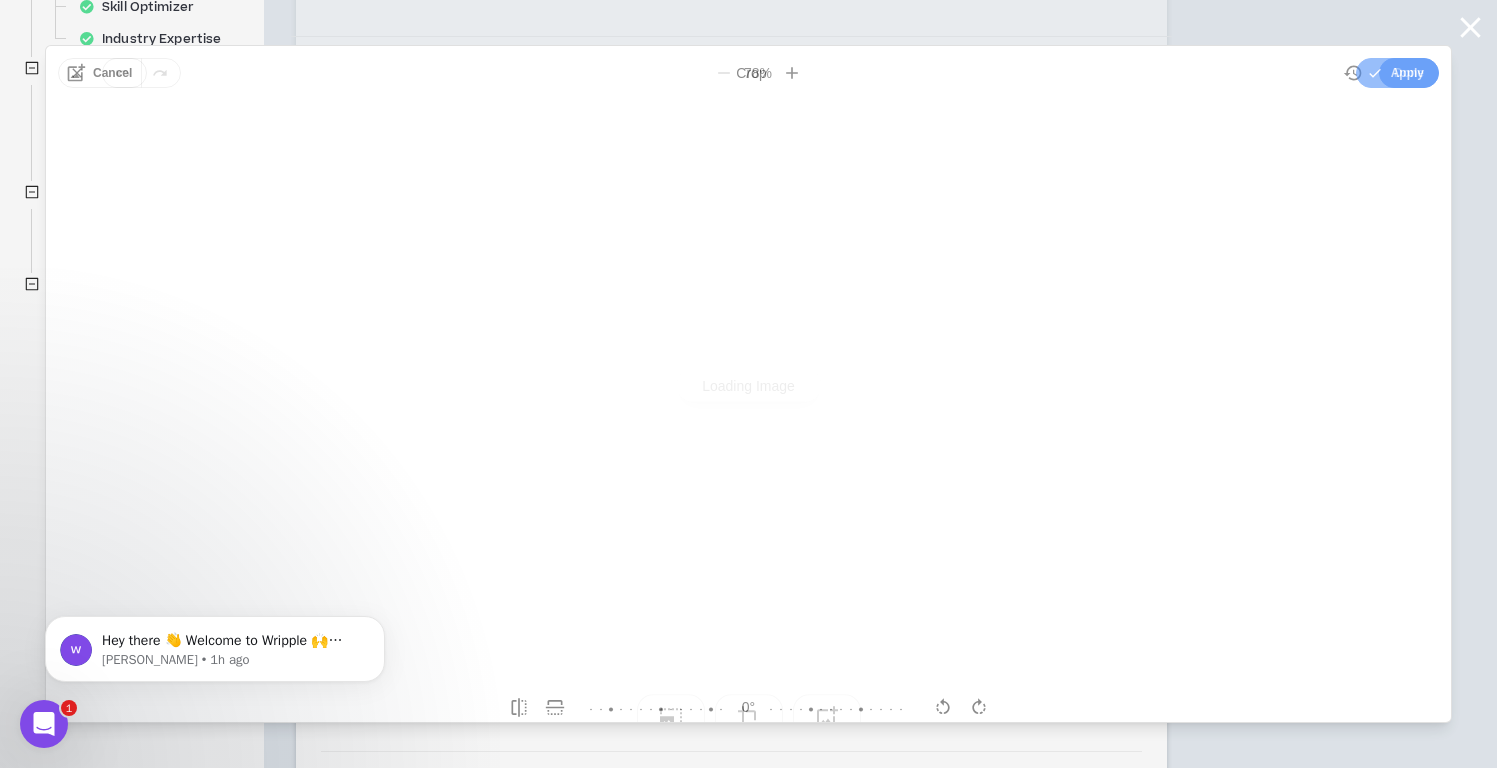 scroll, scrollTop: 0, scrollLeft: 0, axis: both 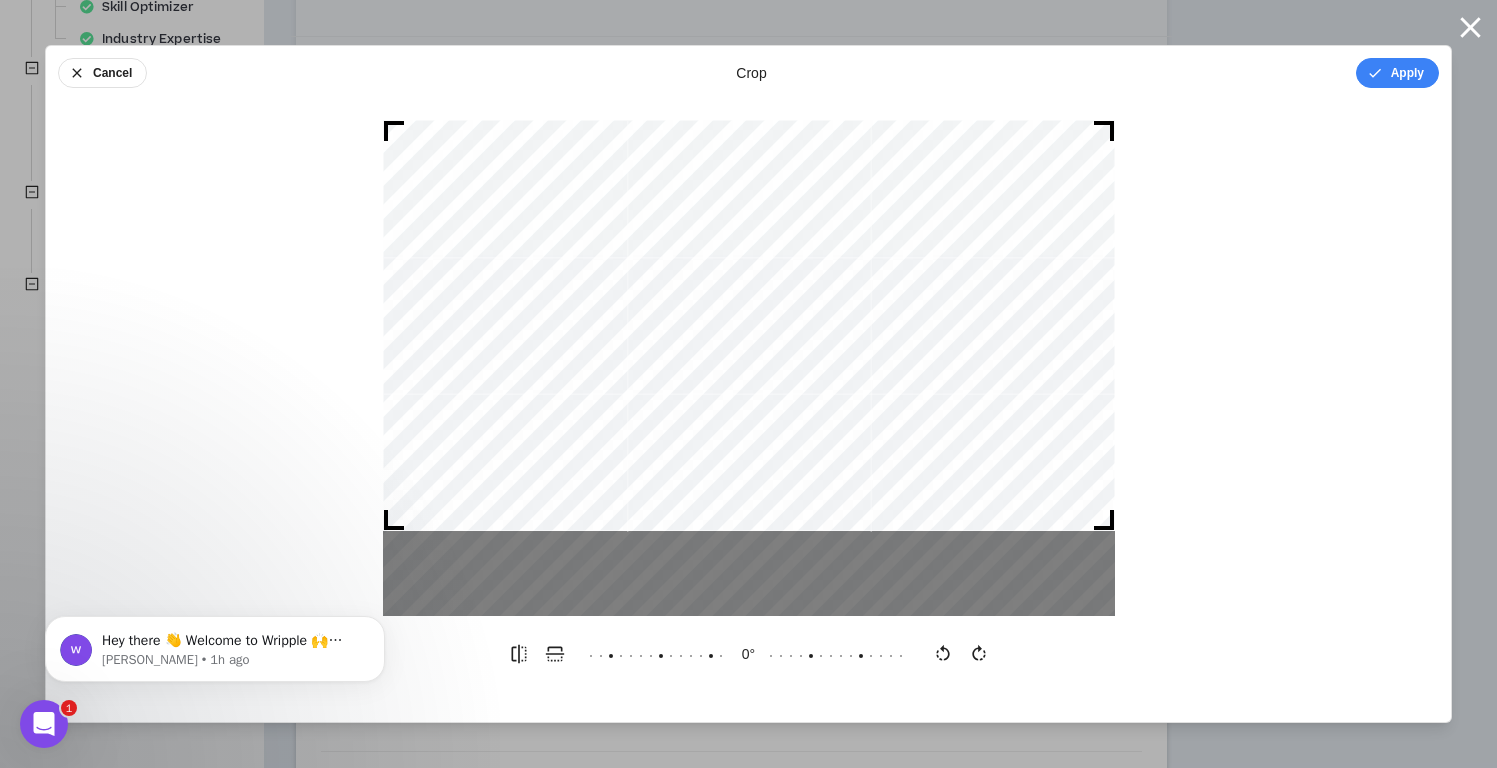 drag, startPoint x: 921, startPoint y: 416, endPoint x: 918, endPoint y: 372, distance: 44.102154 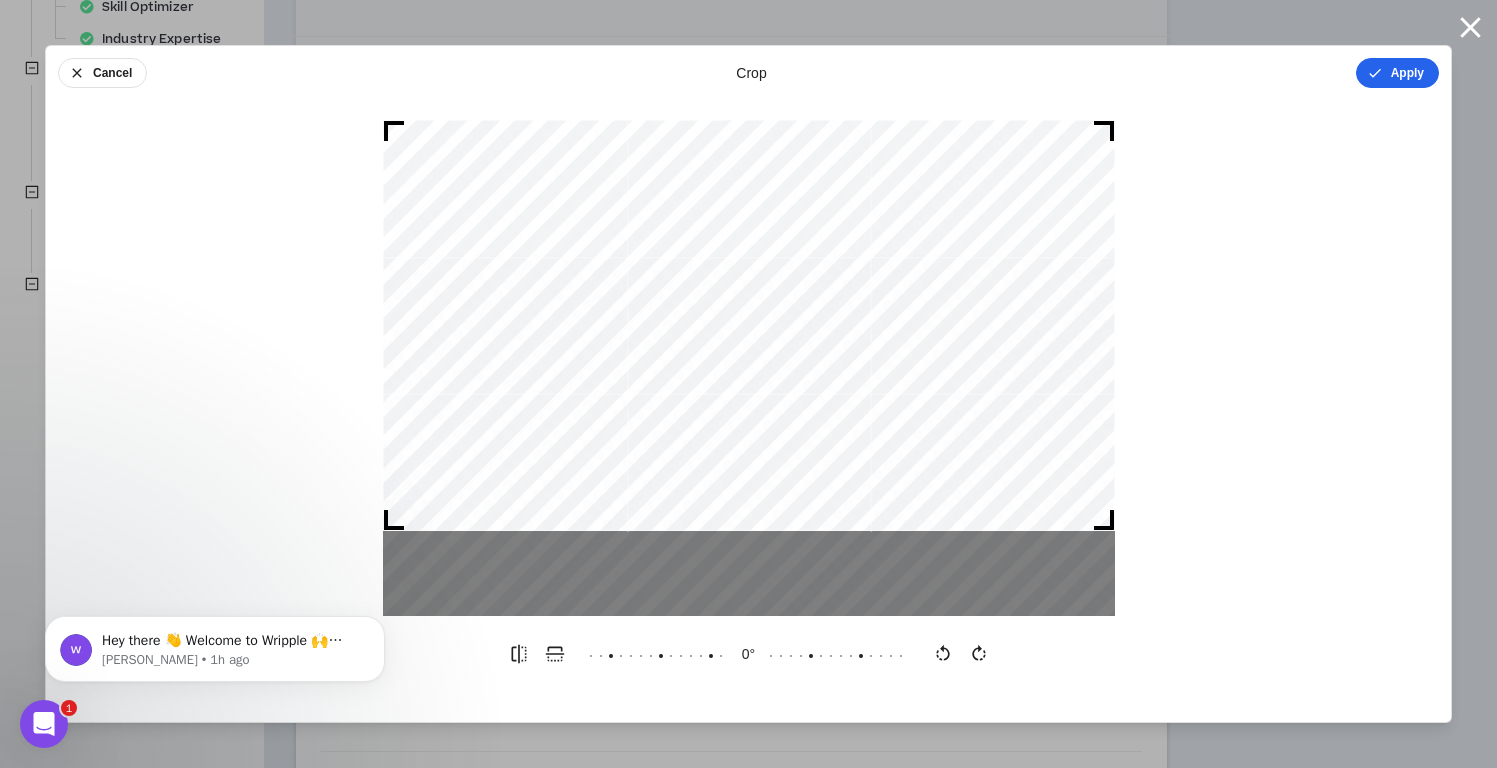 click 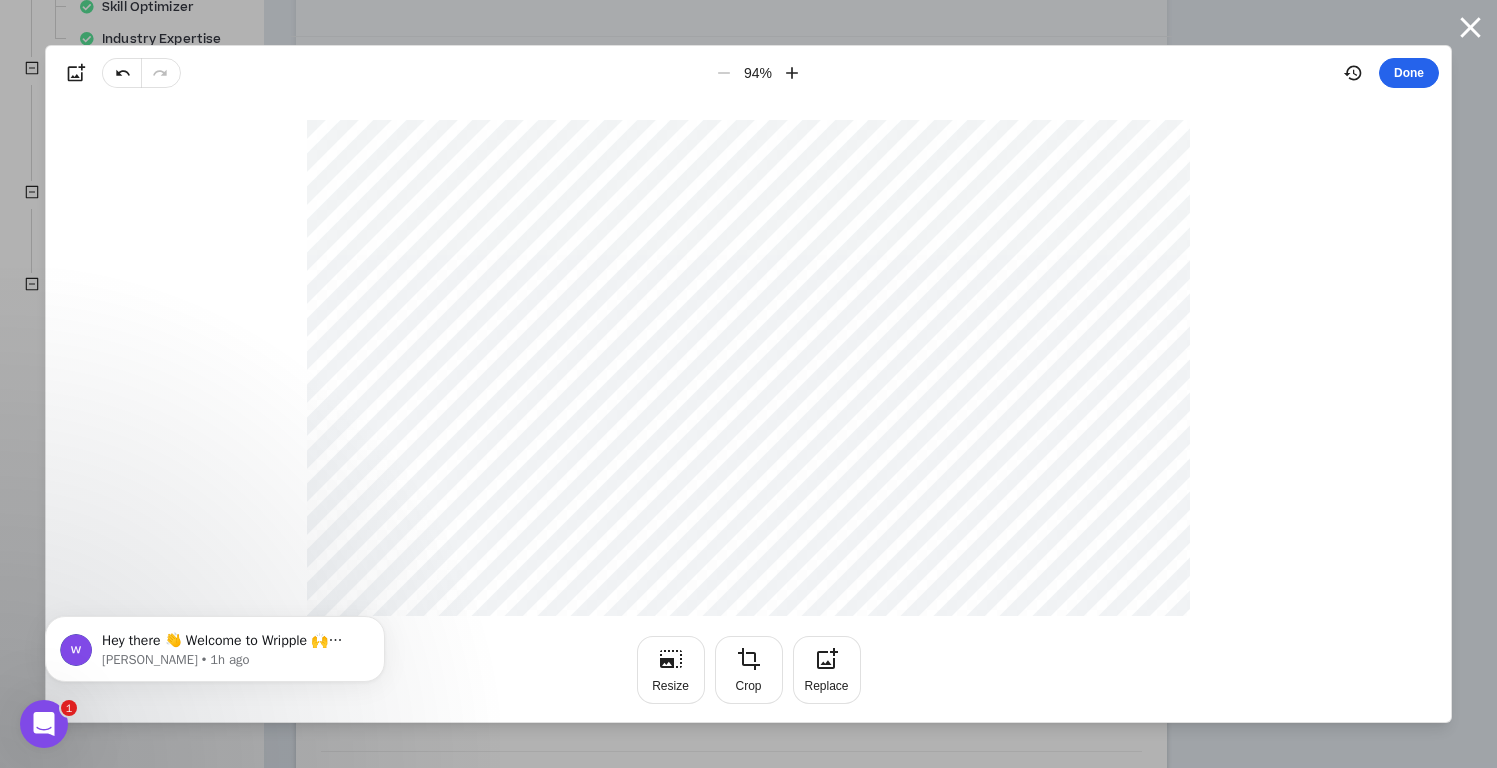 click on "Done" at bounding box center [1409, 73] 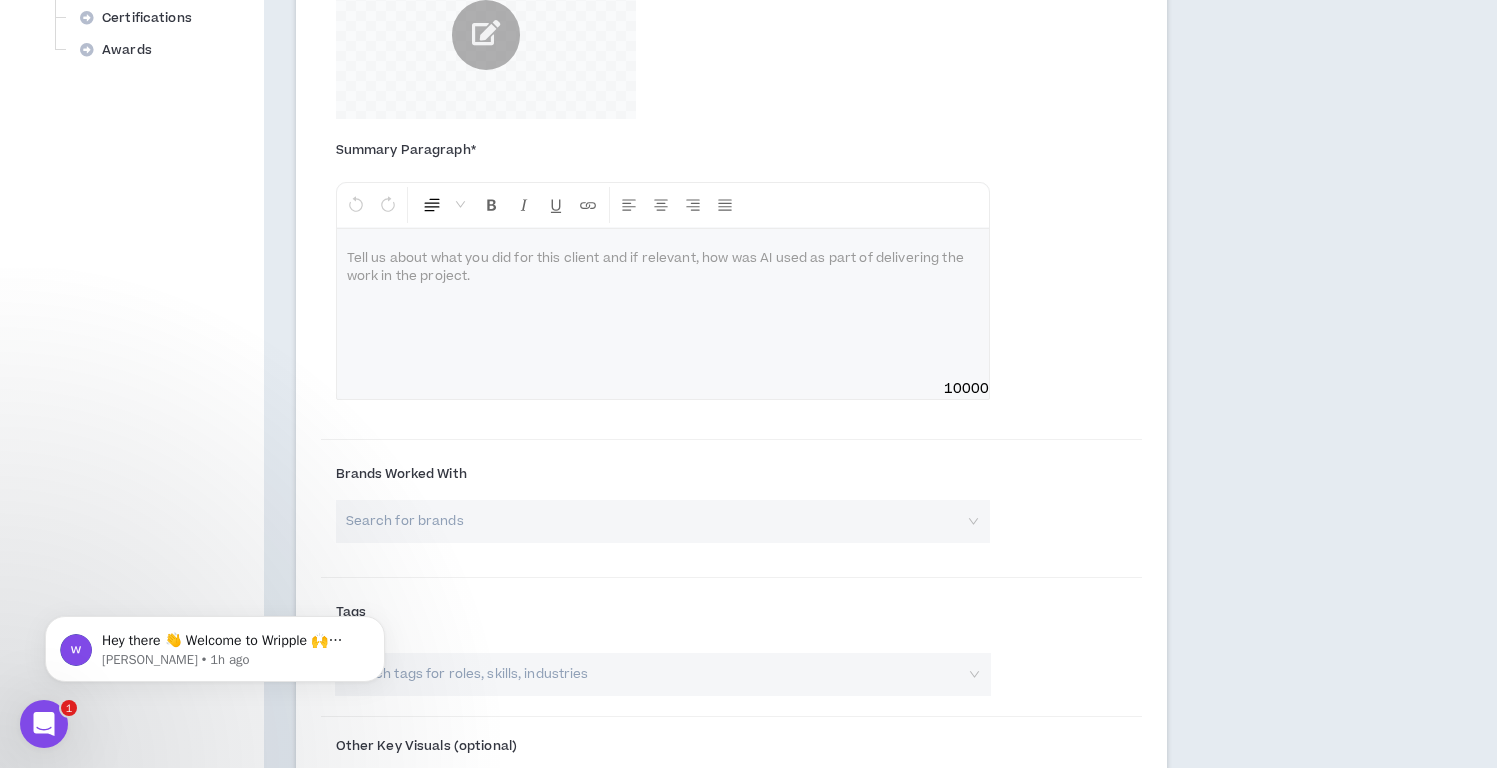 scroll, scrollTop: 1482, scrollLeft: 0, axis: vertical 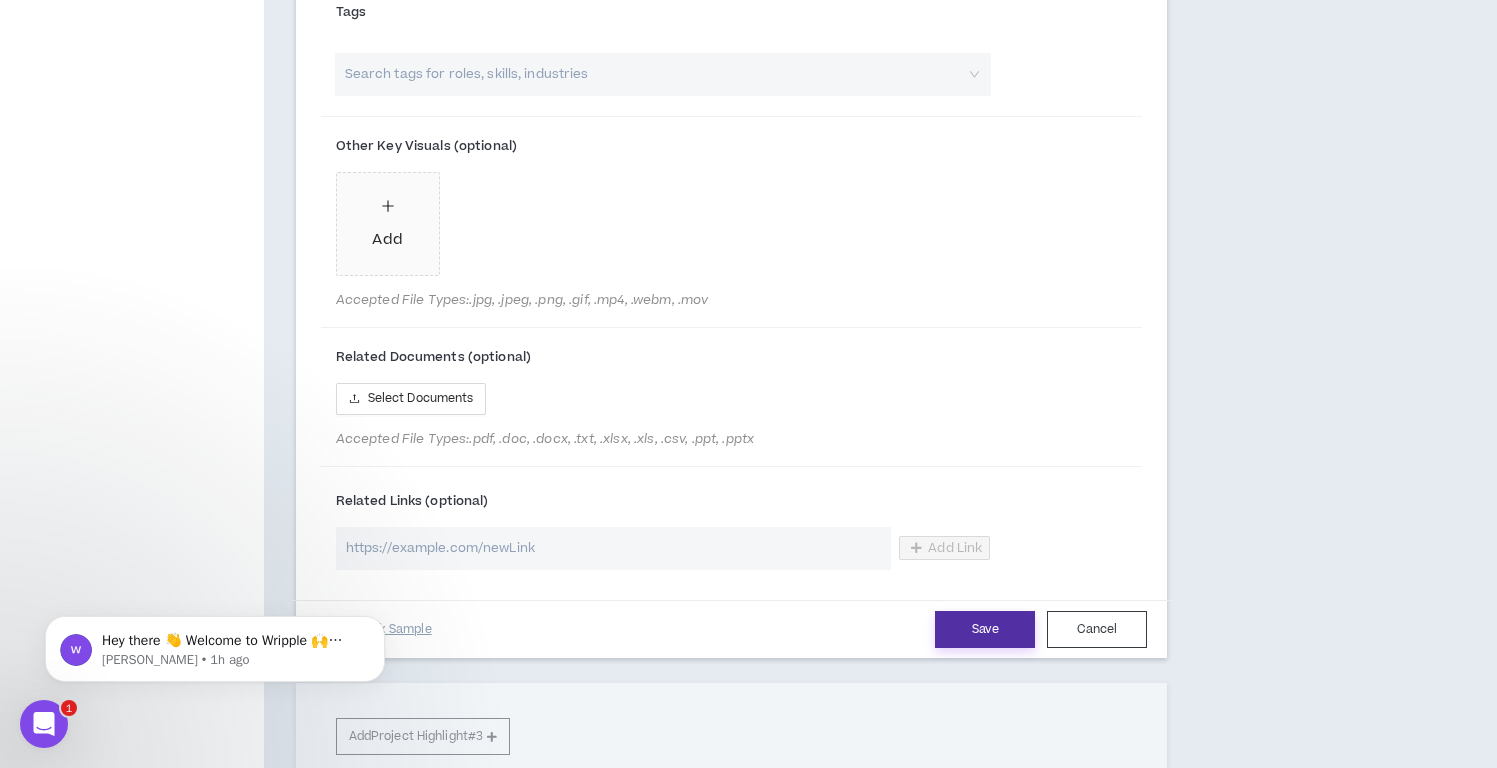 click on "Save" at bounding box center (985, 629) 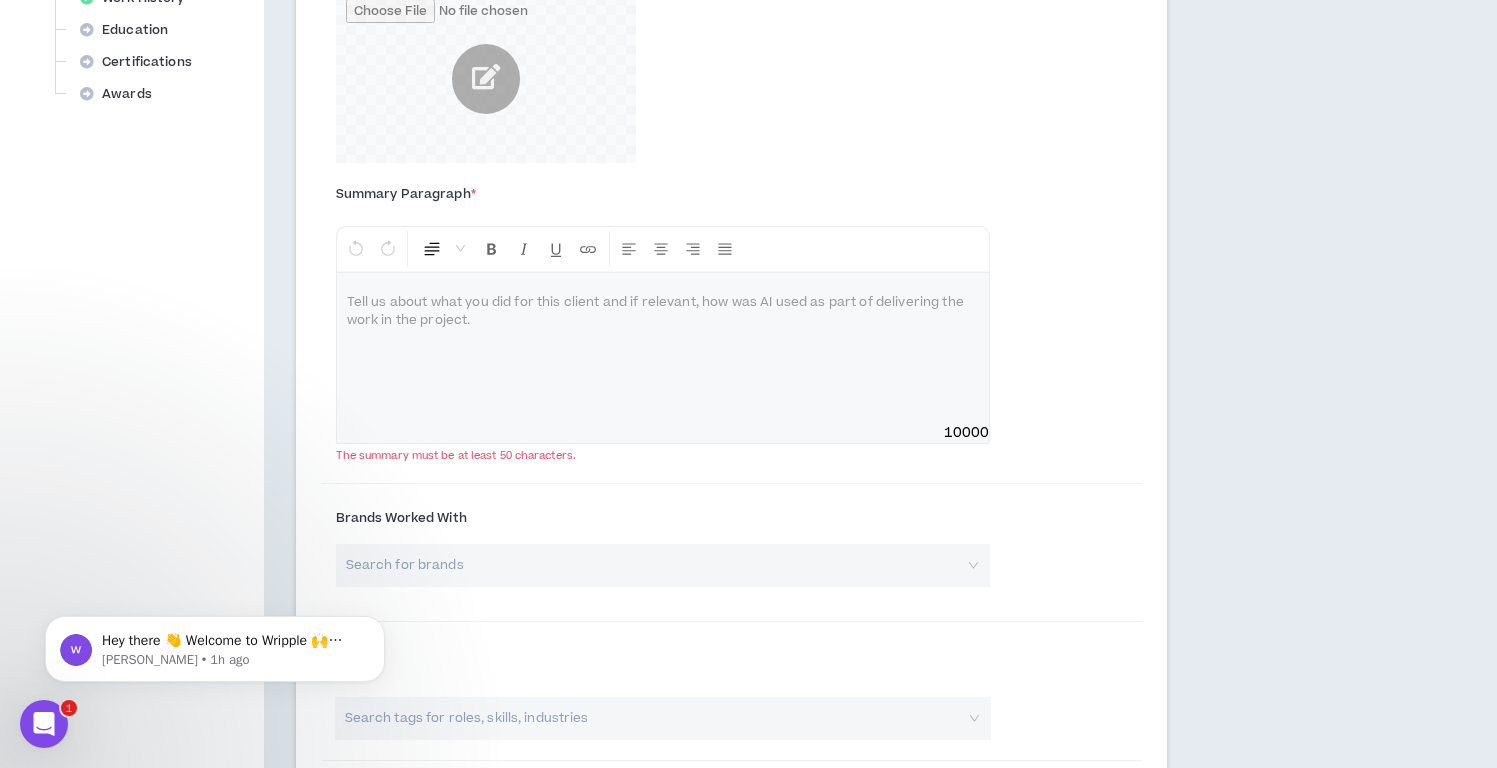 scroll, scrollTop: 714, scrollLeft: 0, axis: vertical 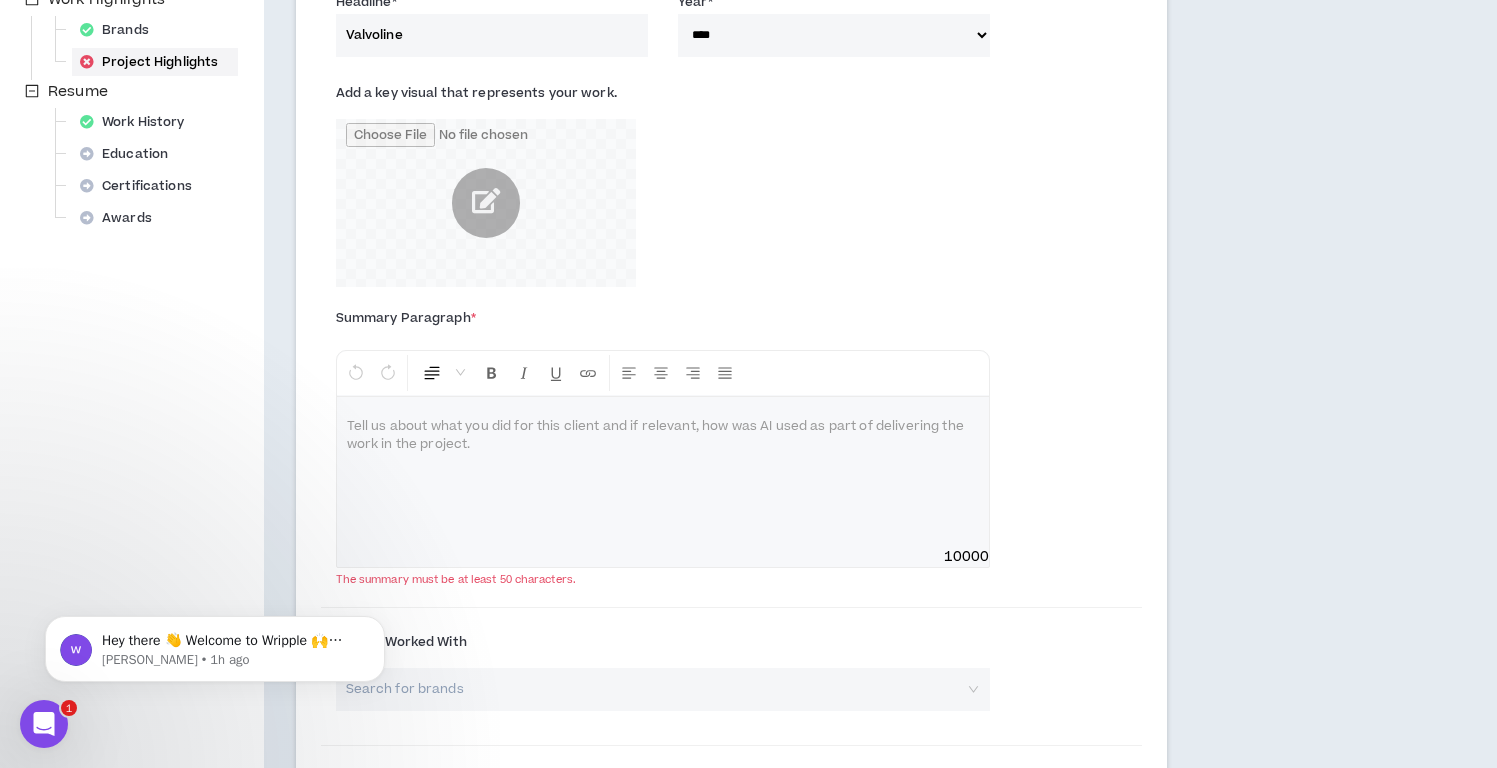 click at bounding box center [663, 472] 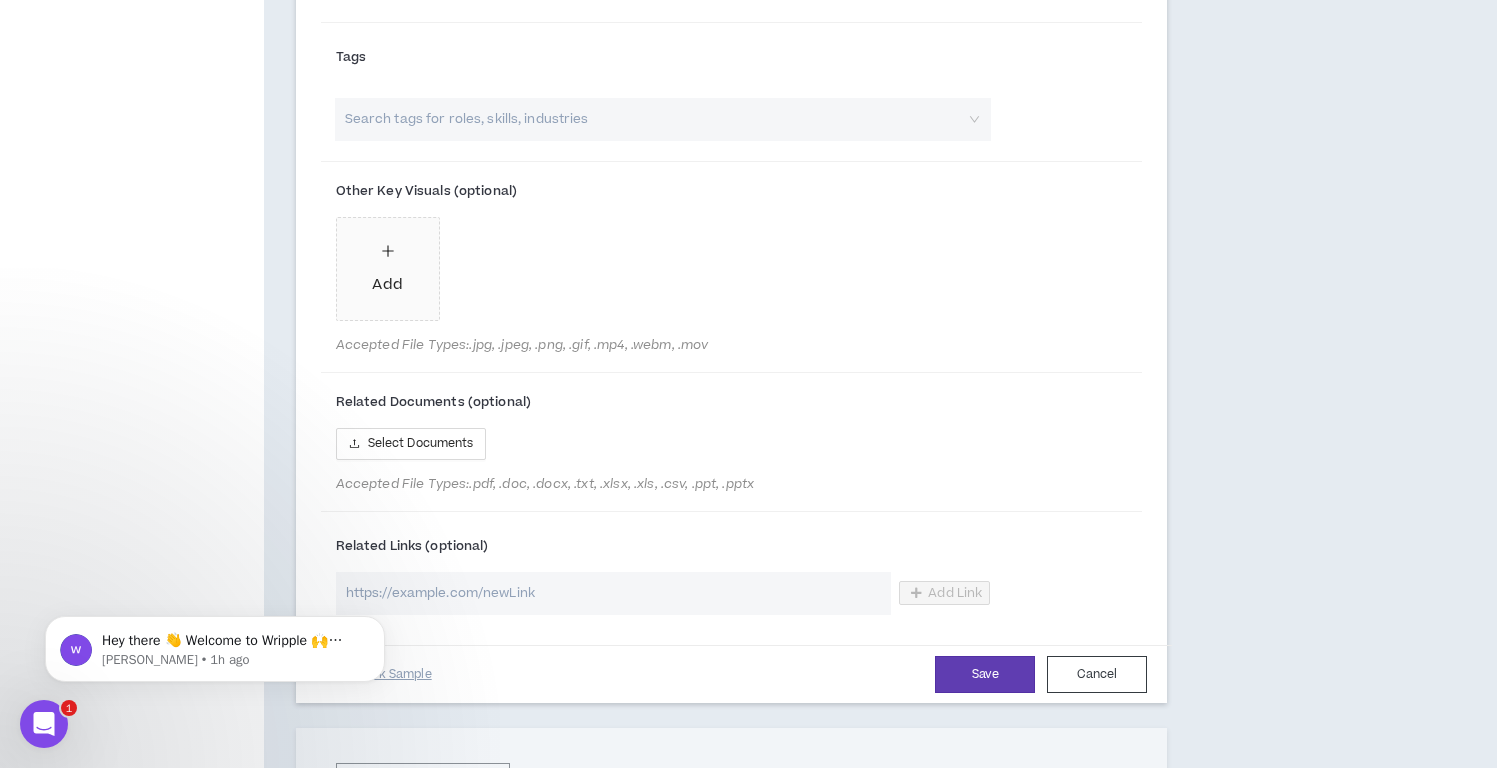 scroll, scrollTop: 1638, scrollLeft: 0, axis: vertical 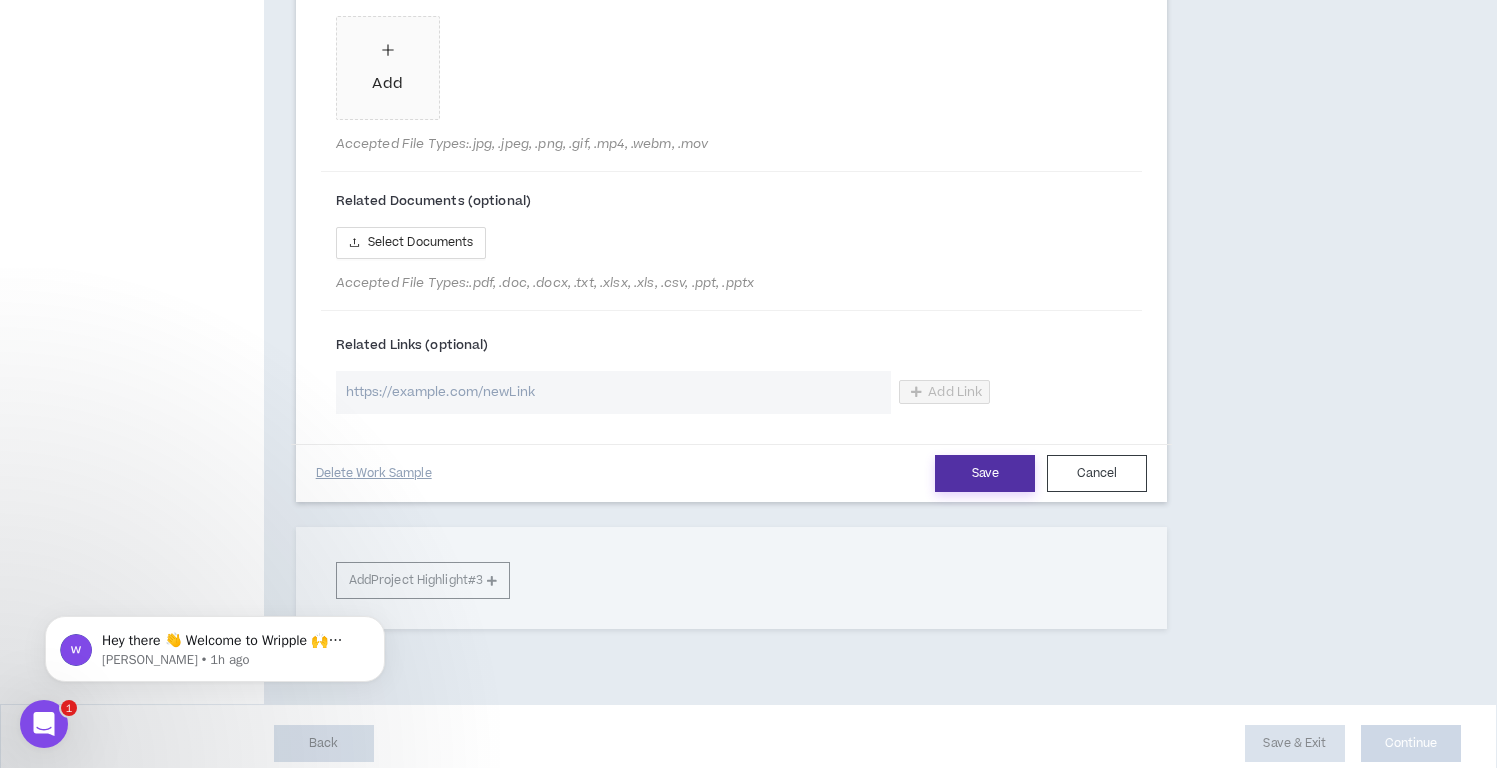 click on "Save" at bounding box center [985, 473] 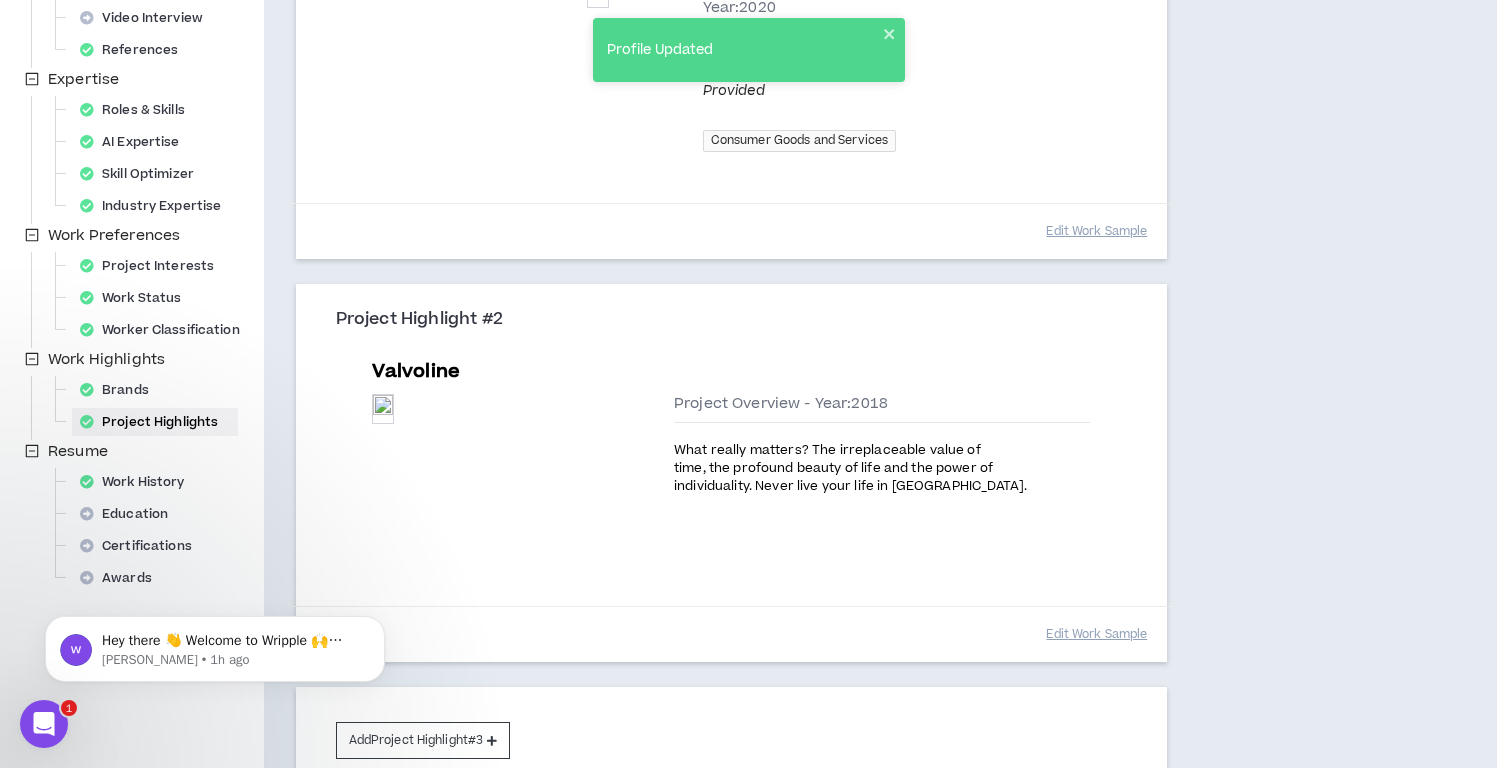scroll, scrollTop: 532, scrollLeft: 0, axis: vertical 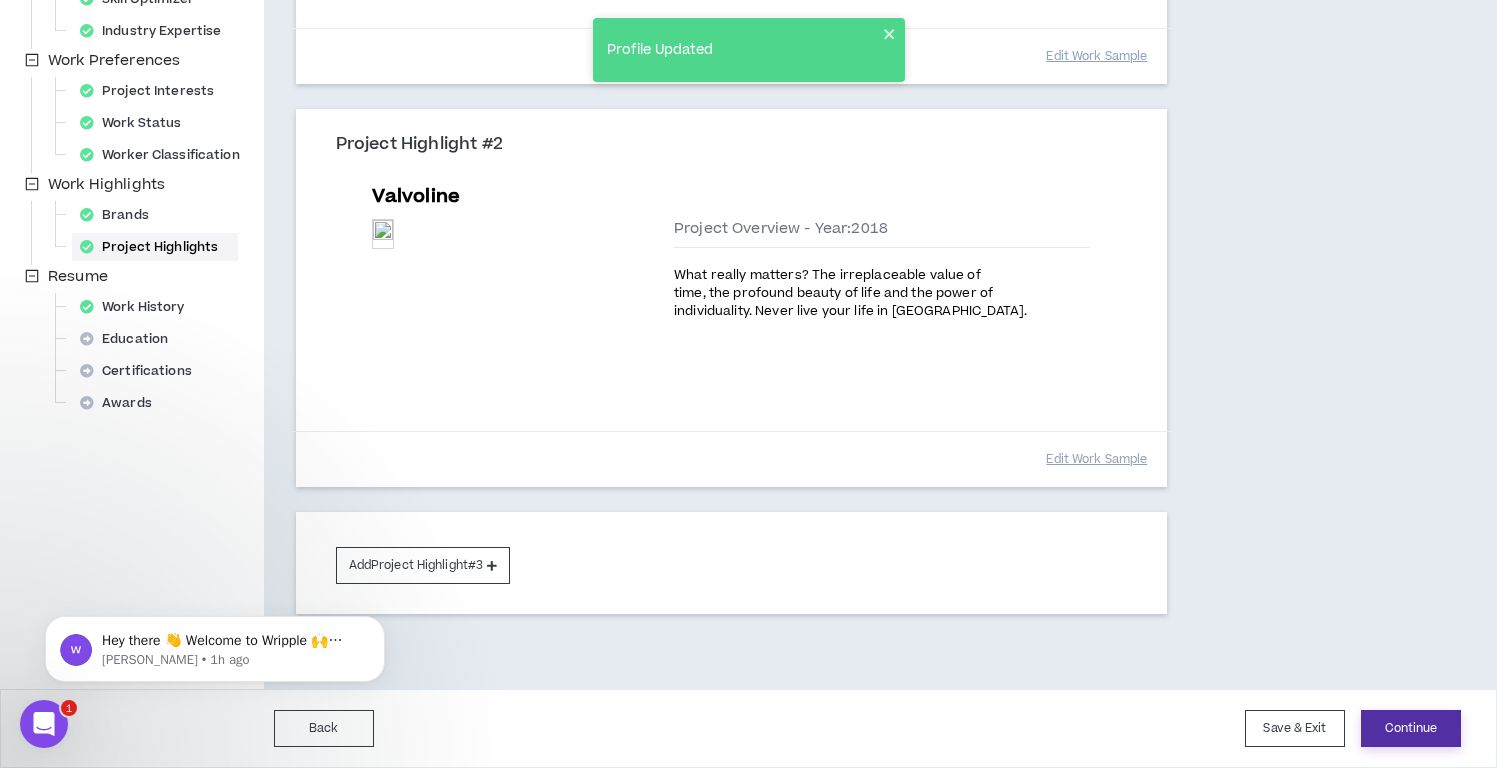 click on "Continue" at bounding box center [1411, 728] 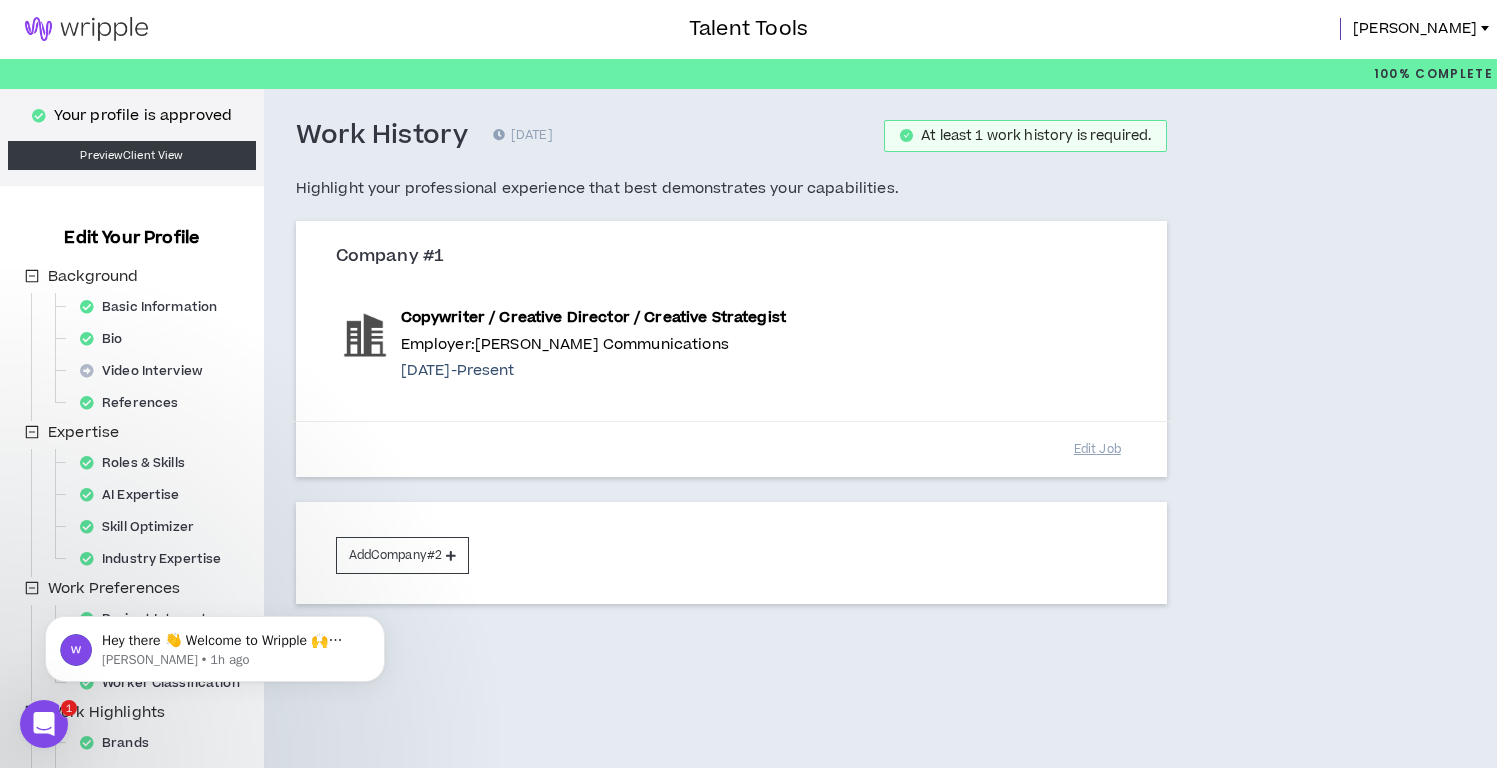 scroll, scrollTop: 0, scrollLeft: 0, axis: both 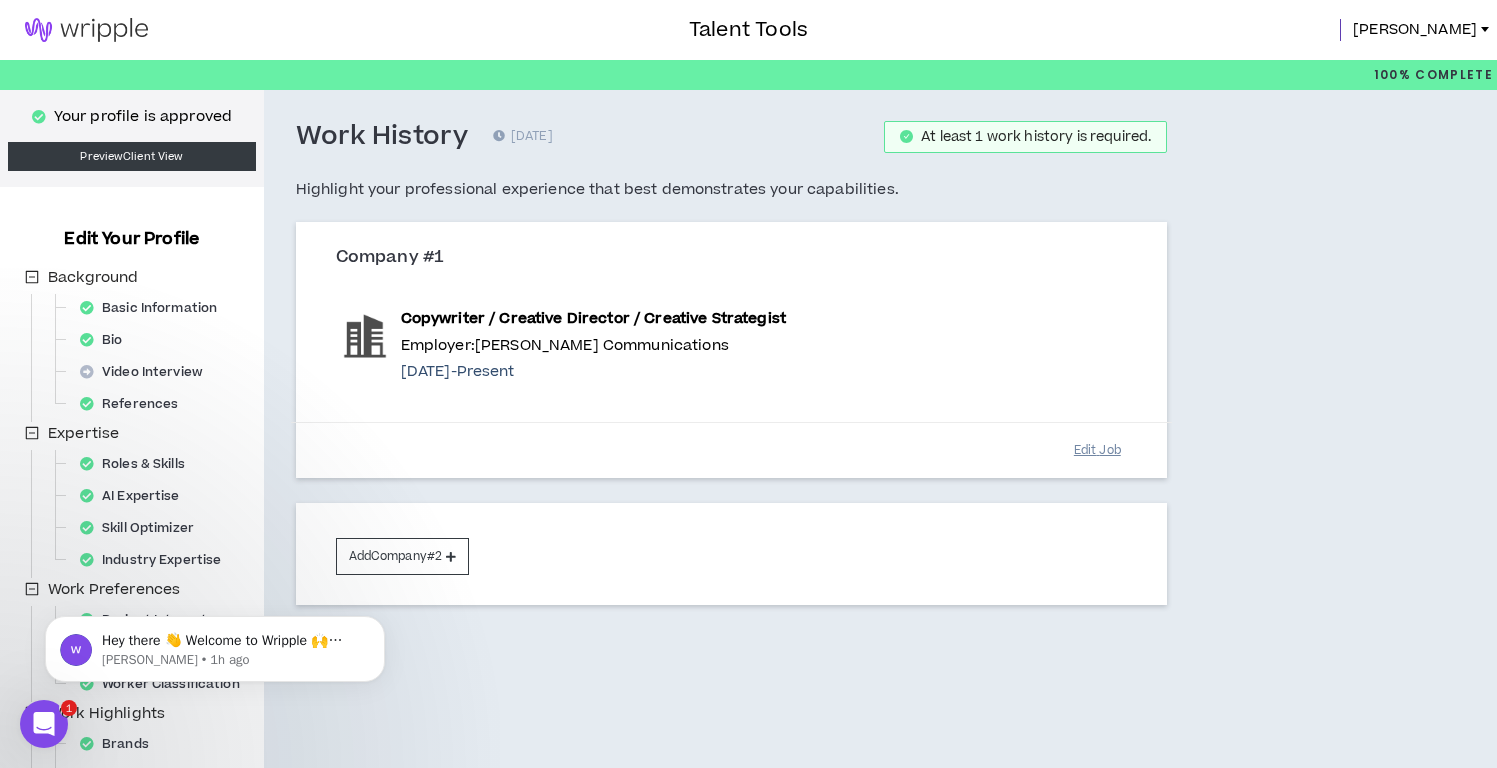 click on "Edit   Job" at bounding box center [1097, 450] 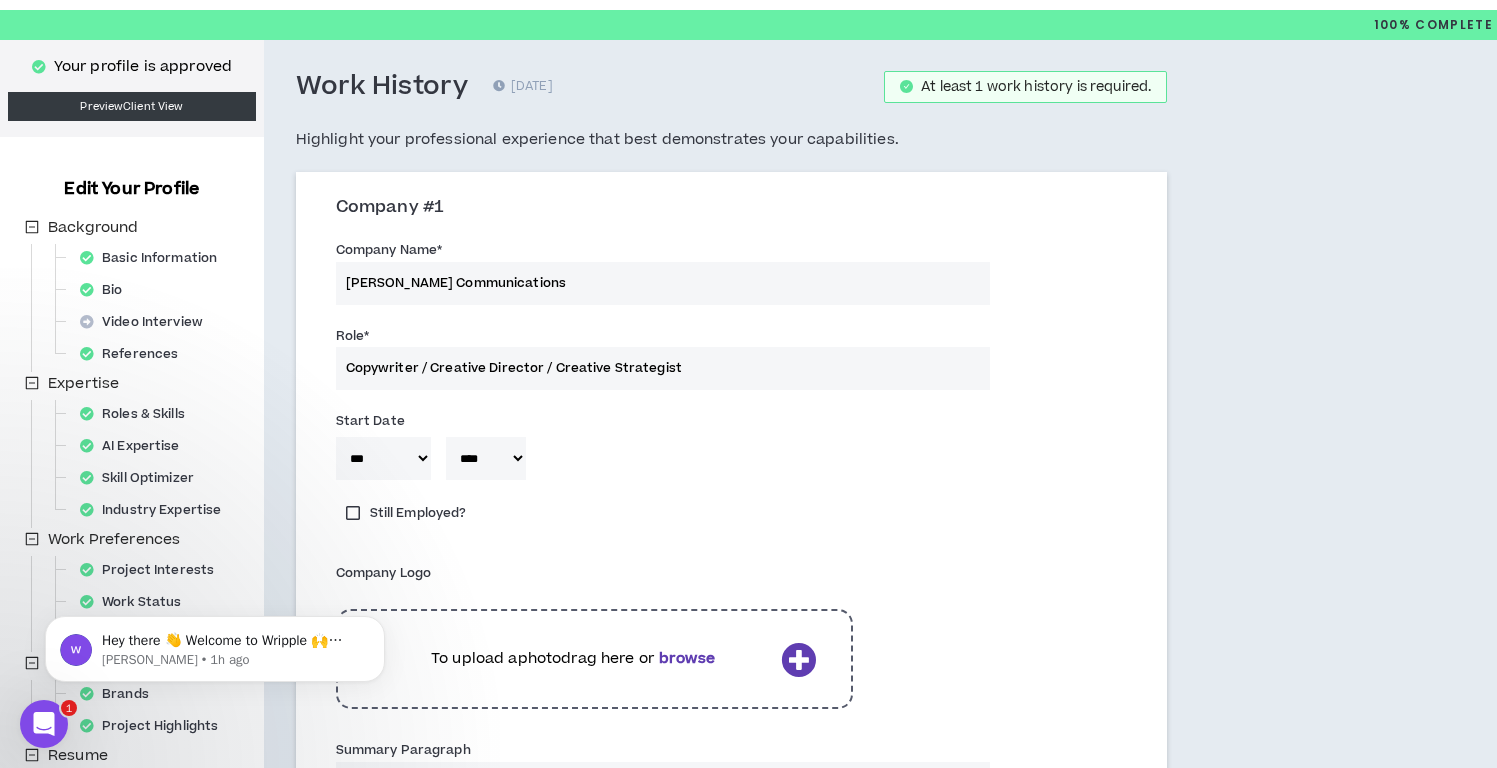 scroll, scrollTop: 59, scrollLeft: 0, axis: vertical 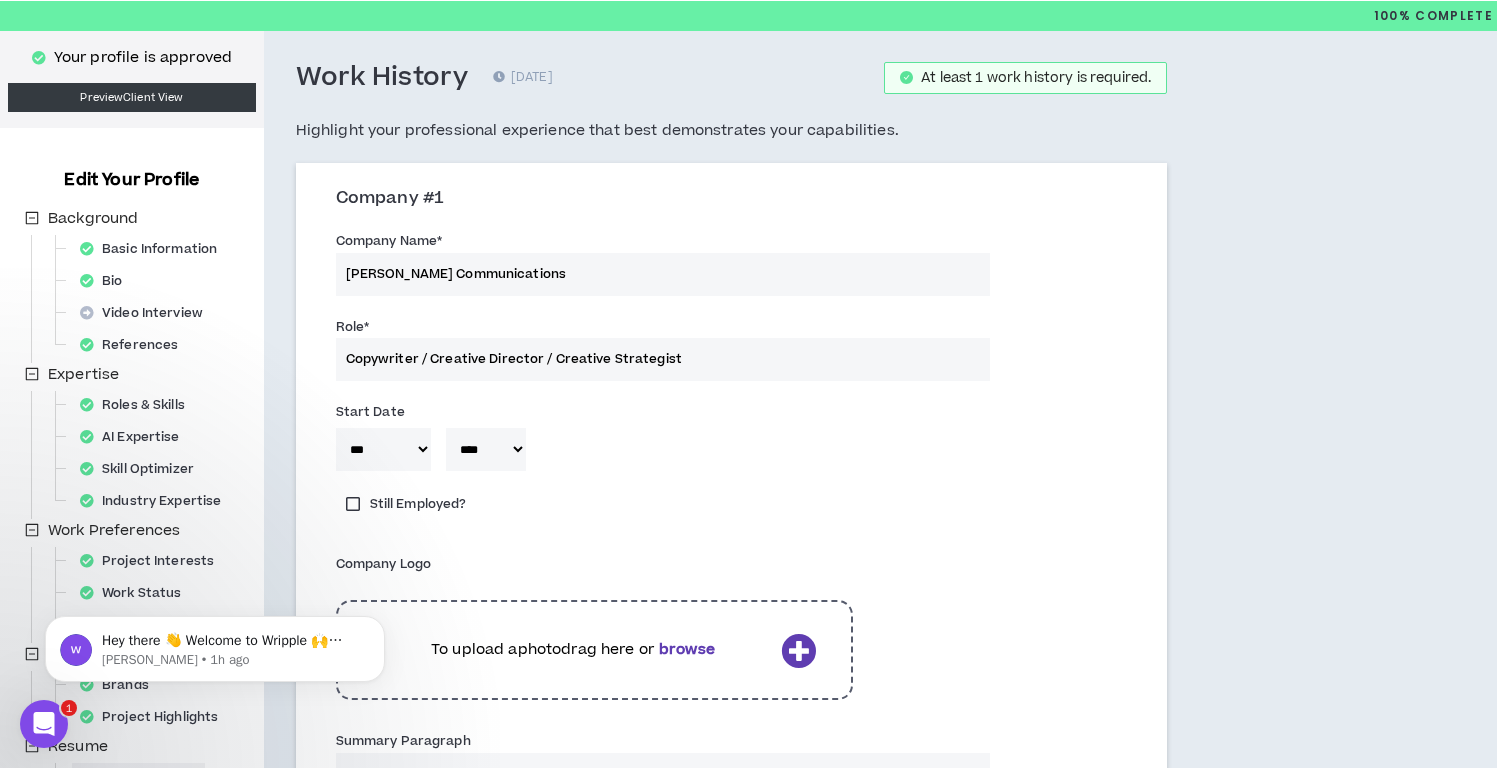 drag, startPoint x: 506, startPoint y: 279, endPoint x: 376, endPoint y: 273, distance: 130.13838 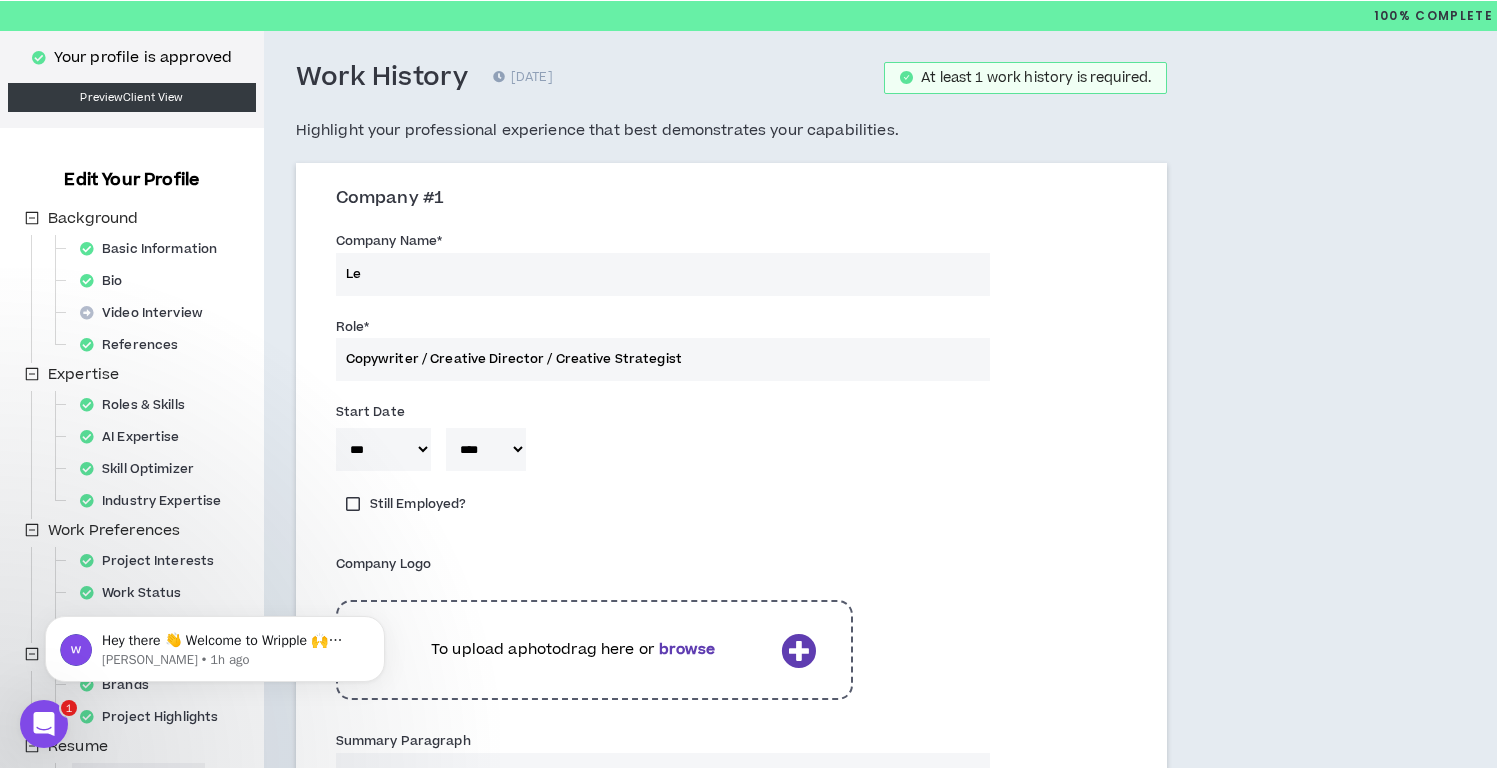 type on "L" 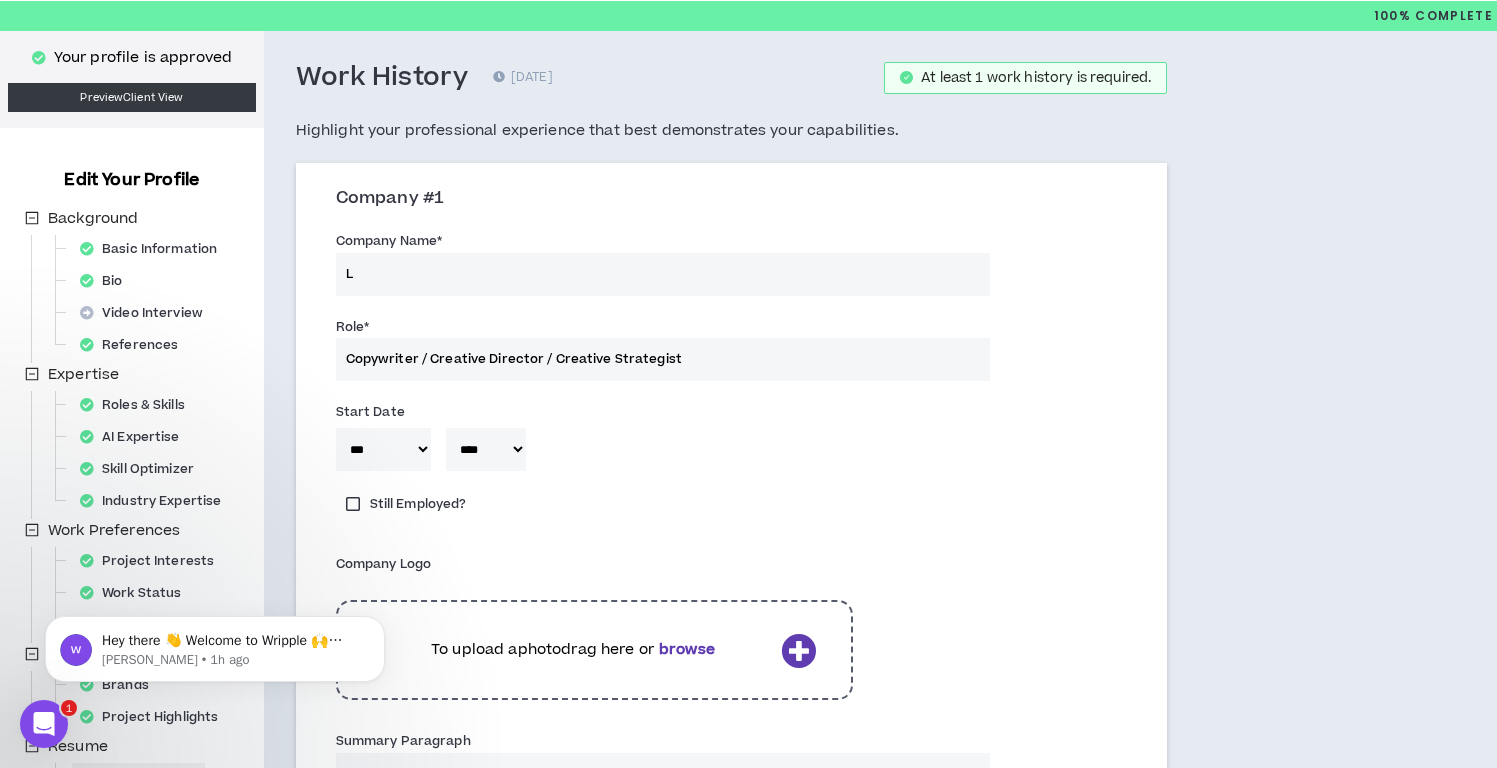 type 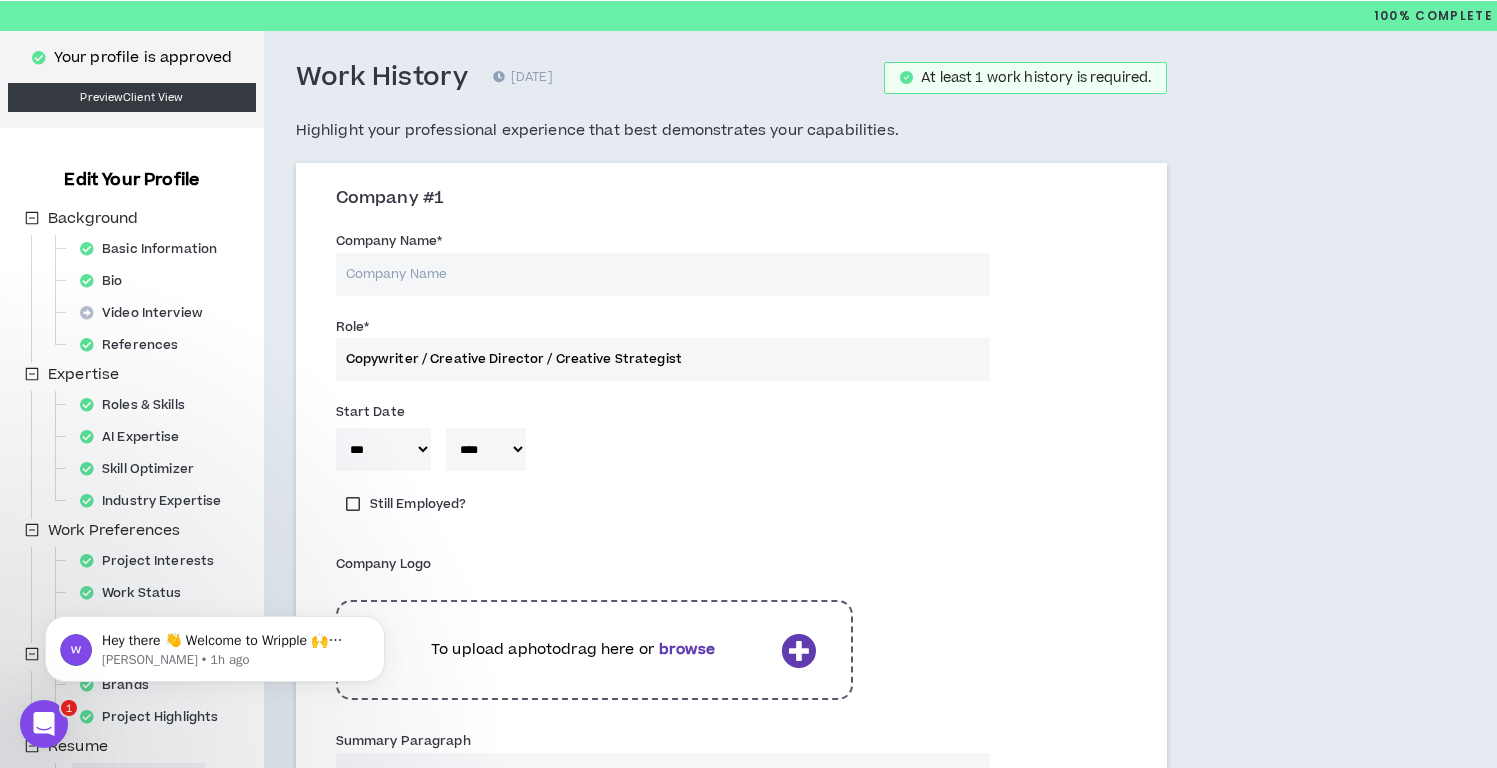 type 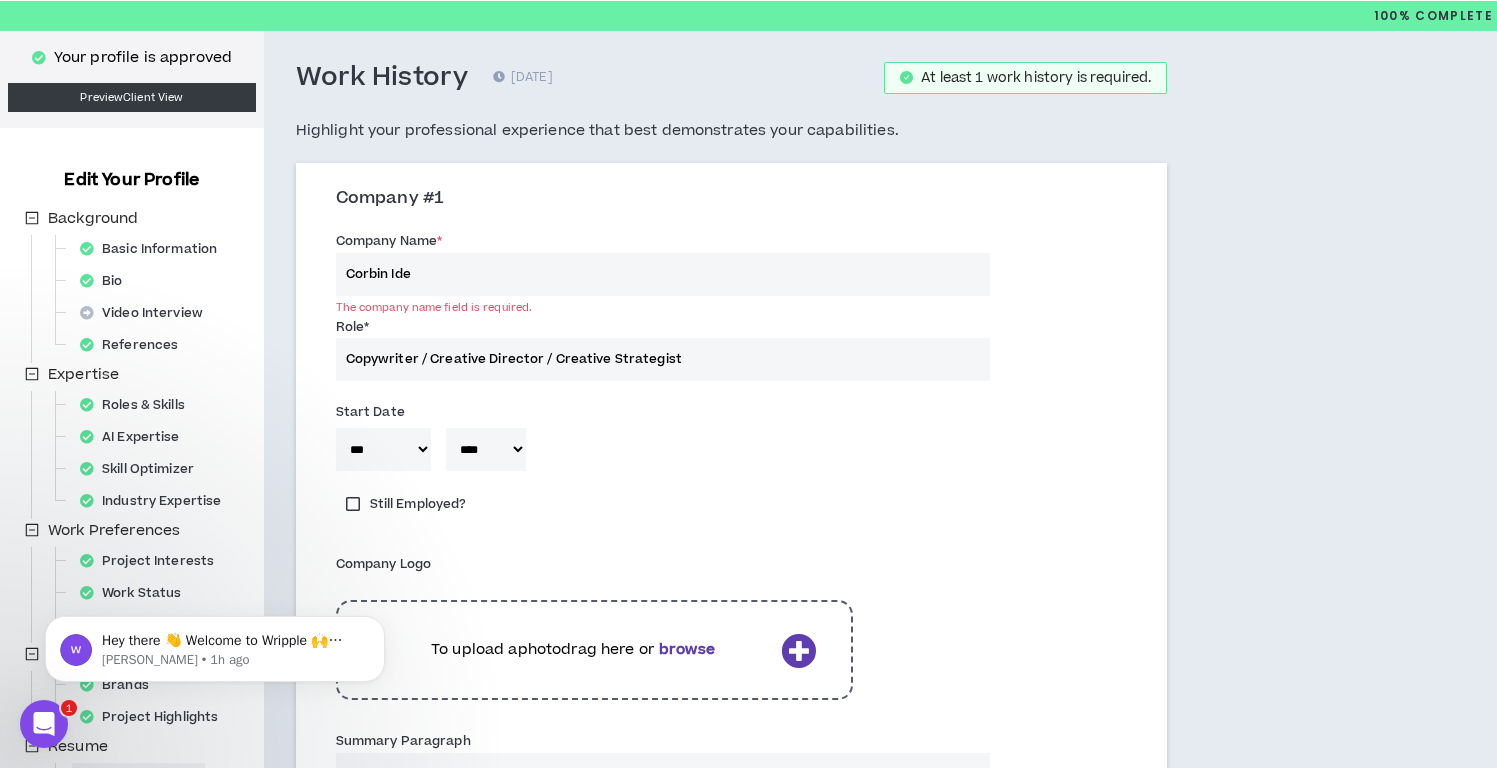 type on "Corbin Idea" 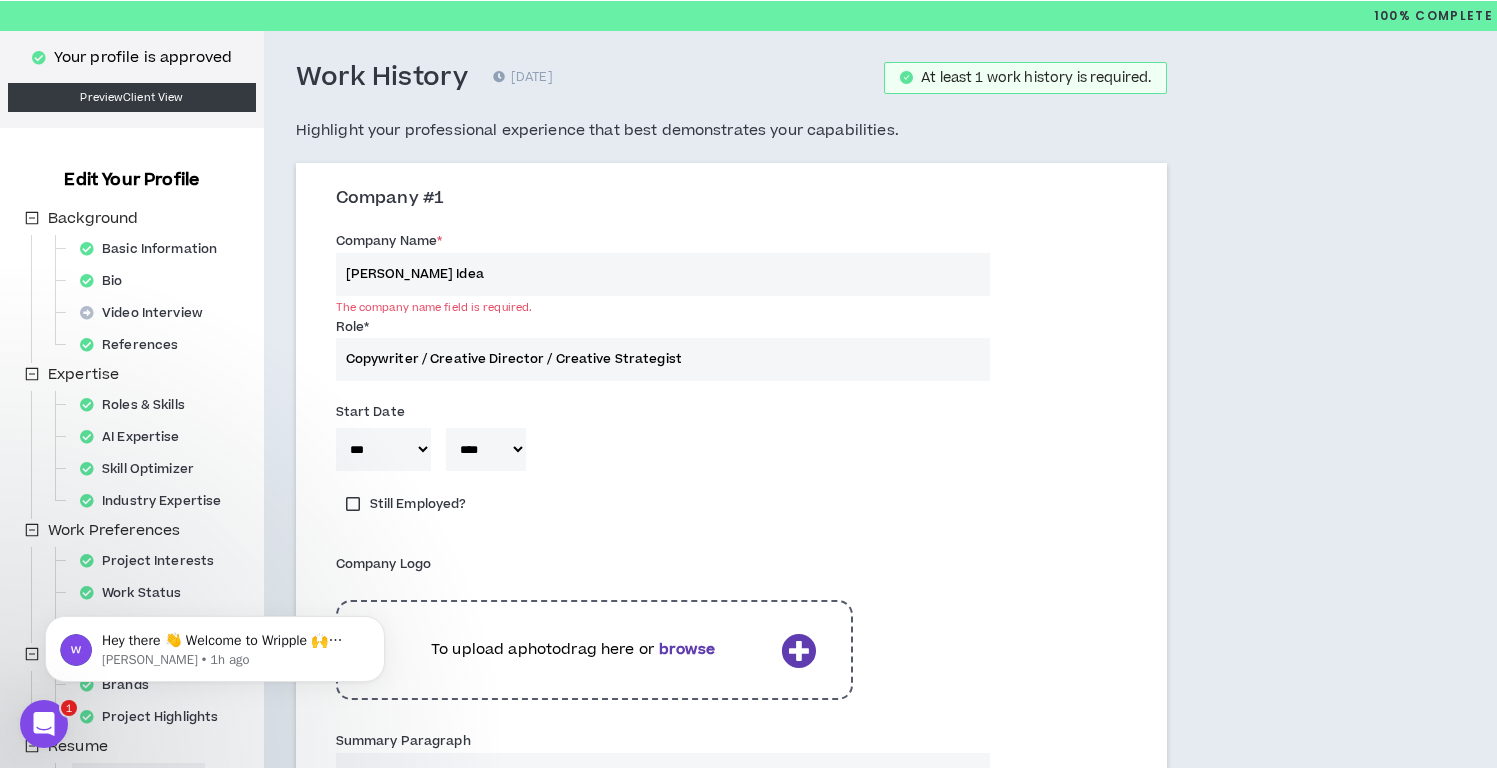 type 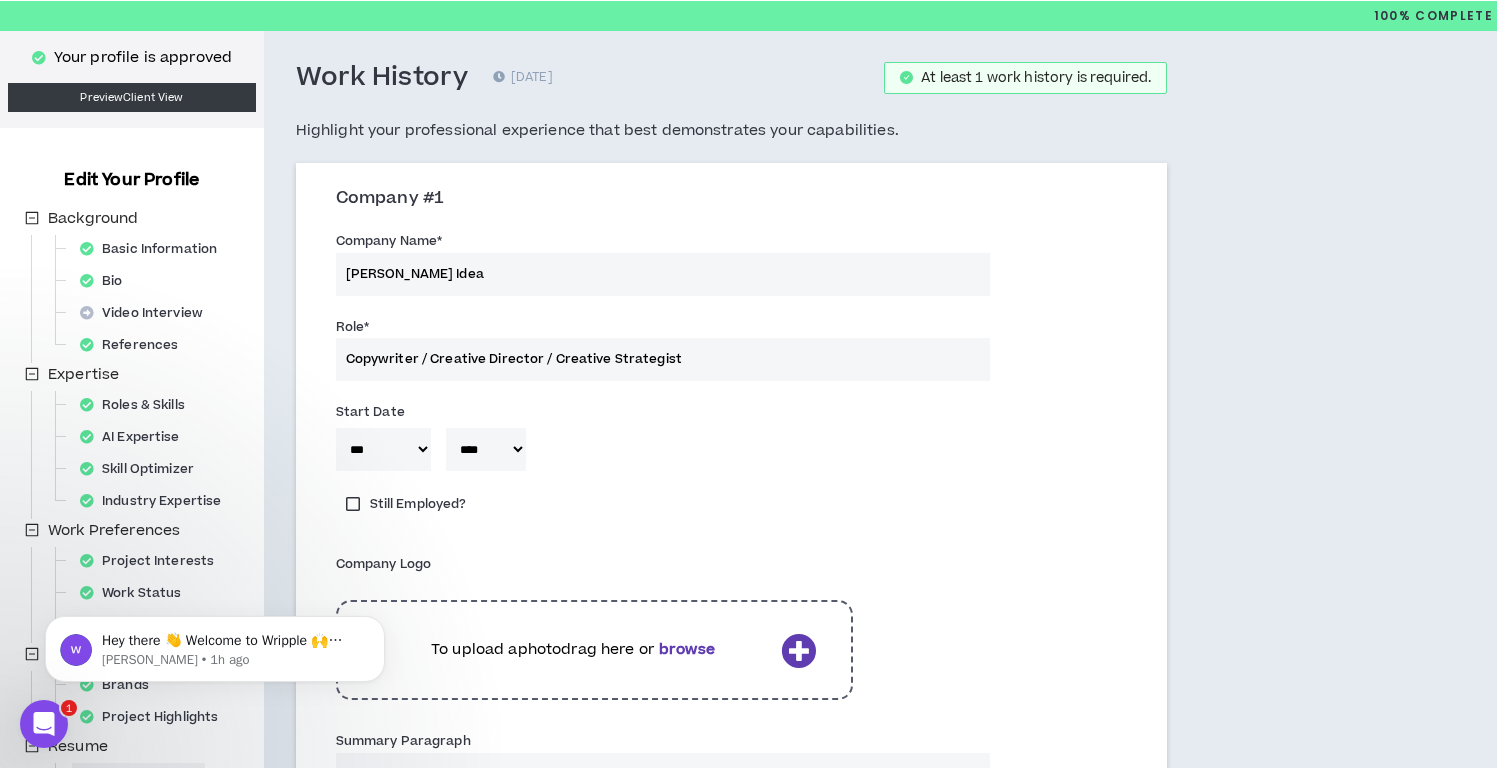 type on "Corbin Ideas" 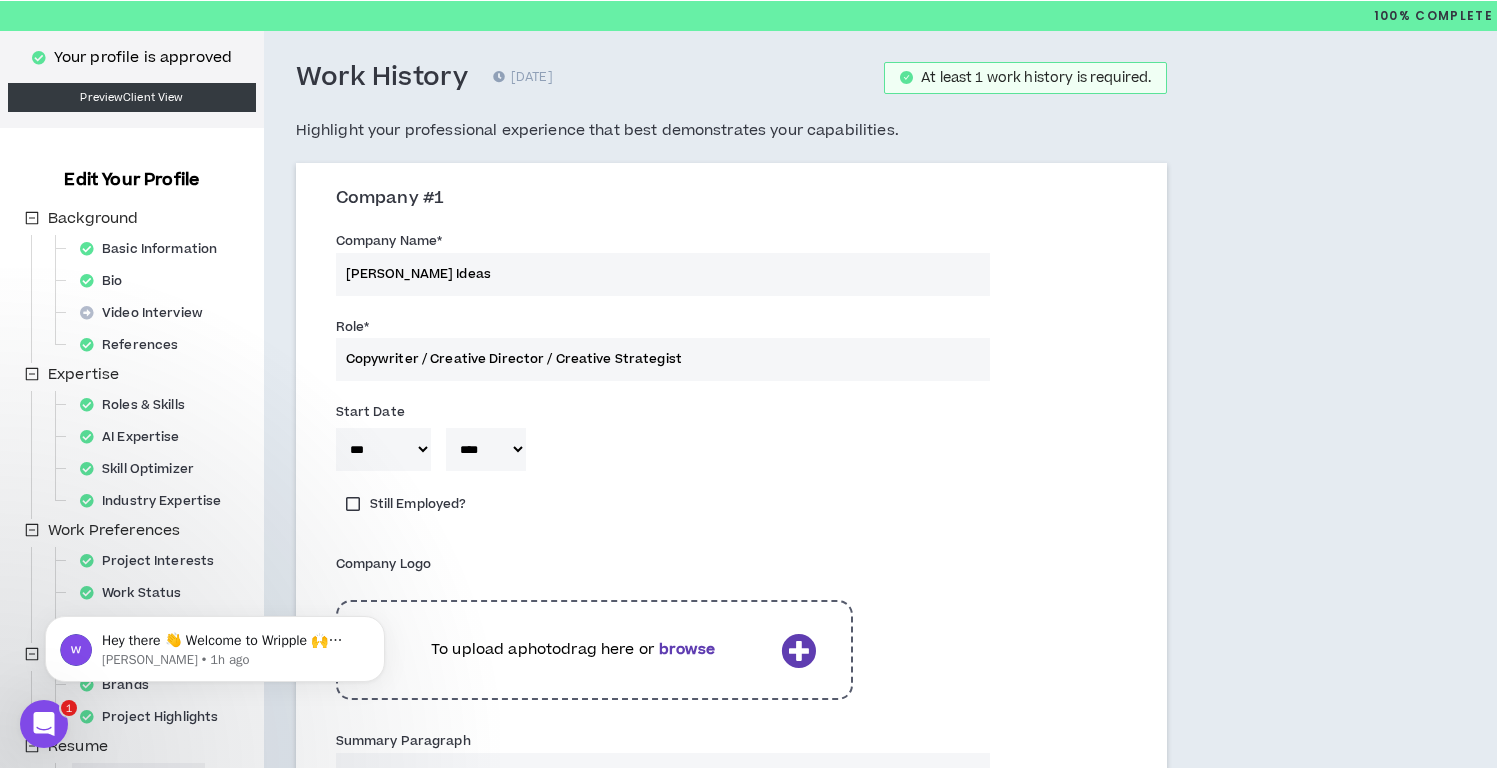type 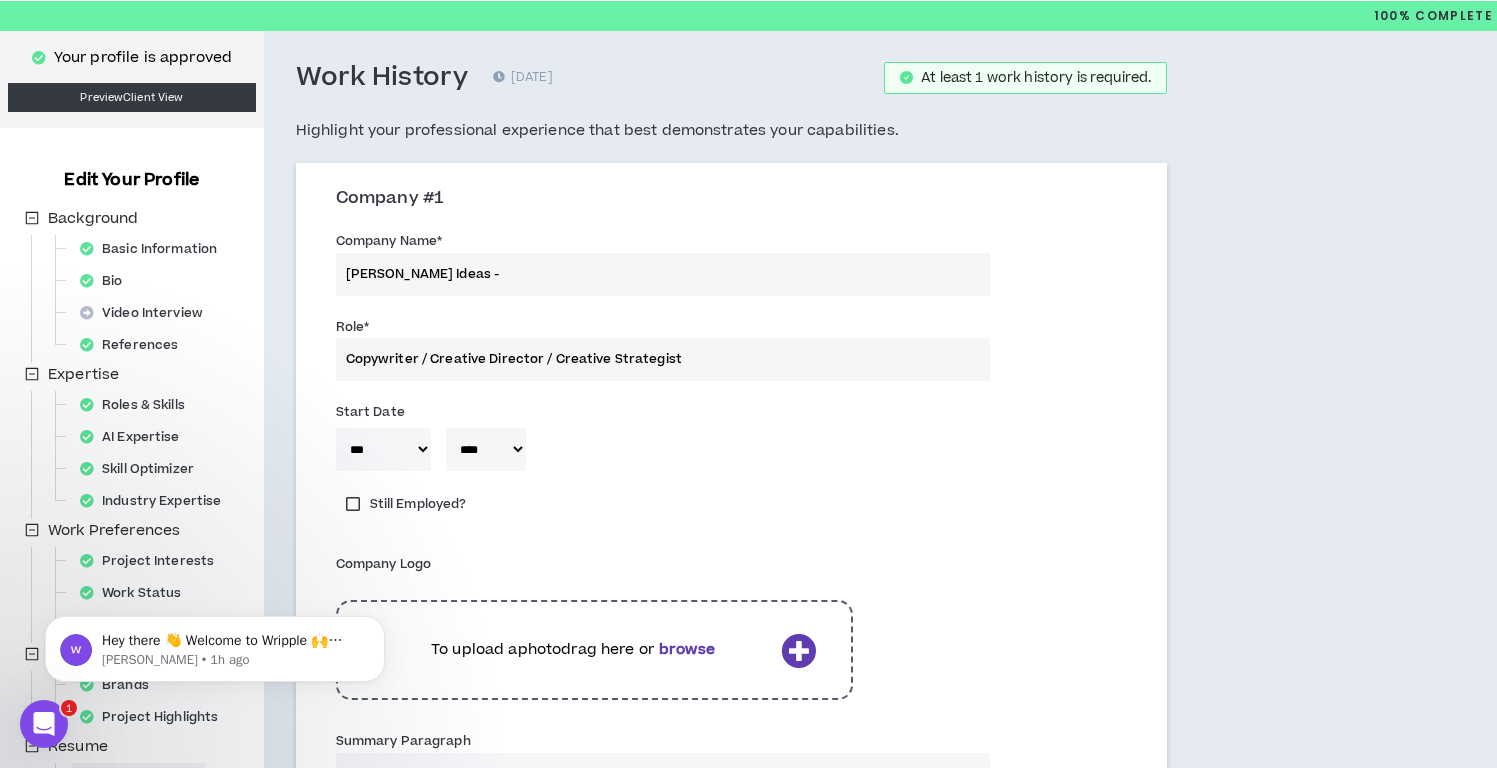type on "Corbin Ideas -" 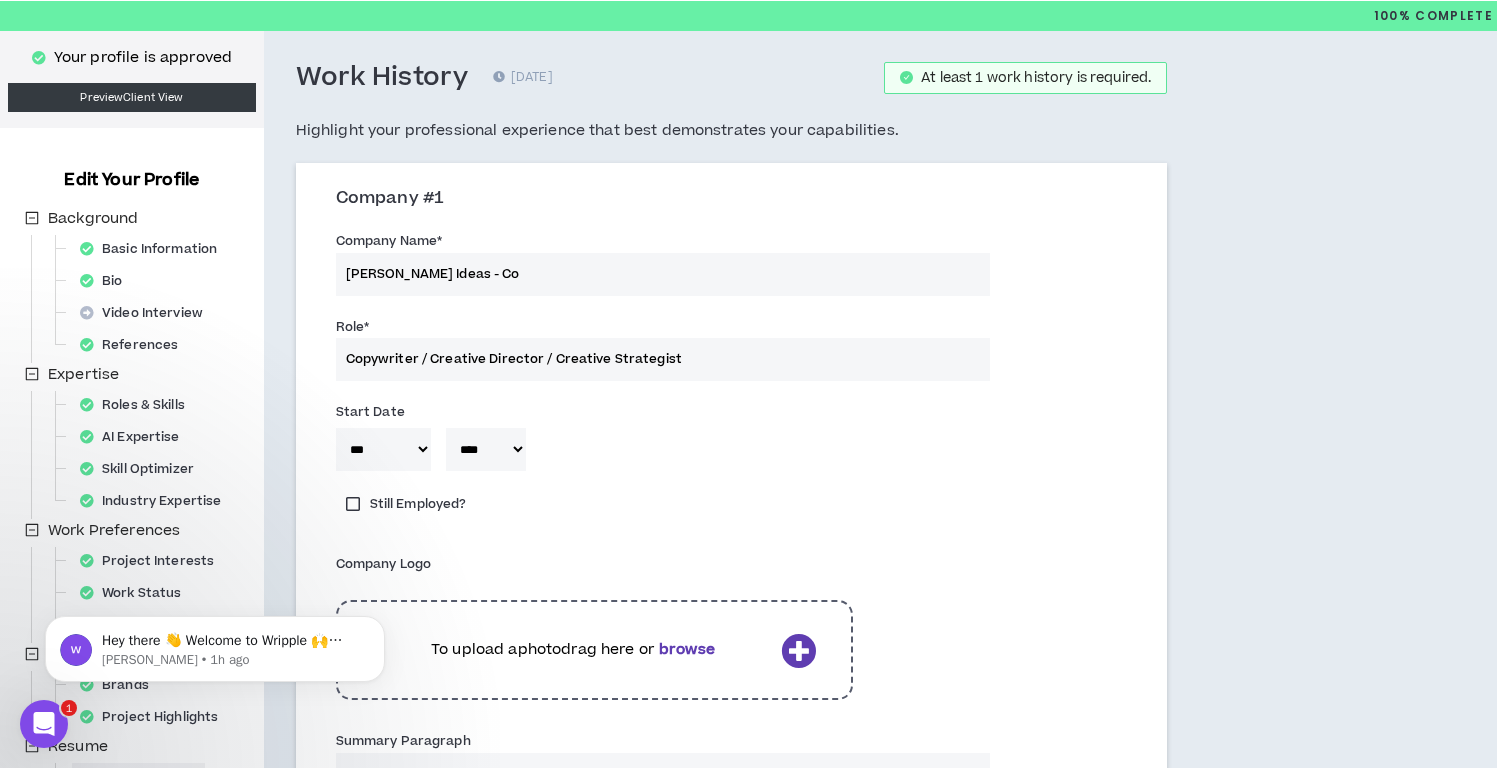 type on "Corbin Ideas - Con" 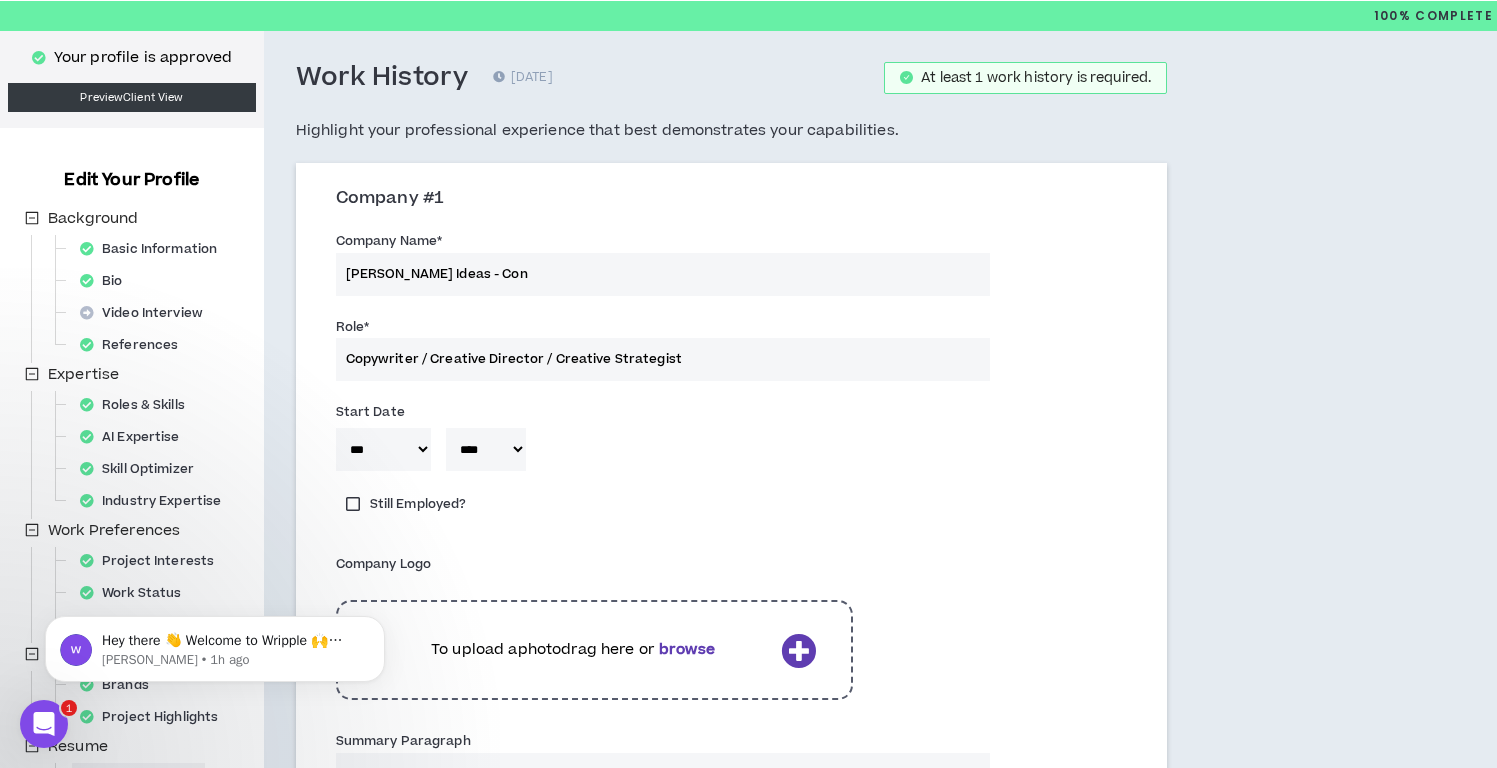 type 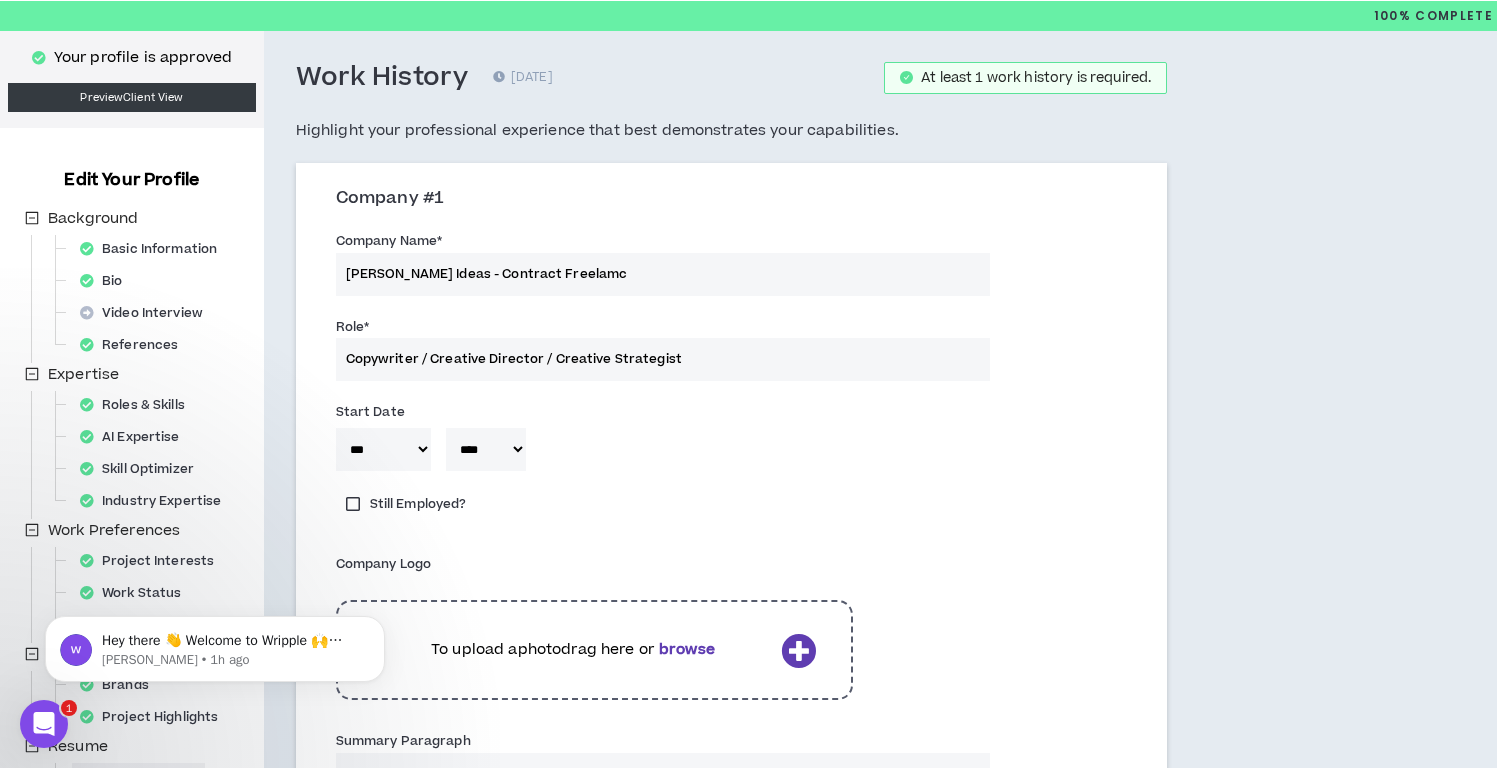 type on "Corbin Ideas - Contract Freelamce" 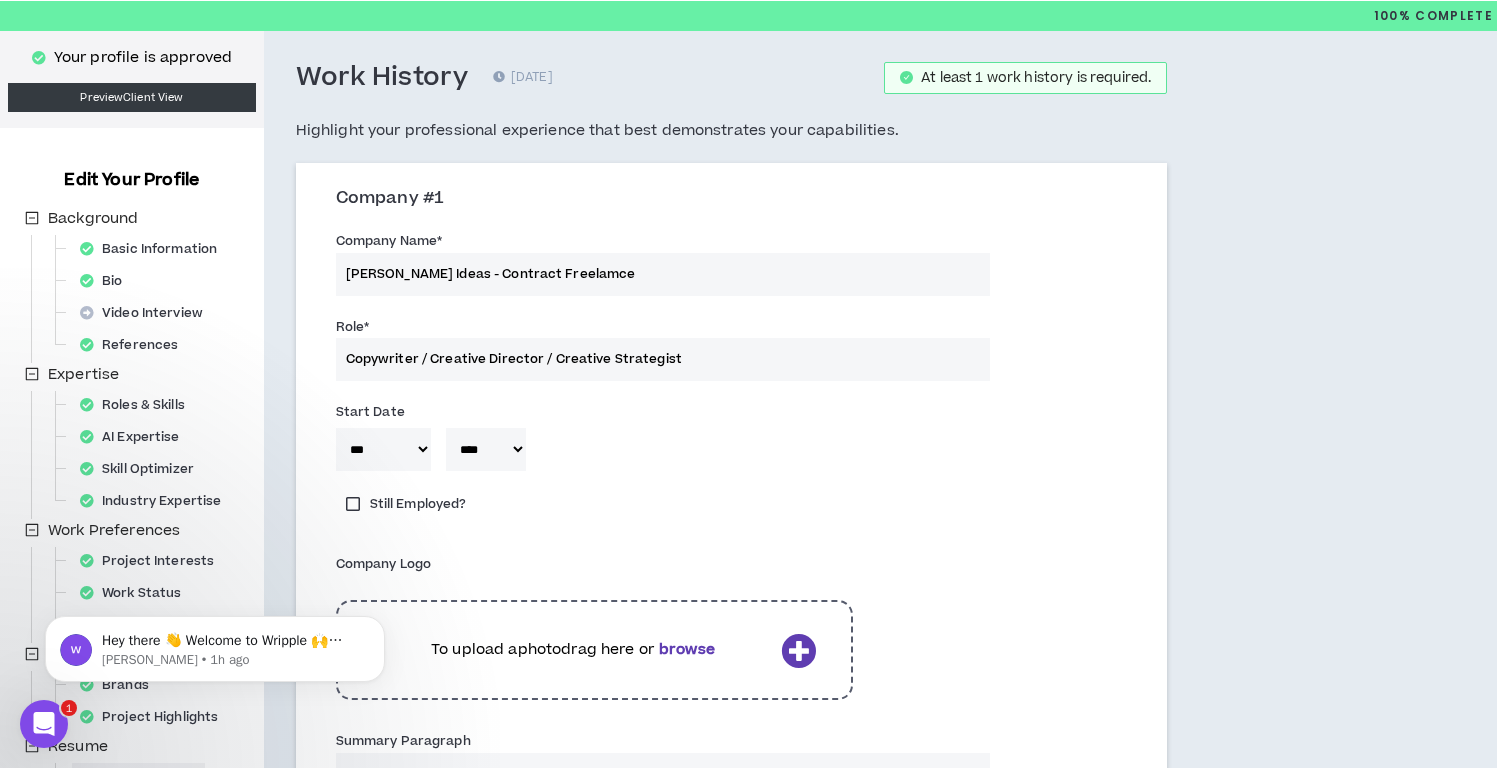 type 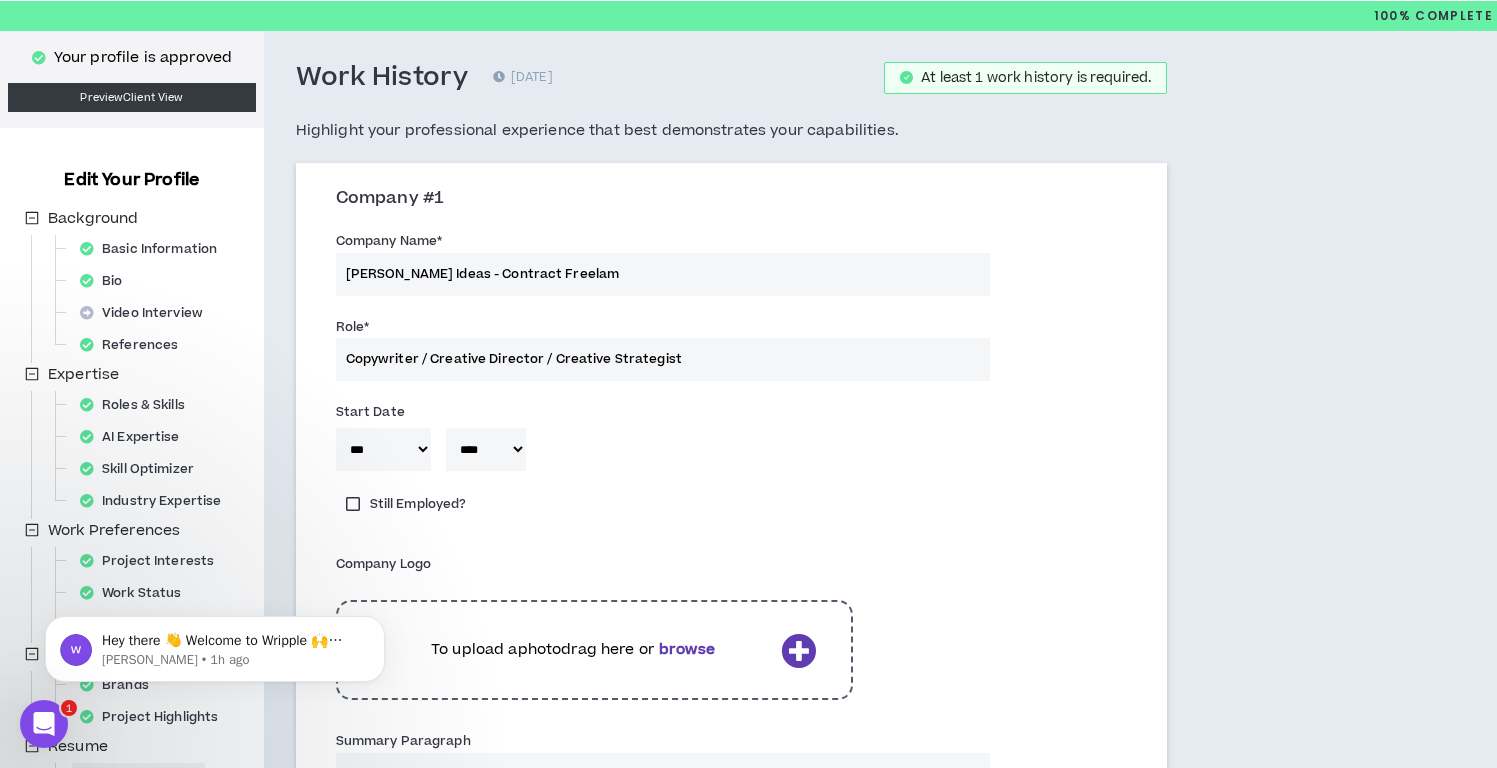 type on "Corbin Ideas - Contract Freela" 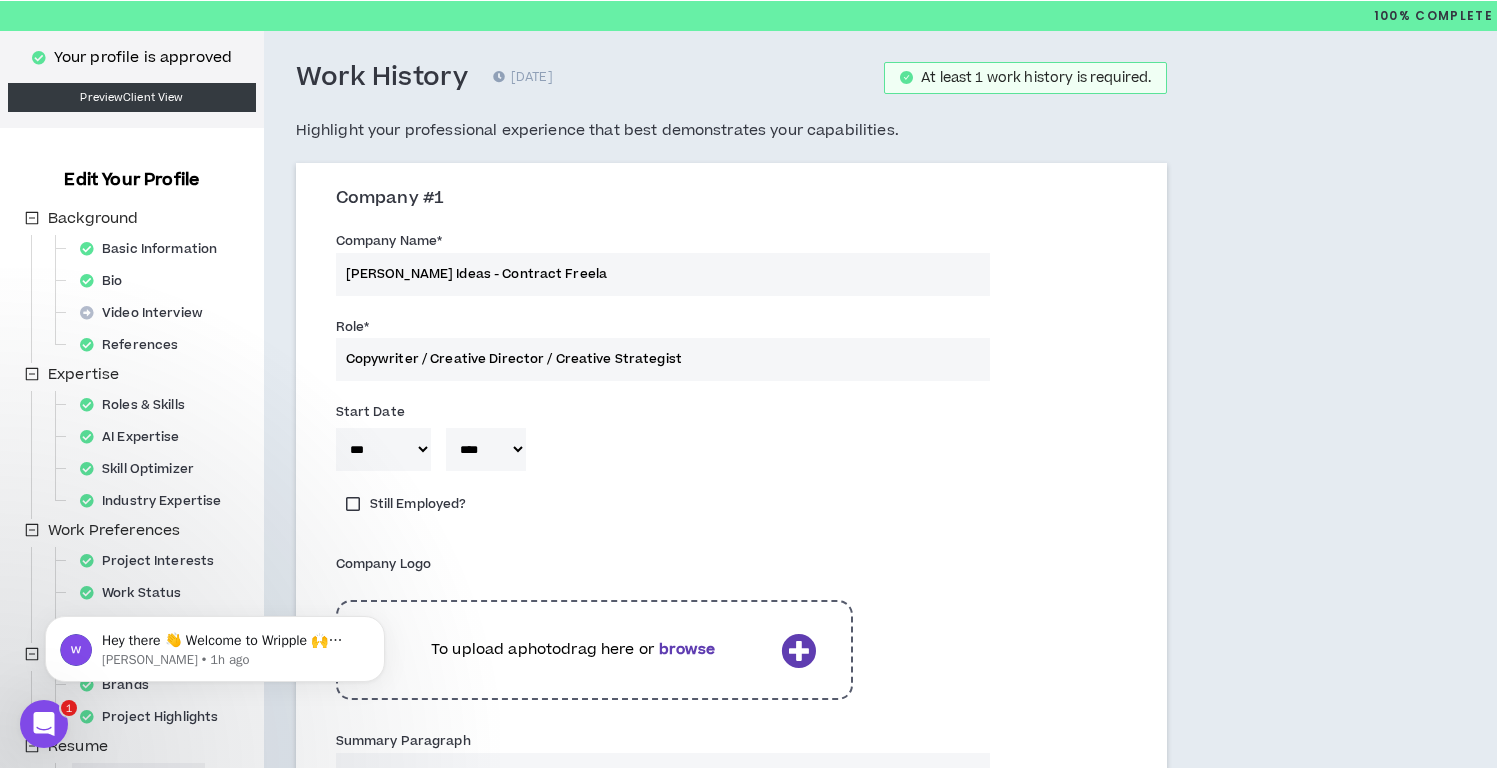 type 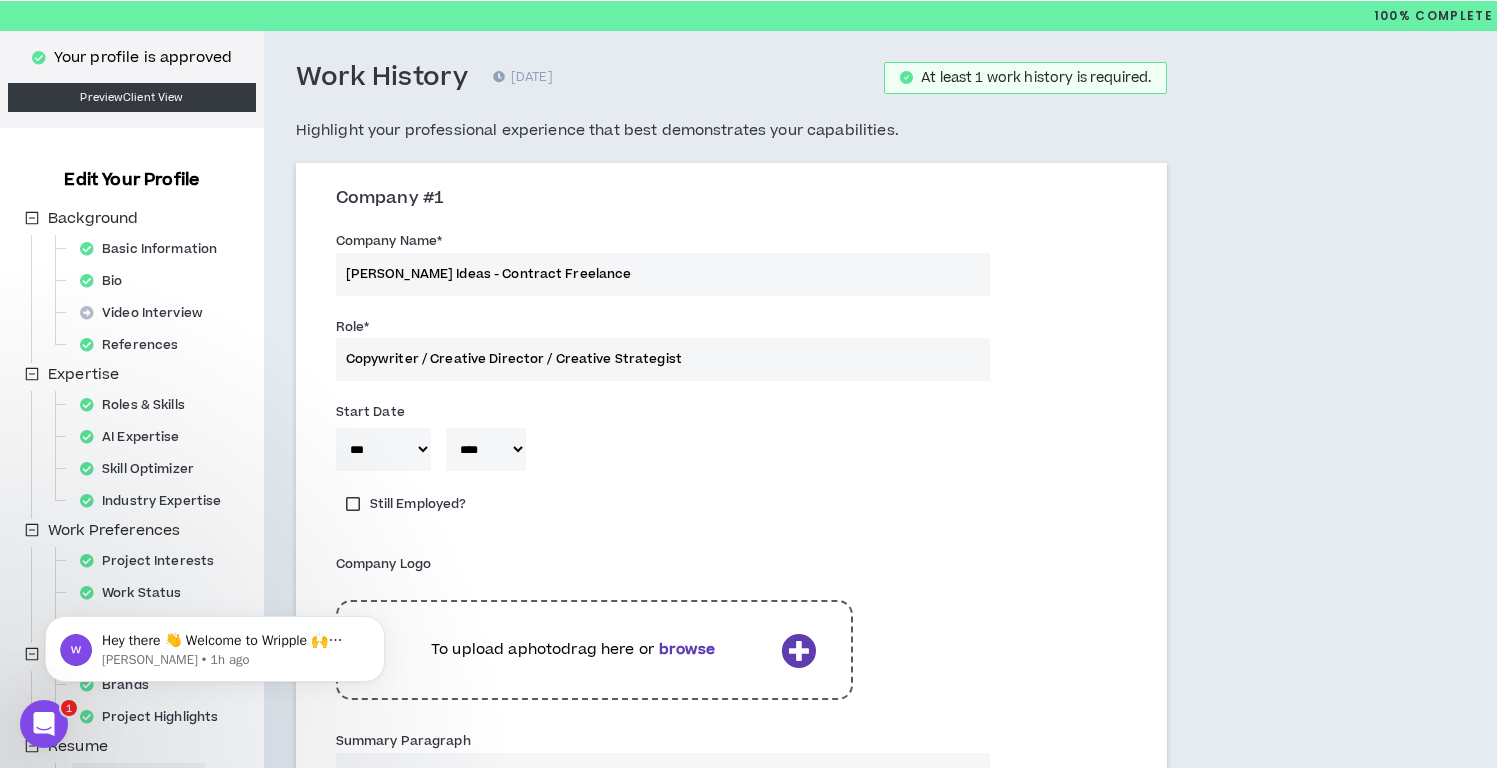 type on "Corbin Ideas - Contract Freelancer" 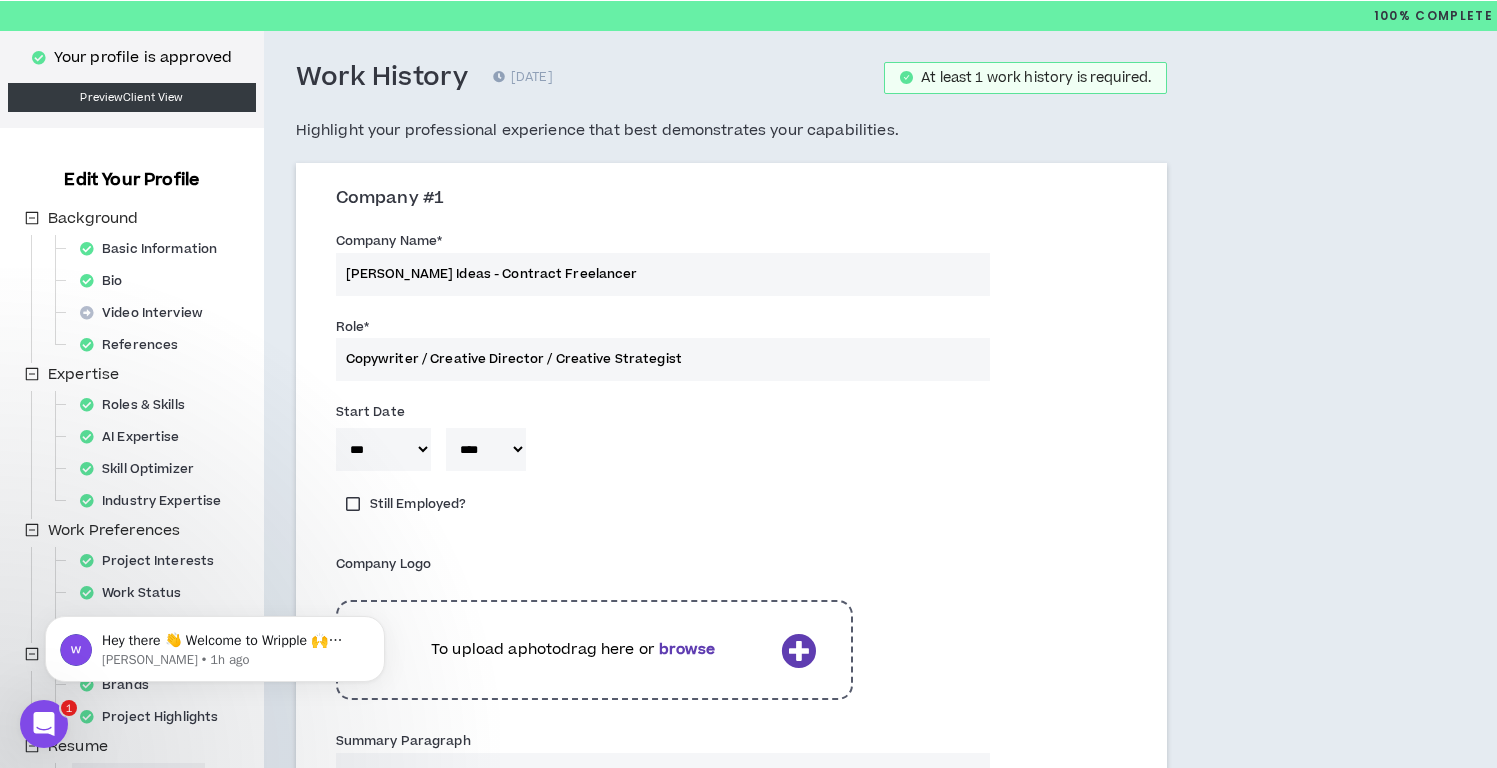 type 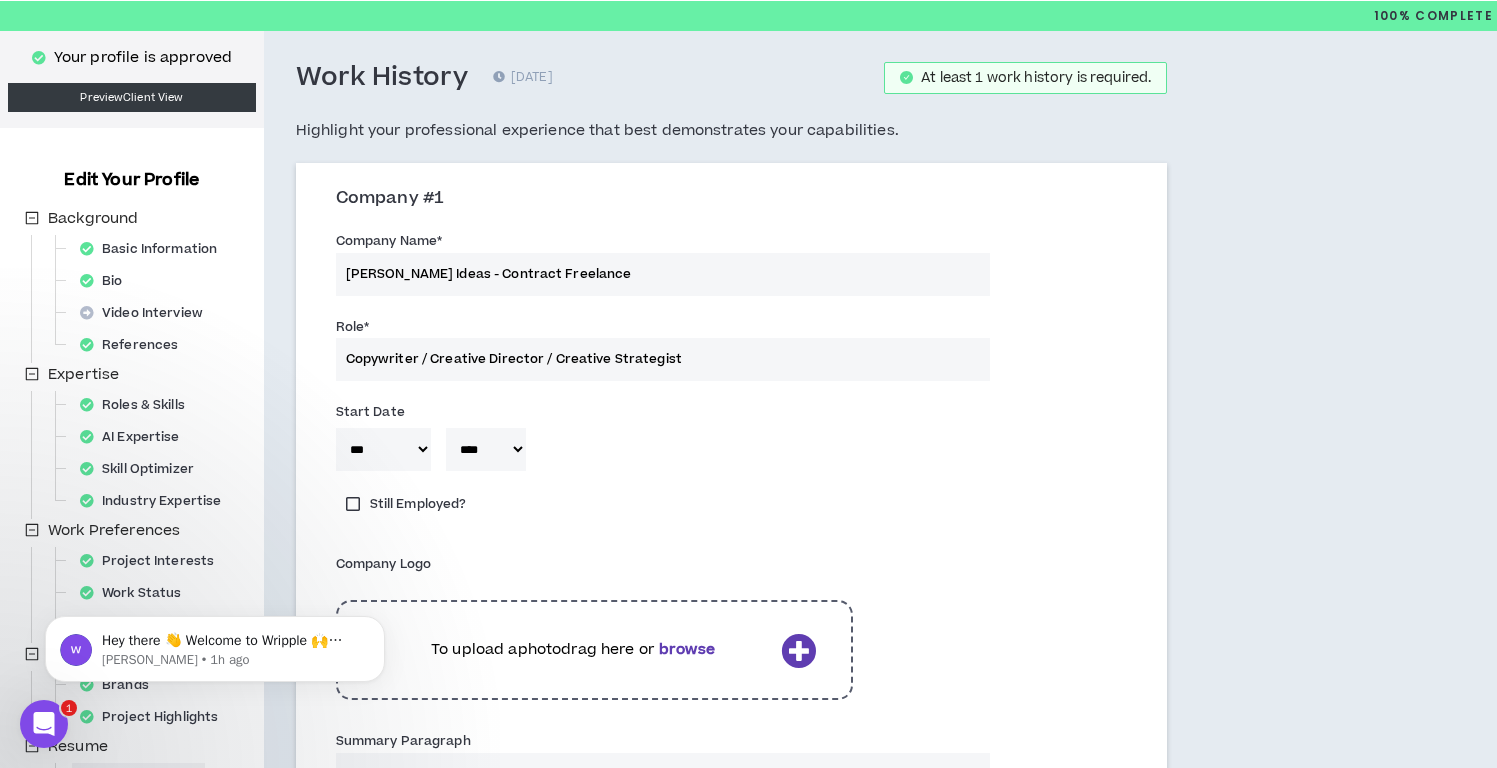 type 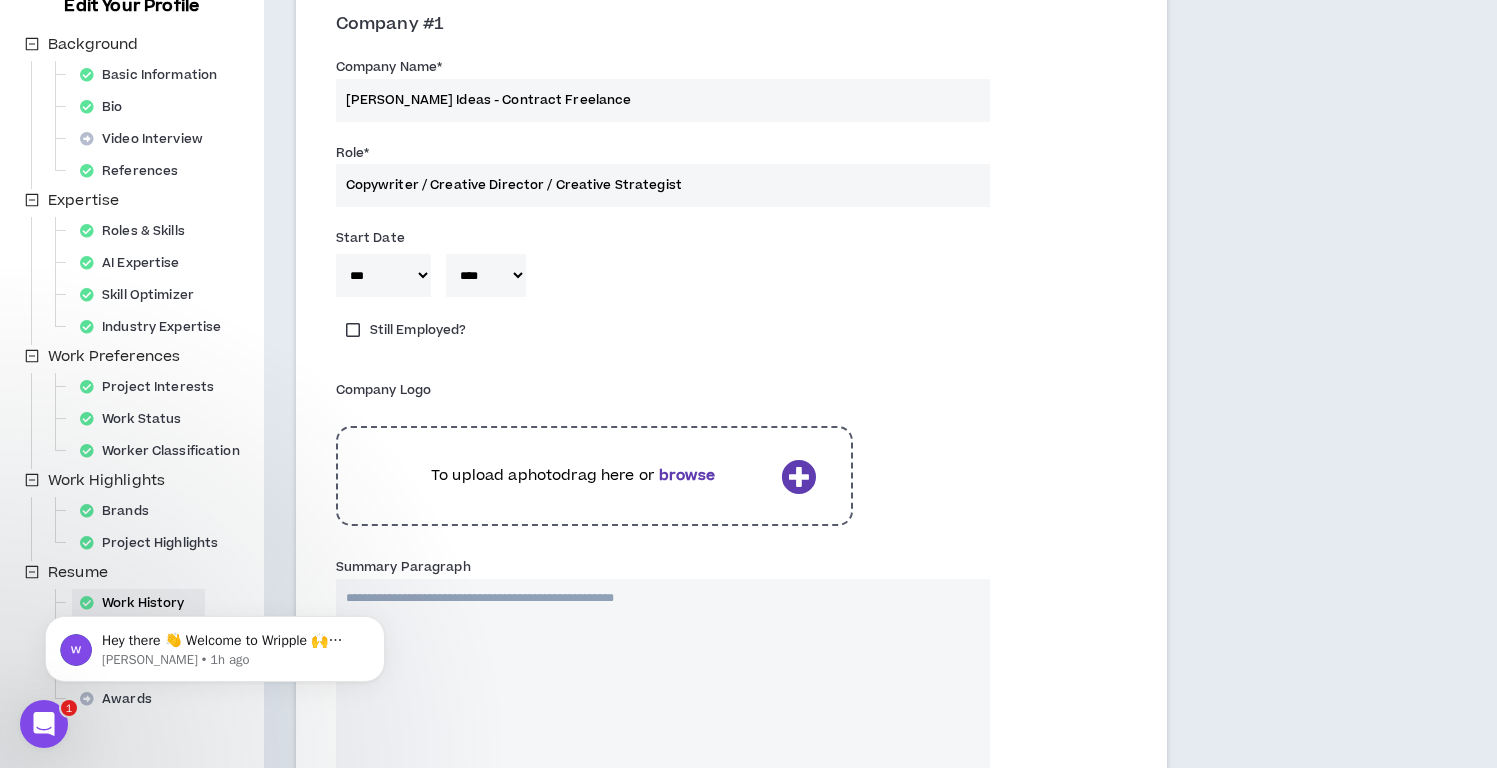 scroll, scrollTop: 236, scrollLeft: 0, axis: vertical 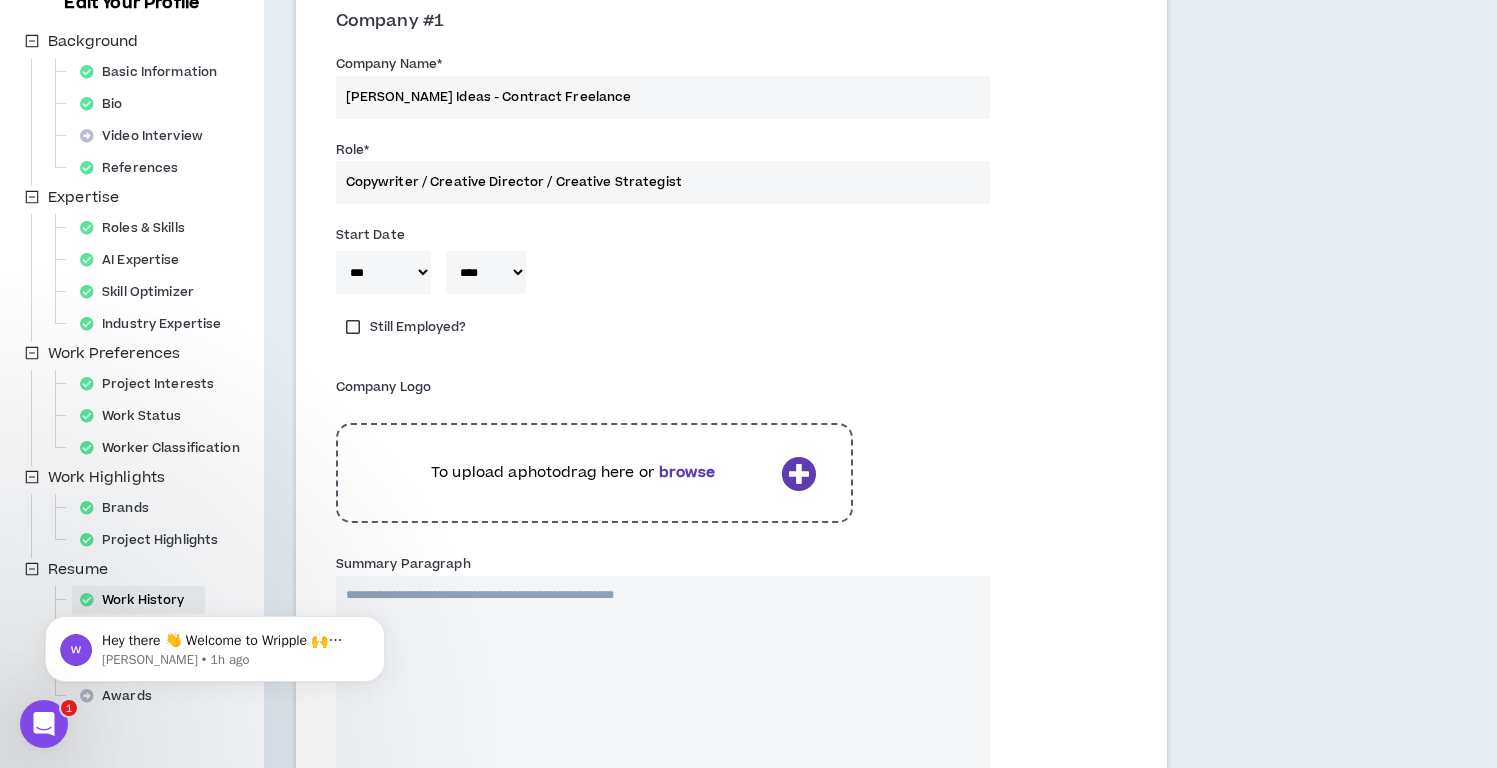 type on "Corbin Ideas - Contract Freelance" 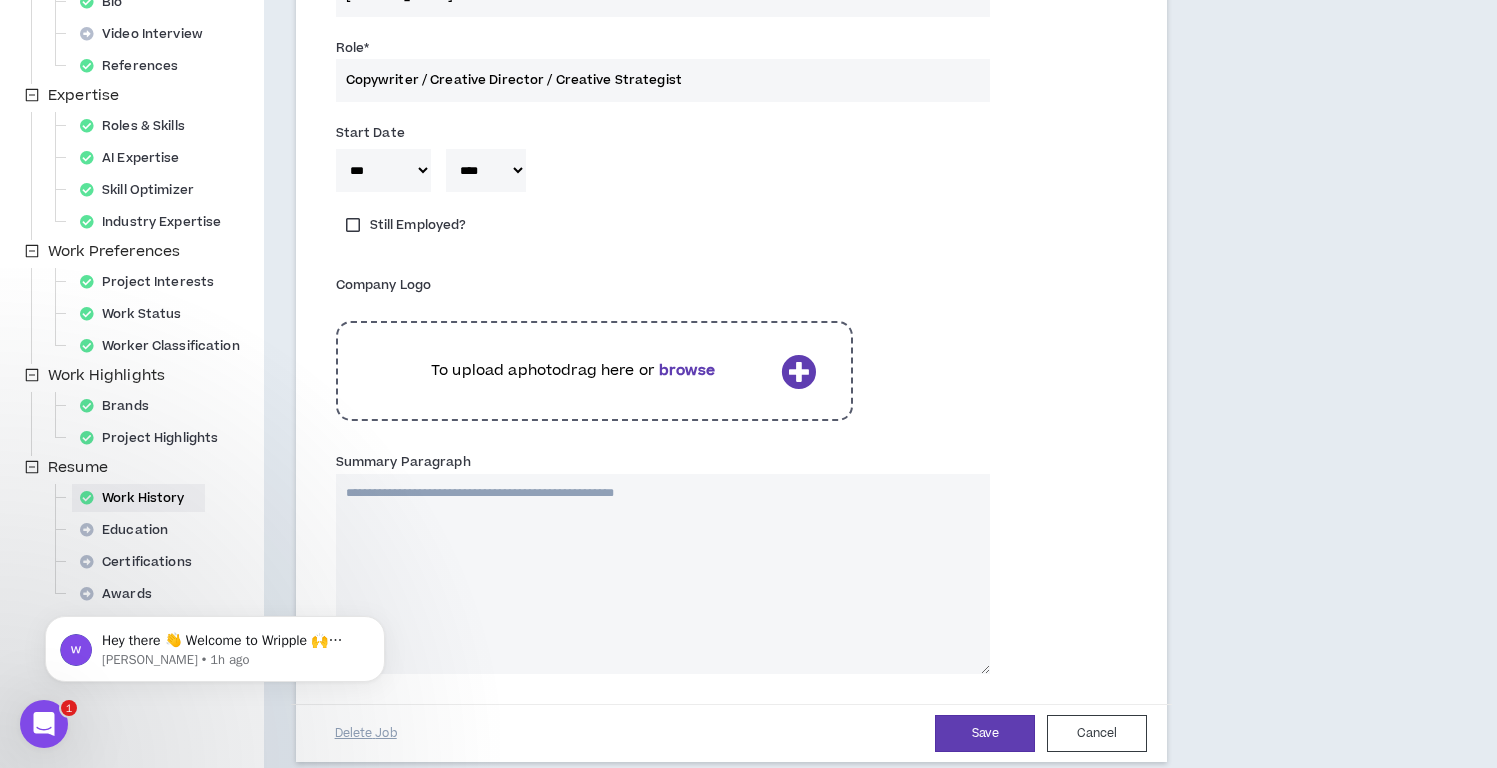 scroll, scrollTop: 443, scrollLeft: 0, axis: vertical 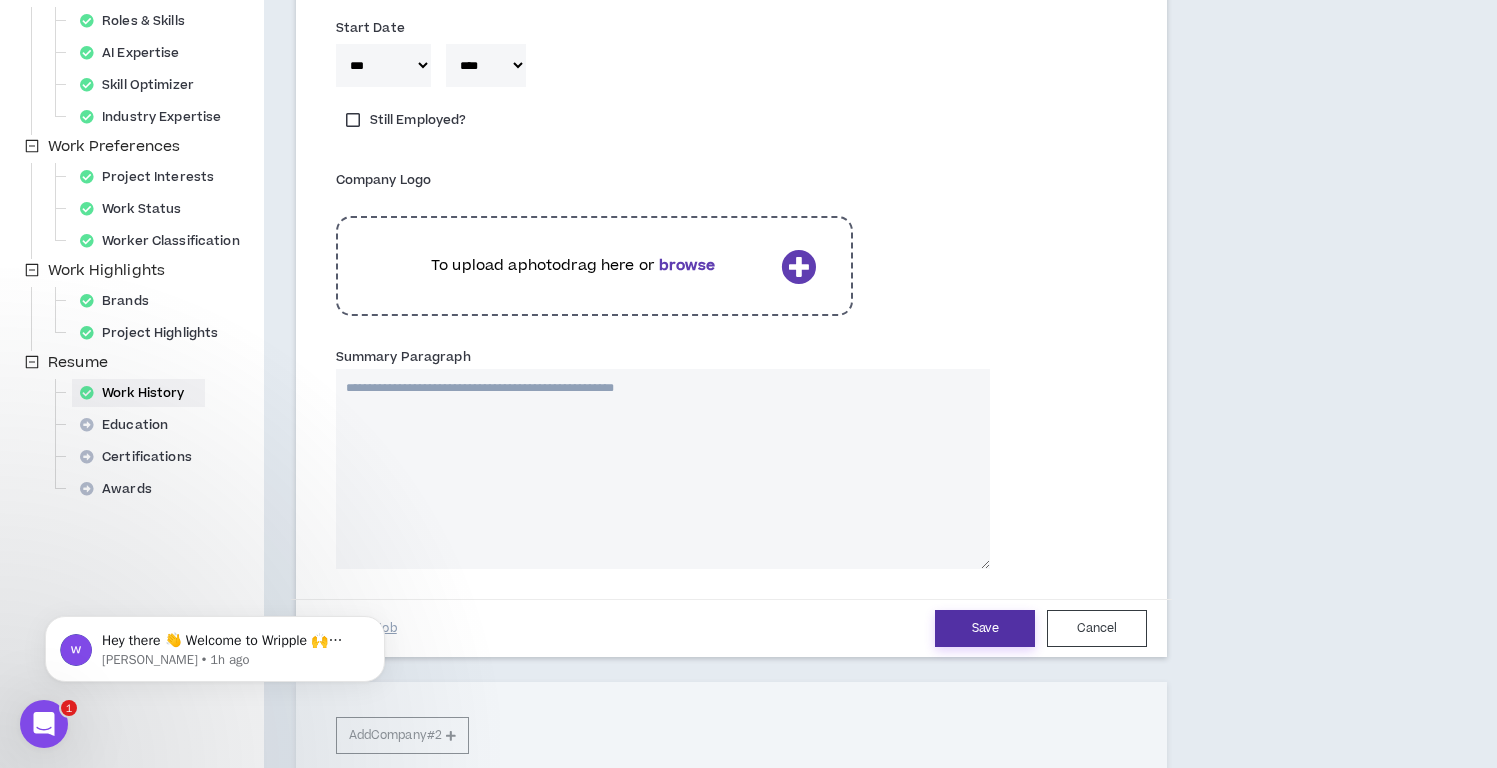 click on "Save" at bounding box center [985, 628] 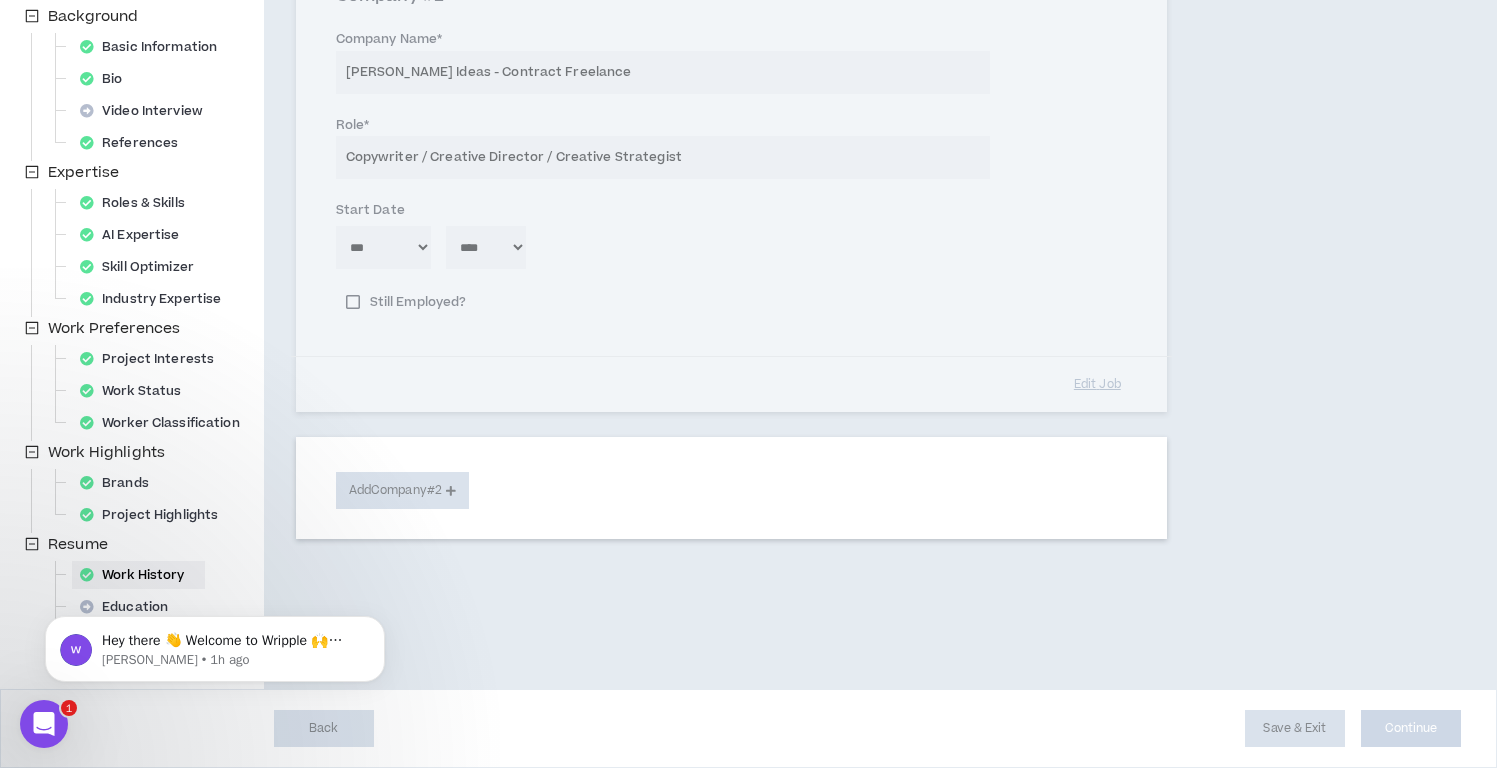 scroll, scrollTop: 261, scrollLeft: 0, axis: vertical 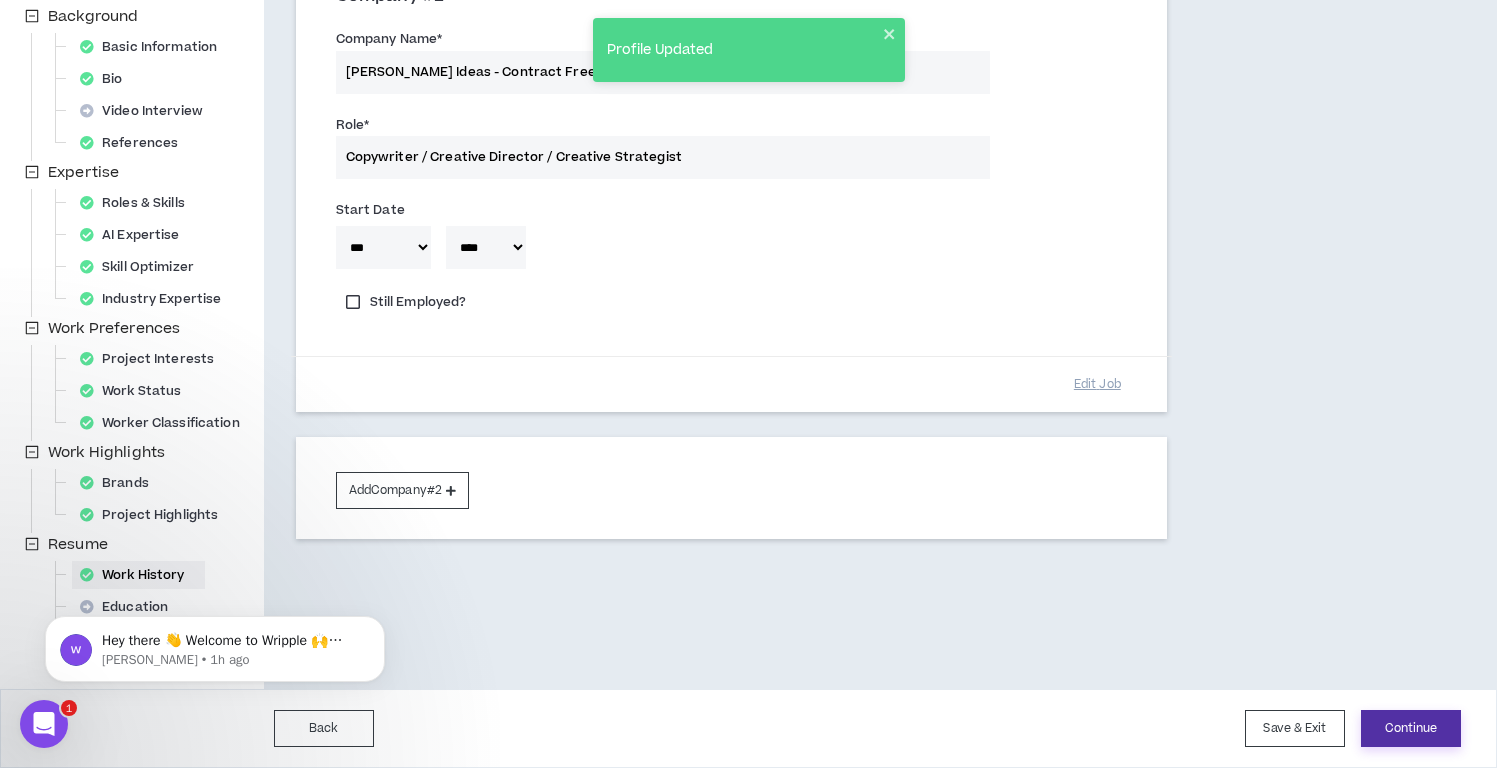 click on "Continue" at bounding box center (1411, 728) 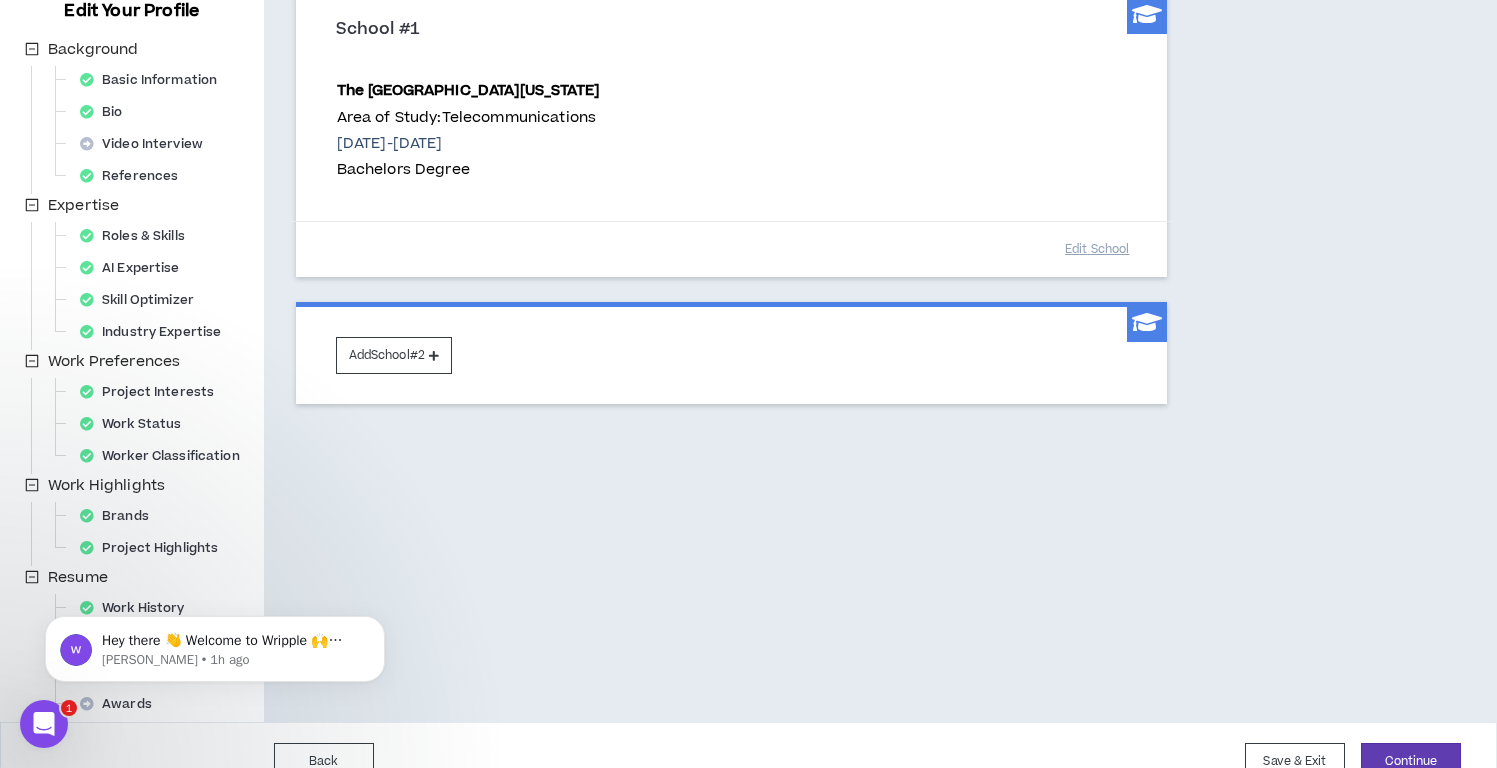scroll, scrollTop: 261, scrollLeft: 0, axis: vertical 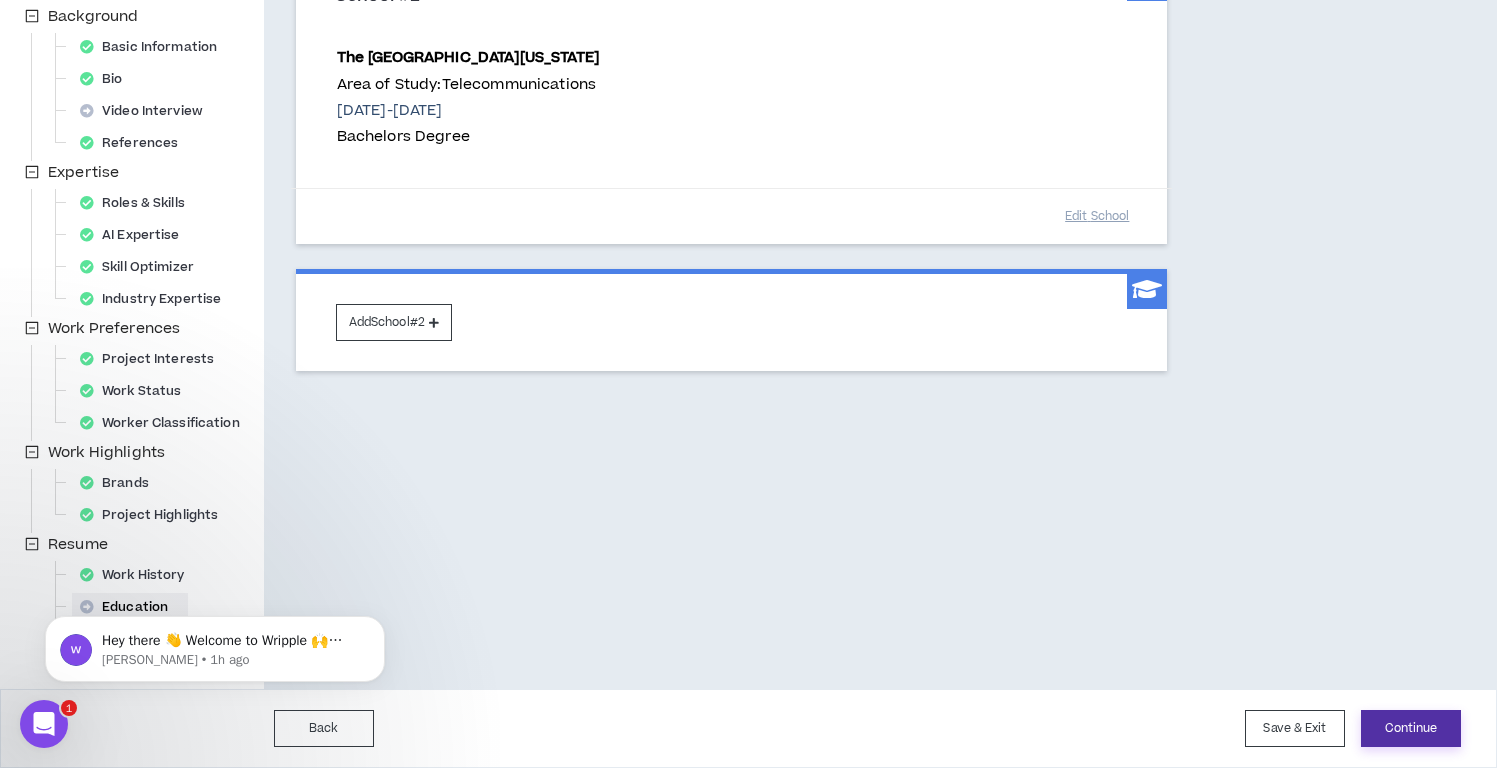 click on "Continue" at bounding box center [1411, 728] 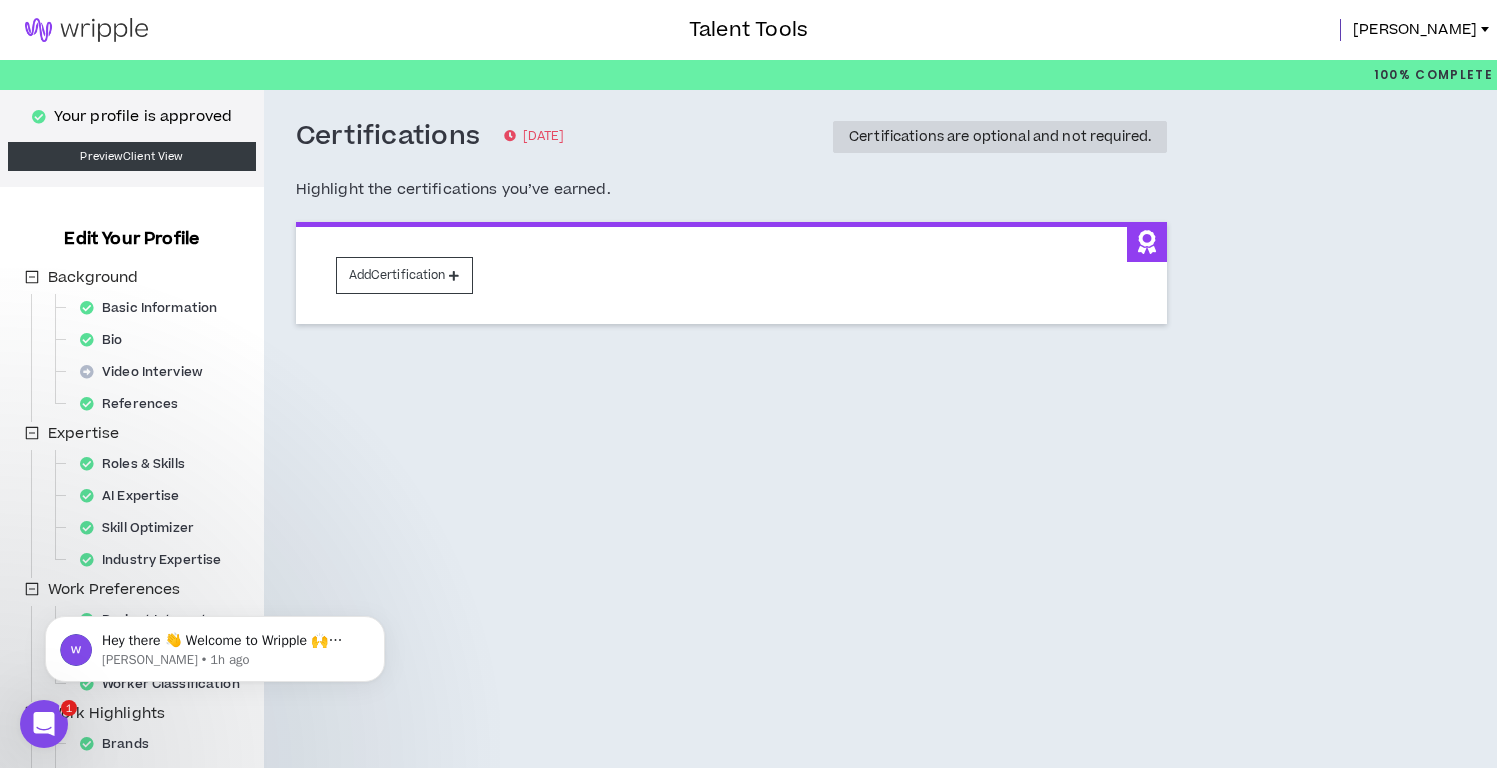 scroll, scrollTop: 261, scrollLeft: 0, axis: vertical 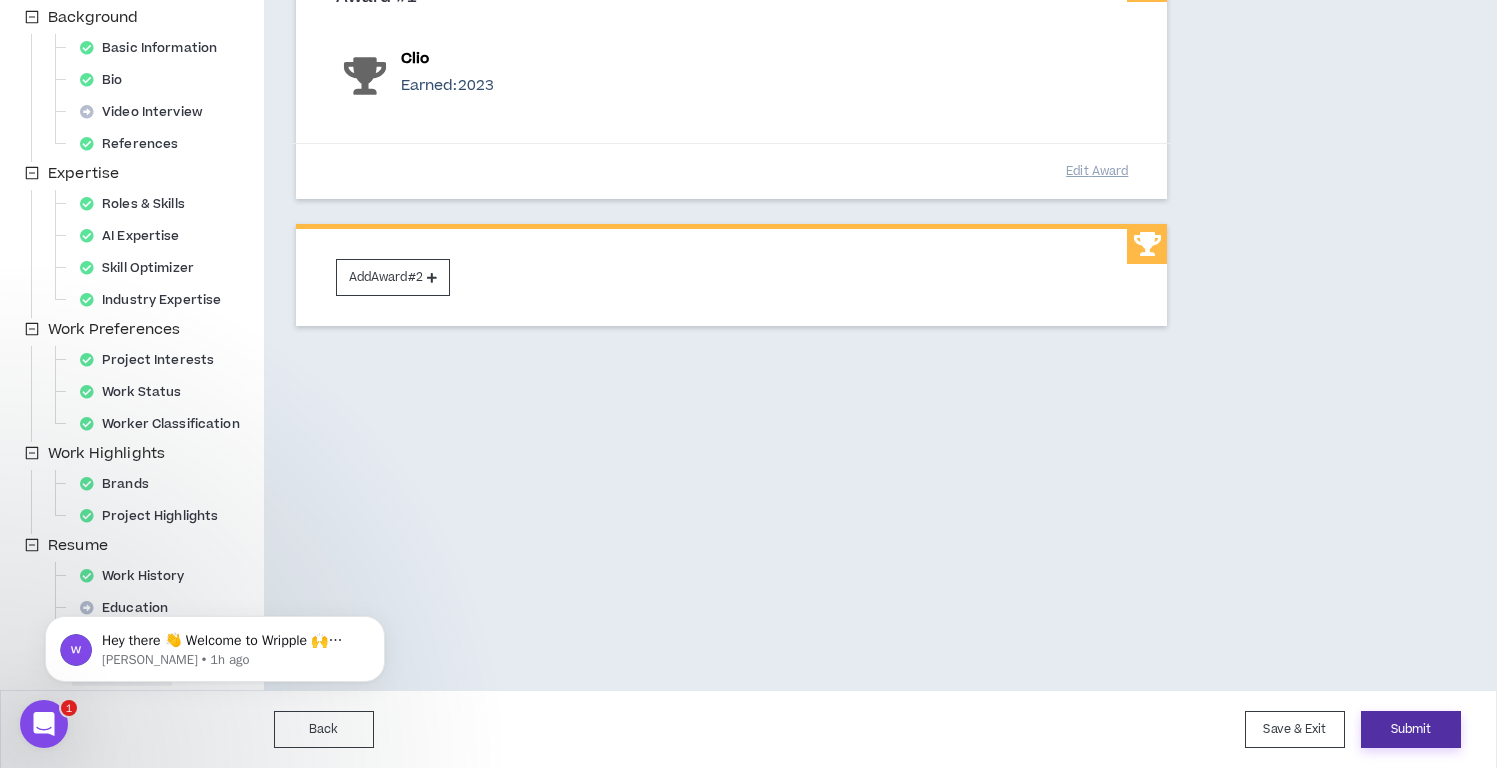 click on "Submit" at bounding box center [1411, 729] 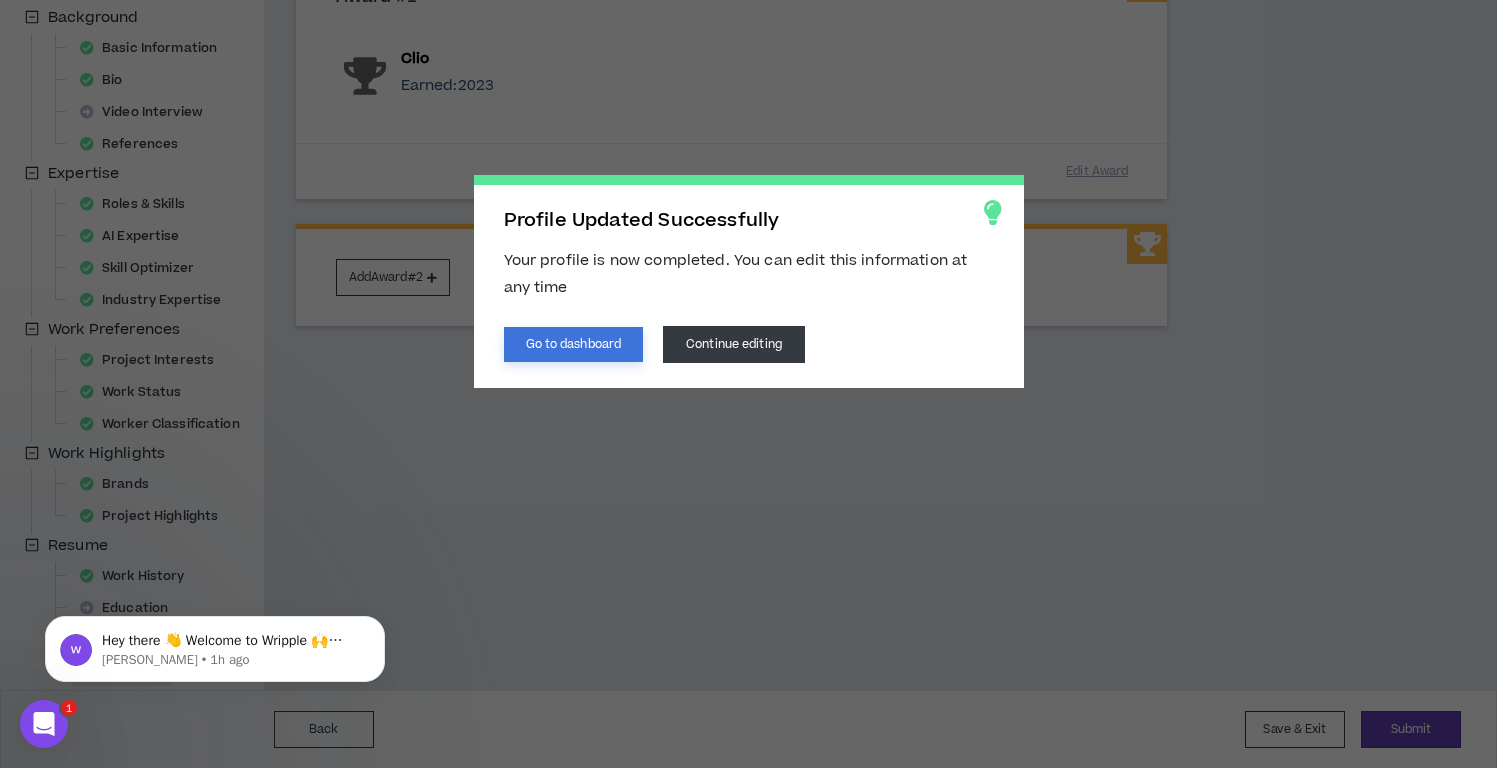 click on "Go to dashboard" at bounding box center [574, 344] 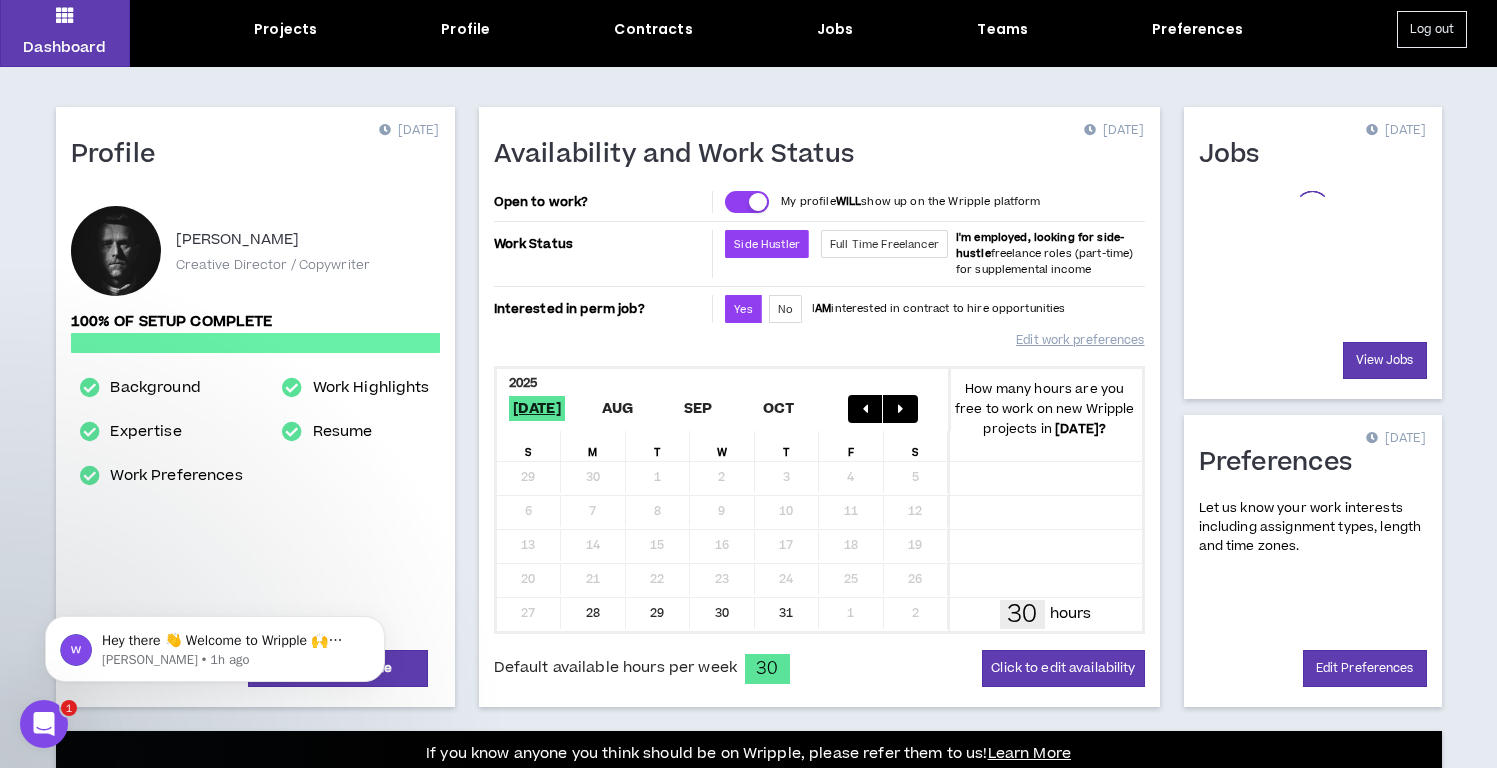 scroll, scrollTop: 0, scrollLeft: 0, axis: both 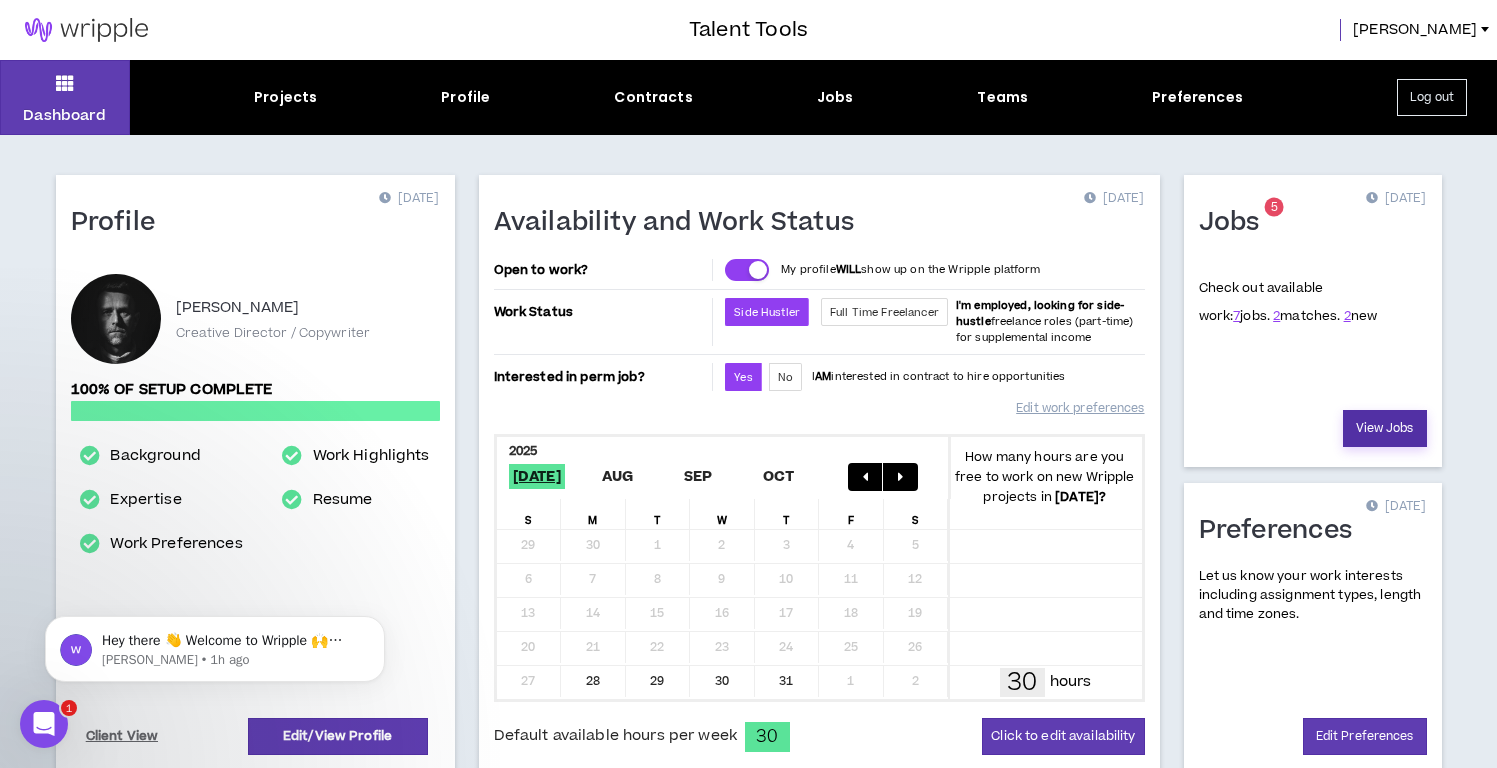 click on "View Jobs" at bounding box center (1385, 428) 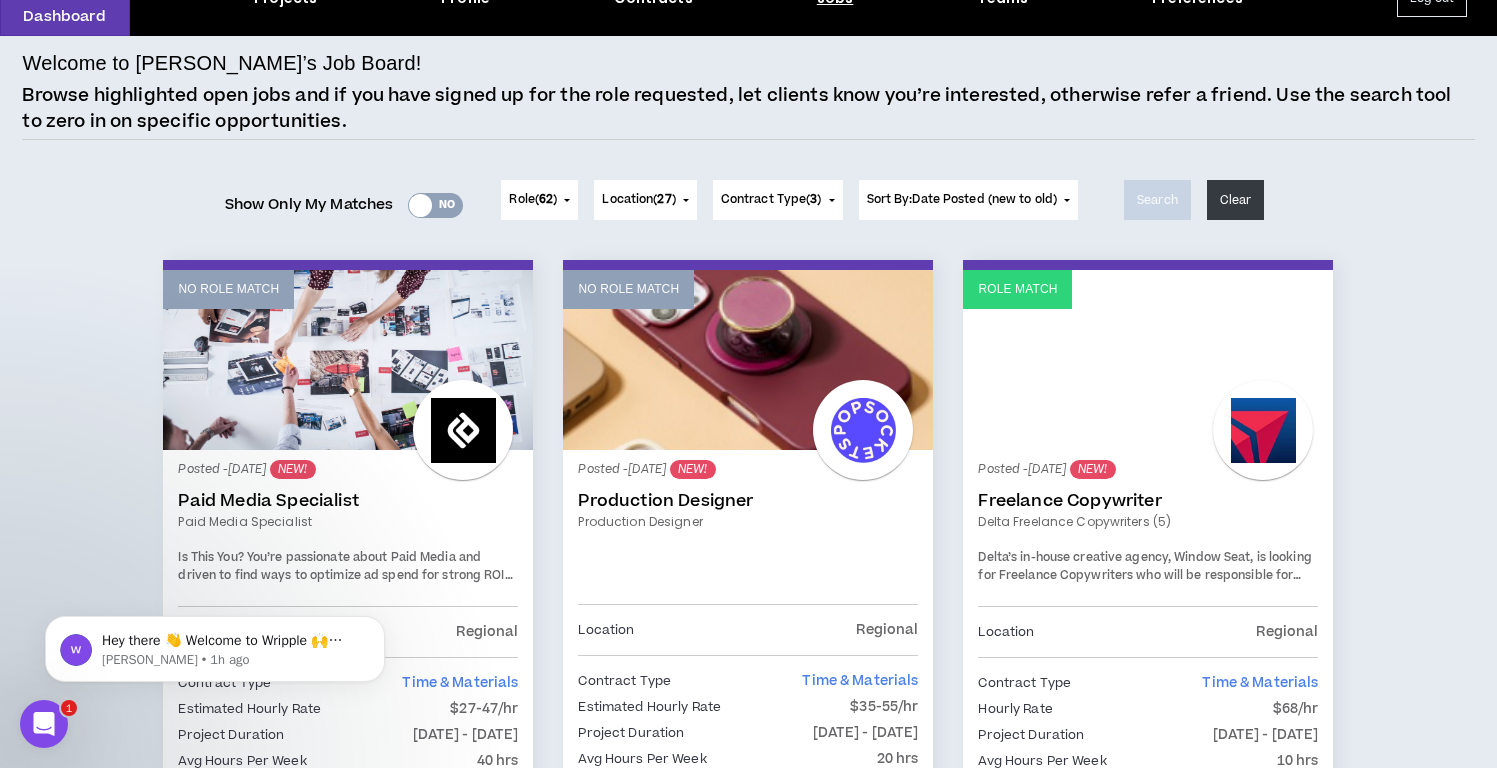 scroll, scrollTop: 100, scrollLeft: 0, axis: vertical 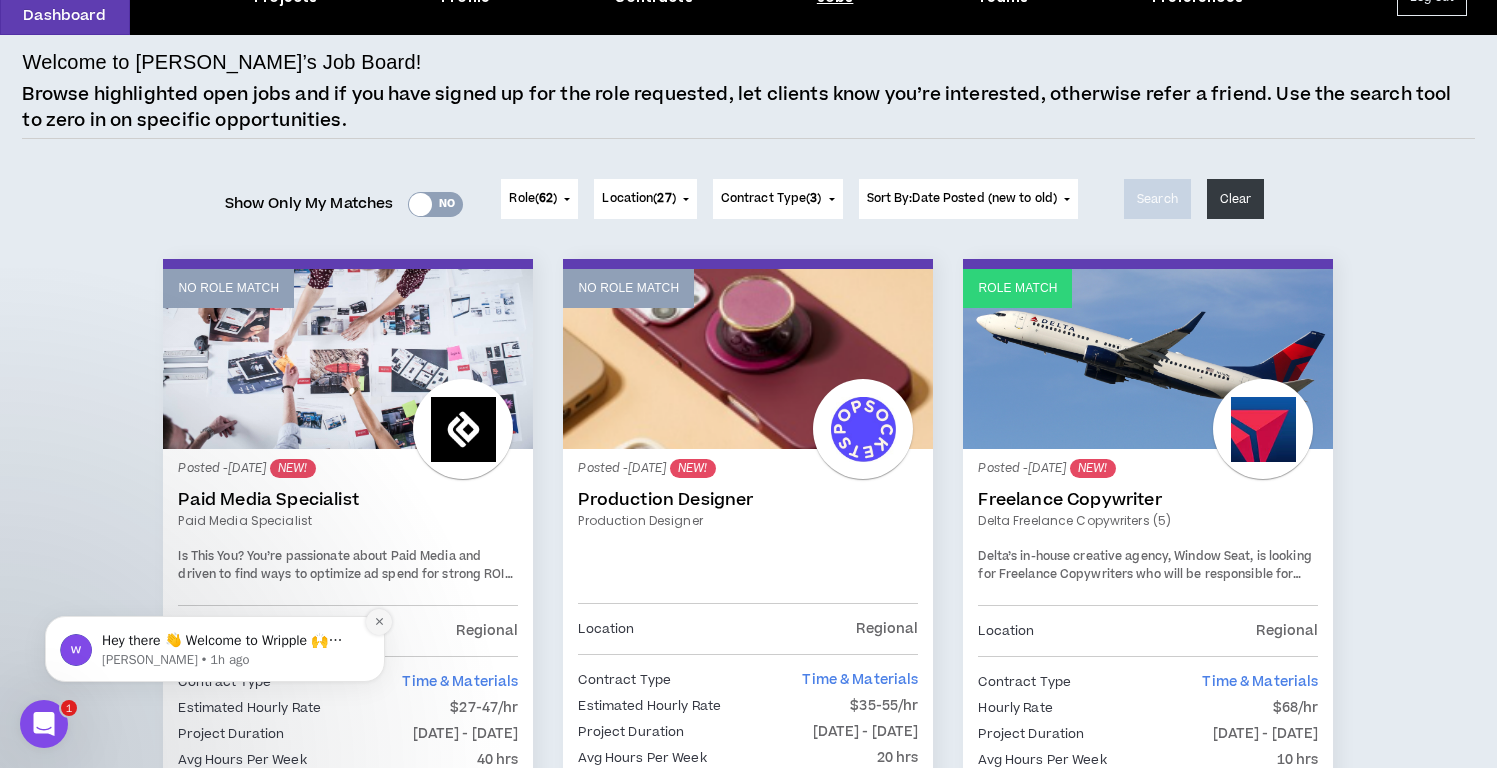 click 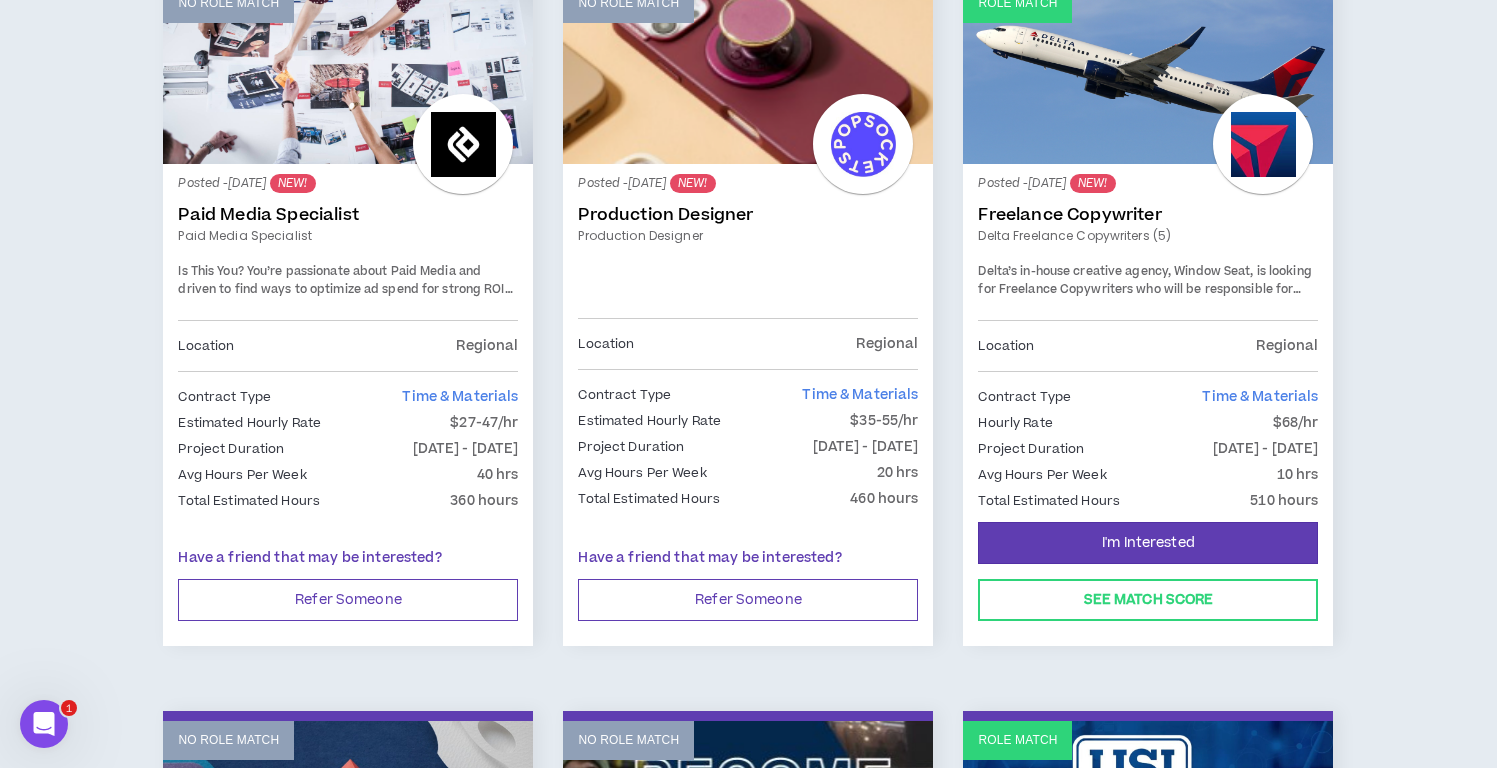 scroll, scrollTop: 411, scrollLeft: 0, axis: vertical 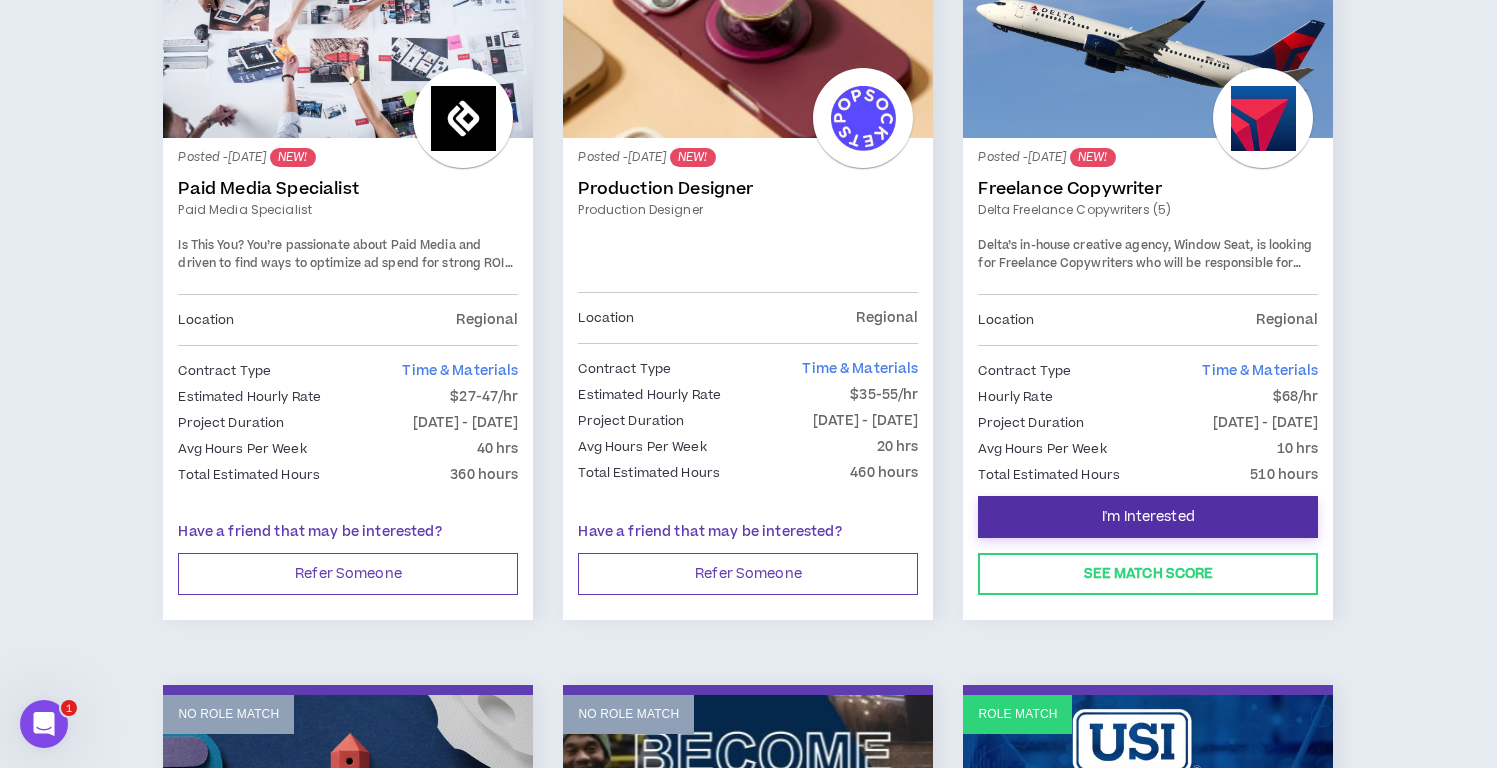 click on "I'm Interested" at bounding box center [1148, 517] 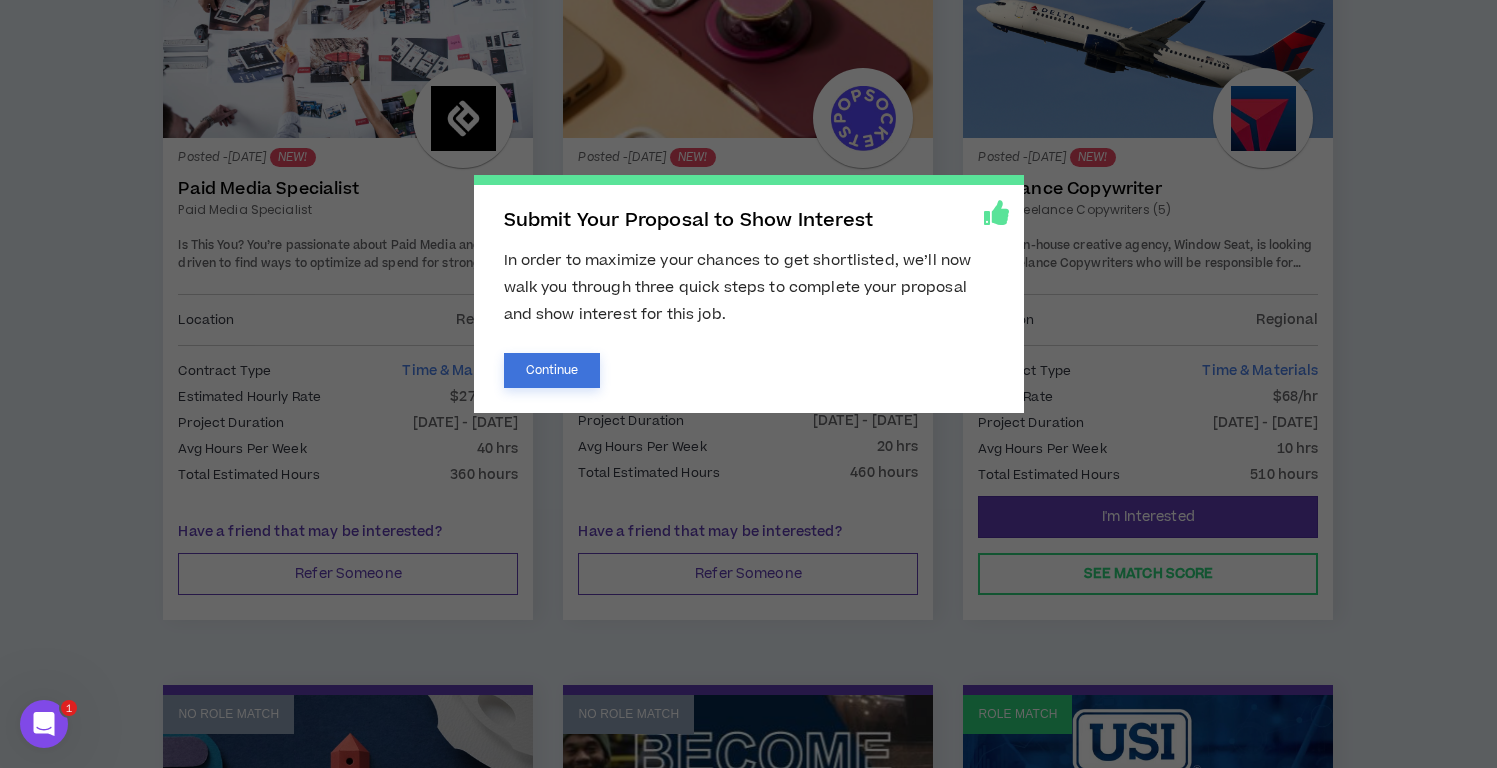 click on "Continue" at bounding box center (552, 370) 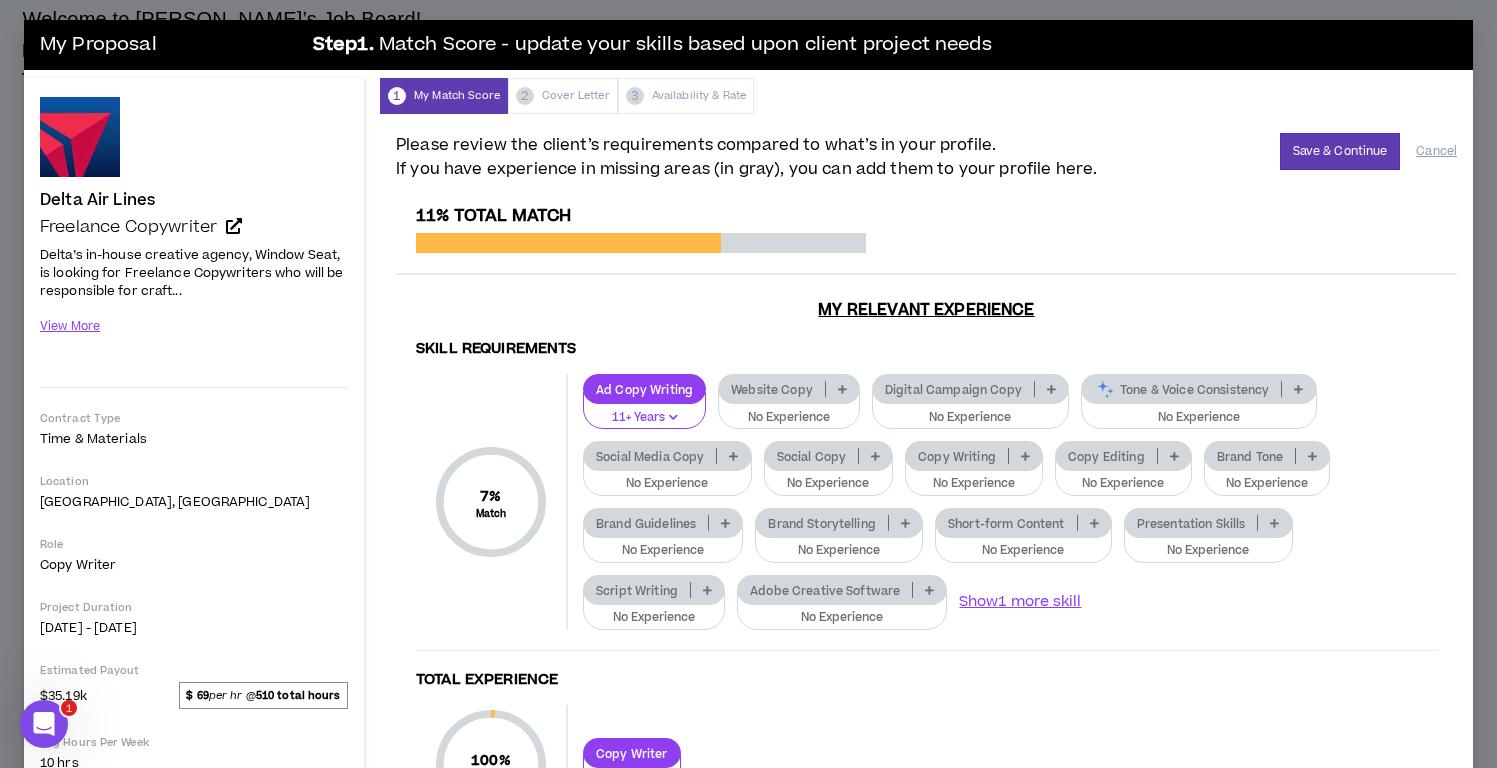 scroll, scrollTop: 0, scrollLeft: 0, axis: both 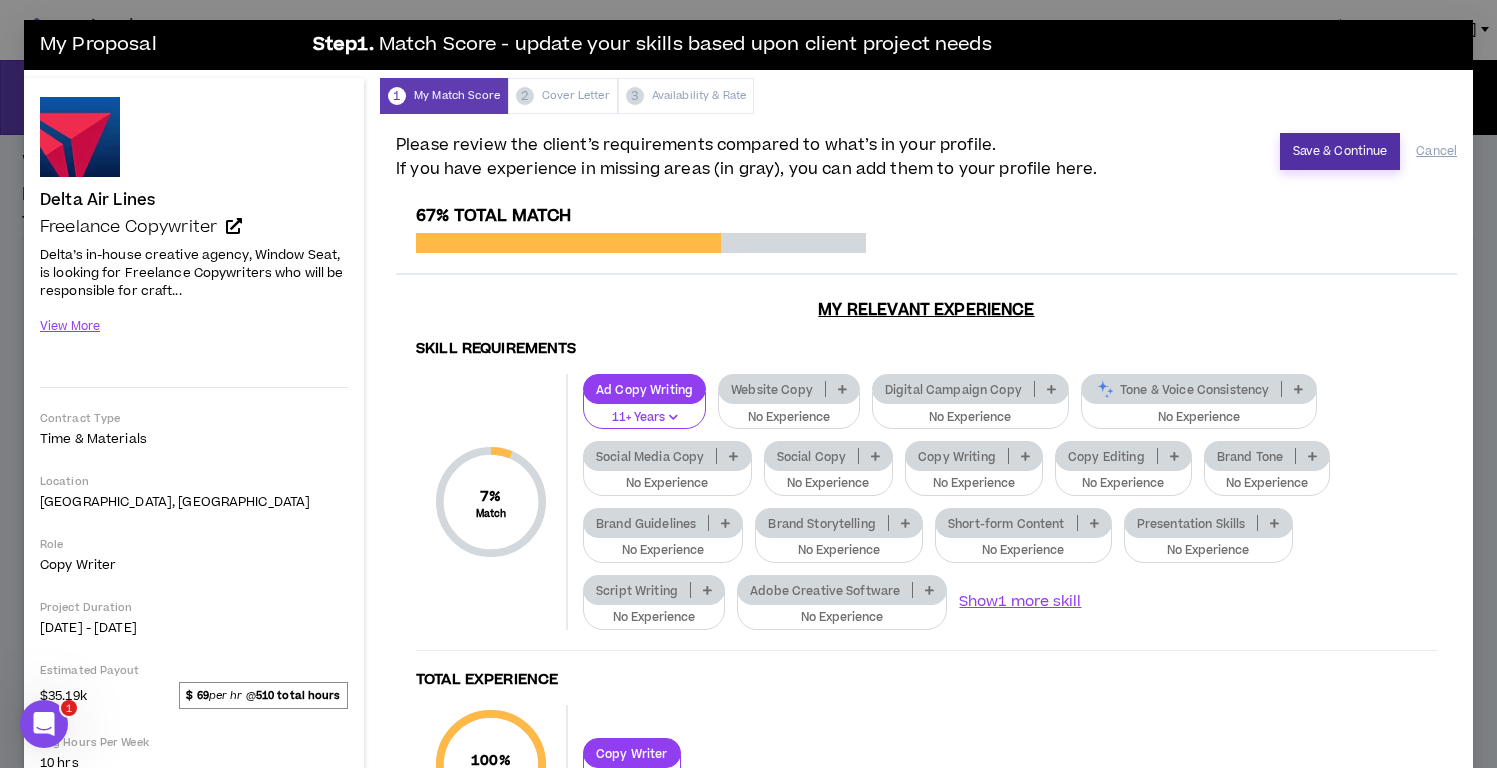 click on "Save & Continue" at bounding box center [1340, 151] 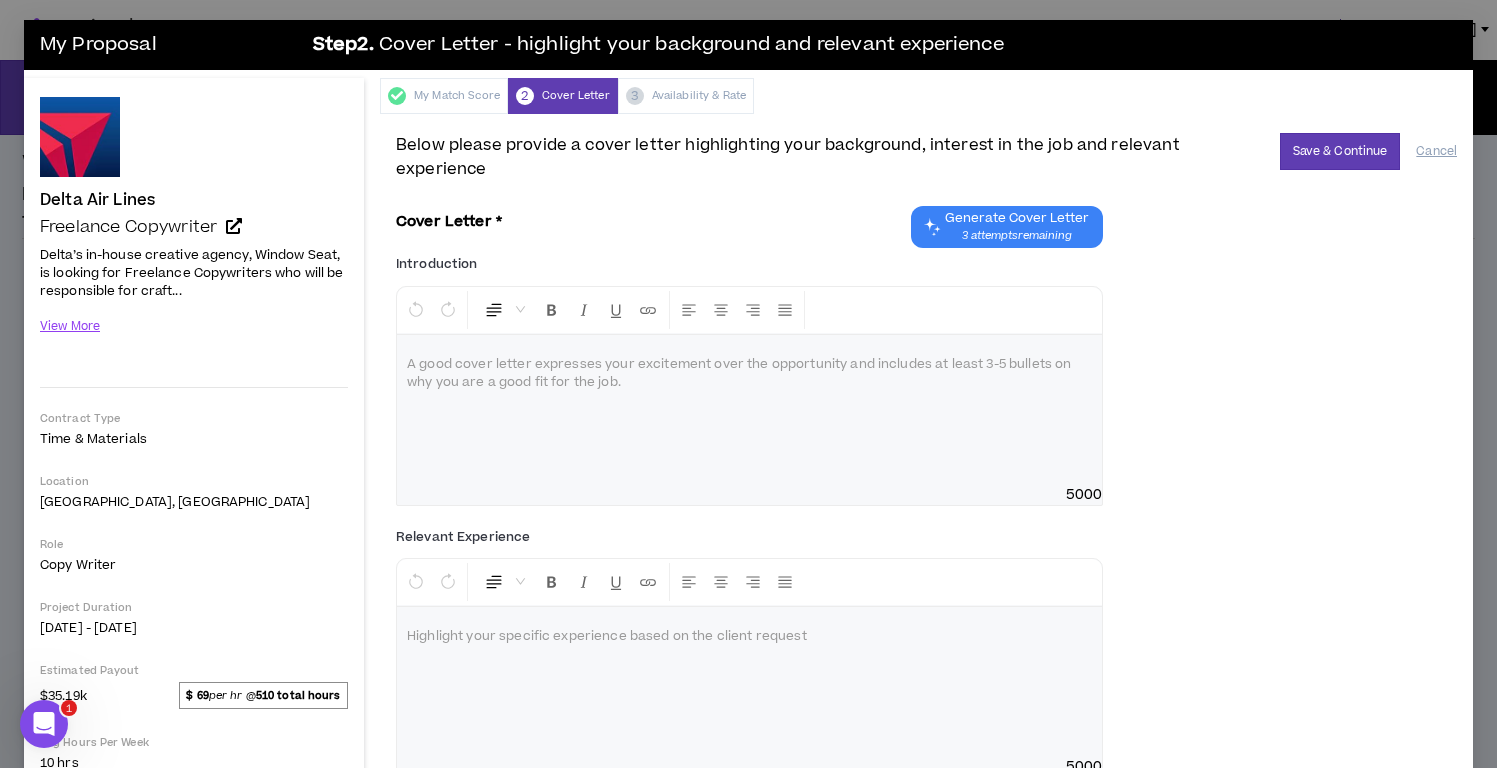 click at bounding box center (749, 410) 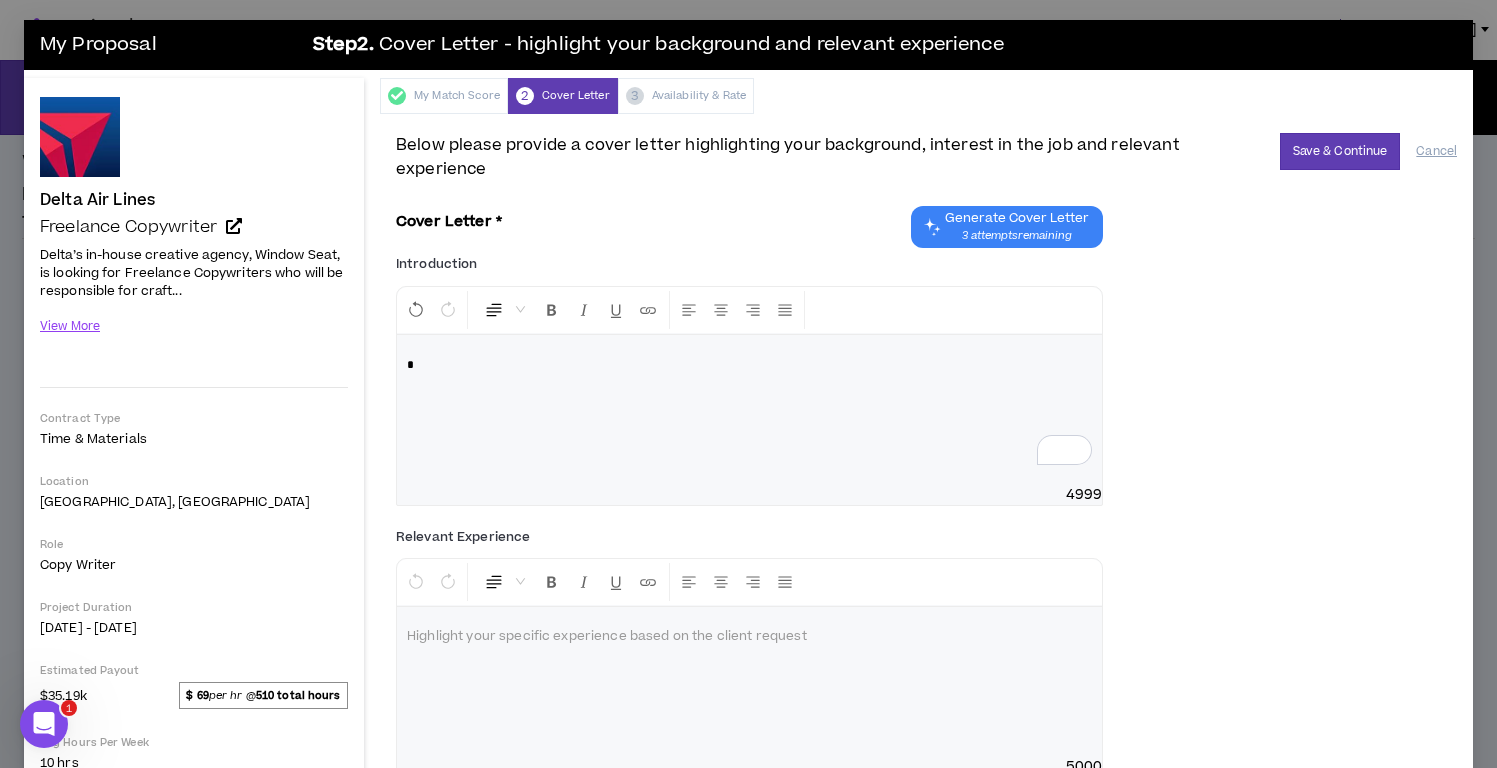 type 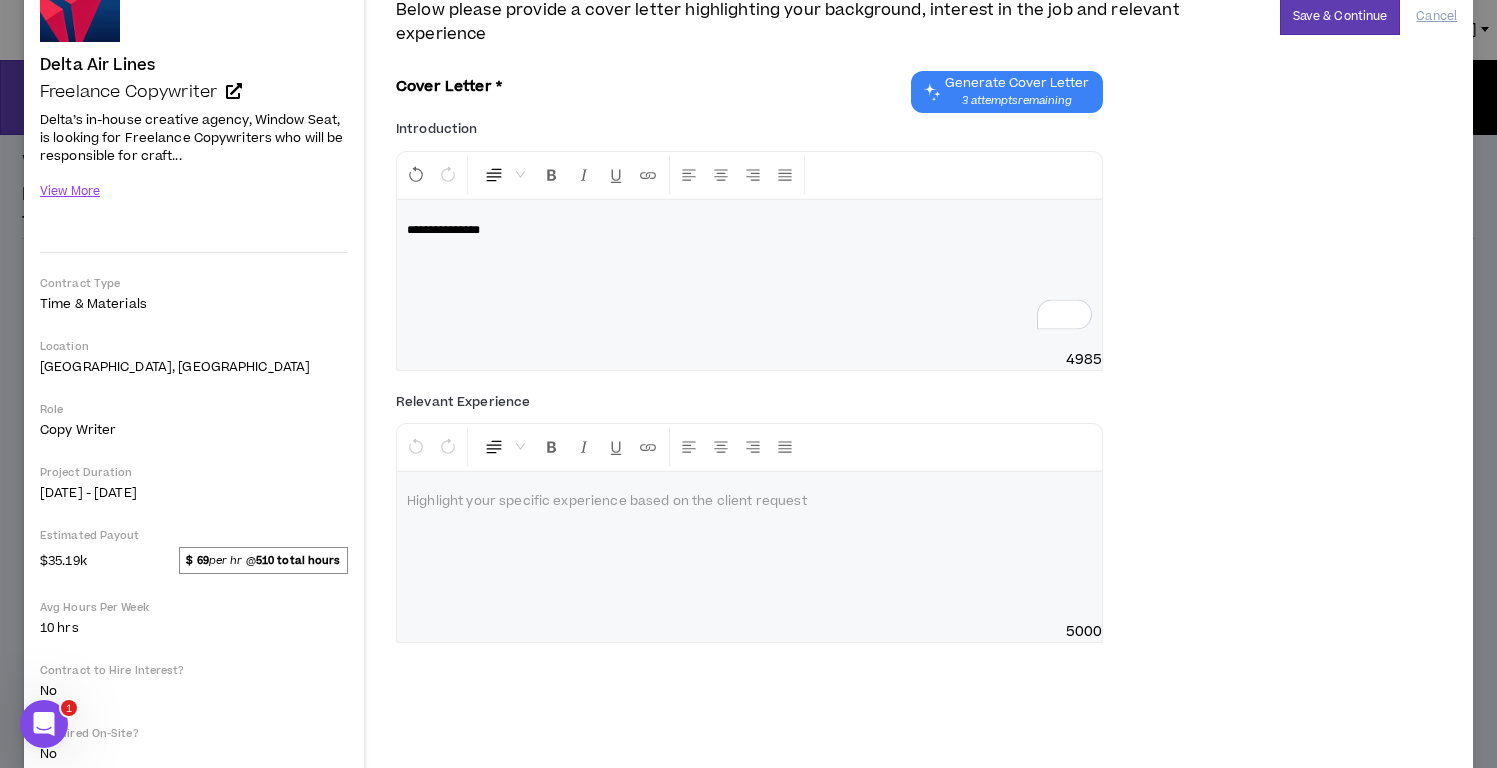 click at bounding box center [749, 547] 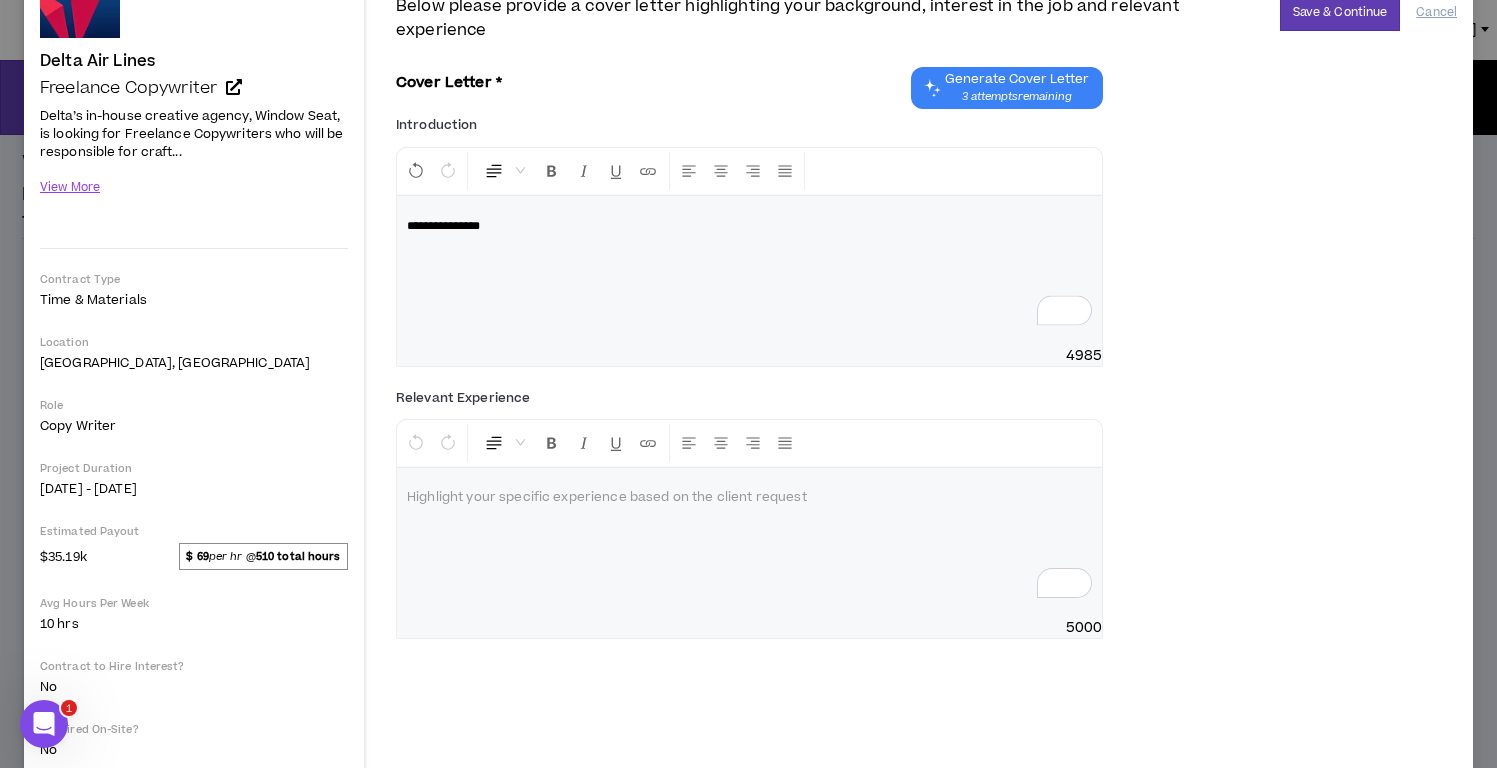 type 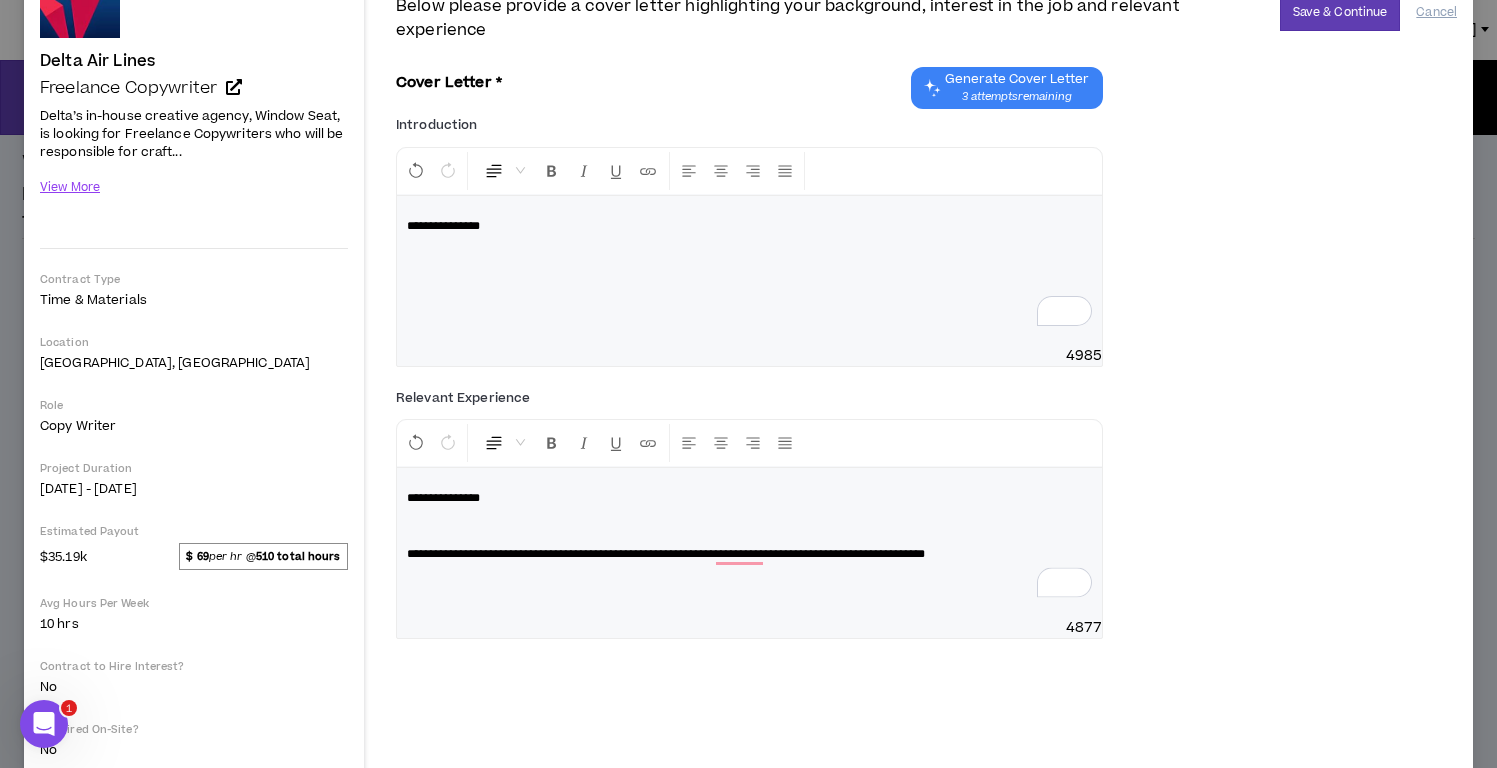 scroll, scrollTop: 254, scrollLeft: 0, axis: vertical 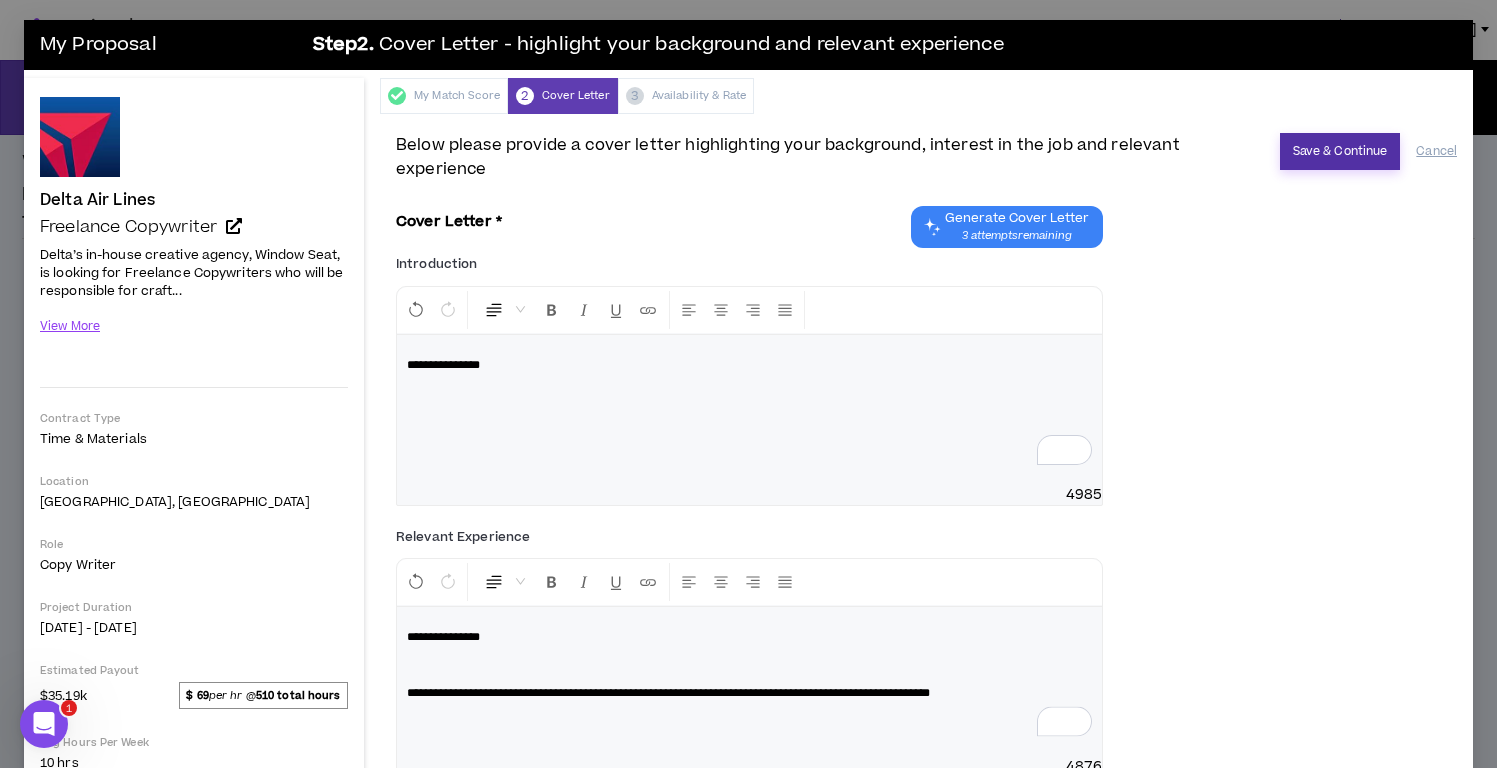 click on "Save & Continue" at bounding box center (1340, 151) 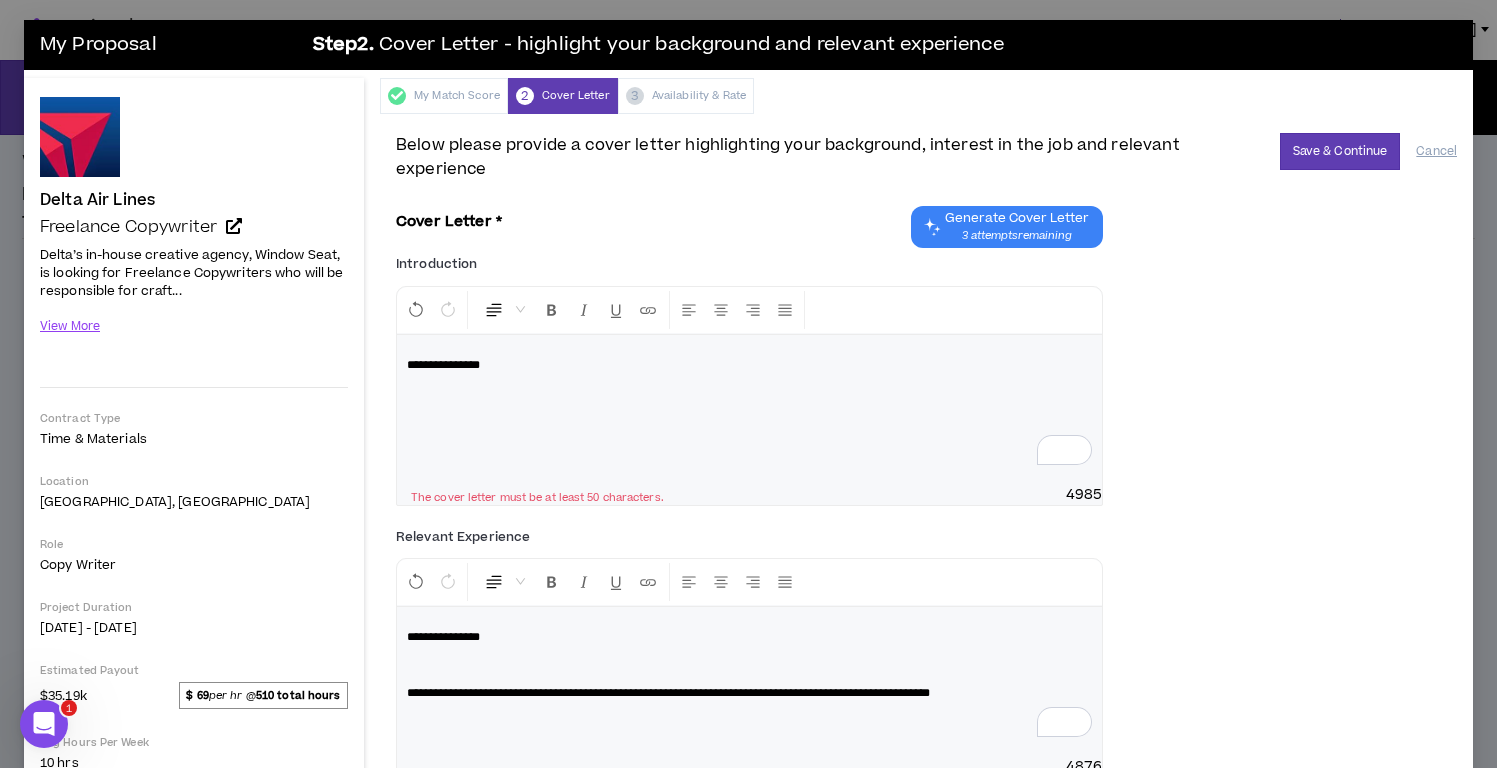 click on "**********" at bounding box center (749, 365) 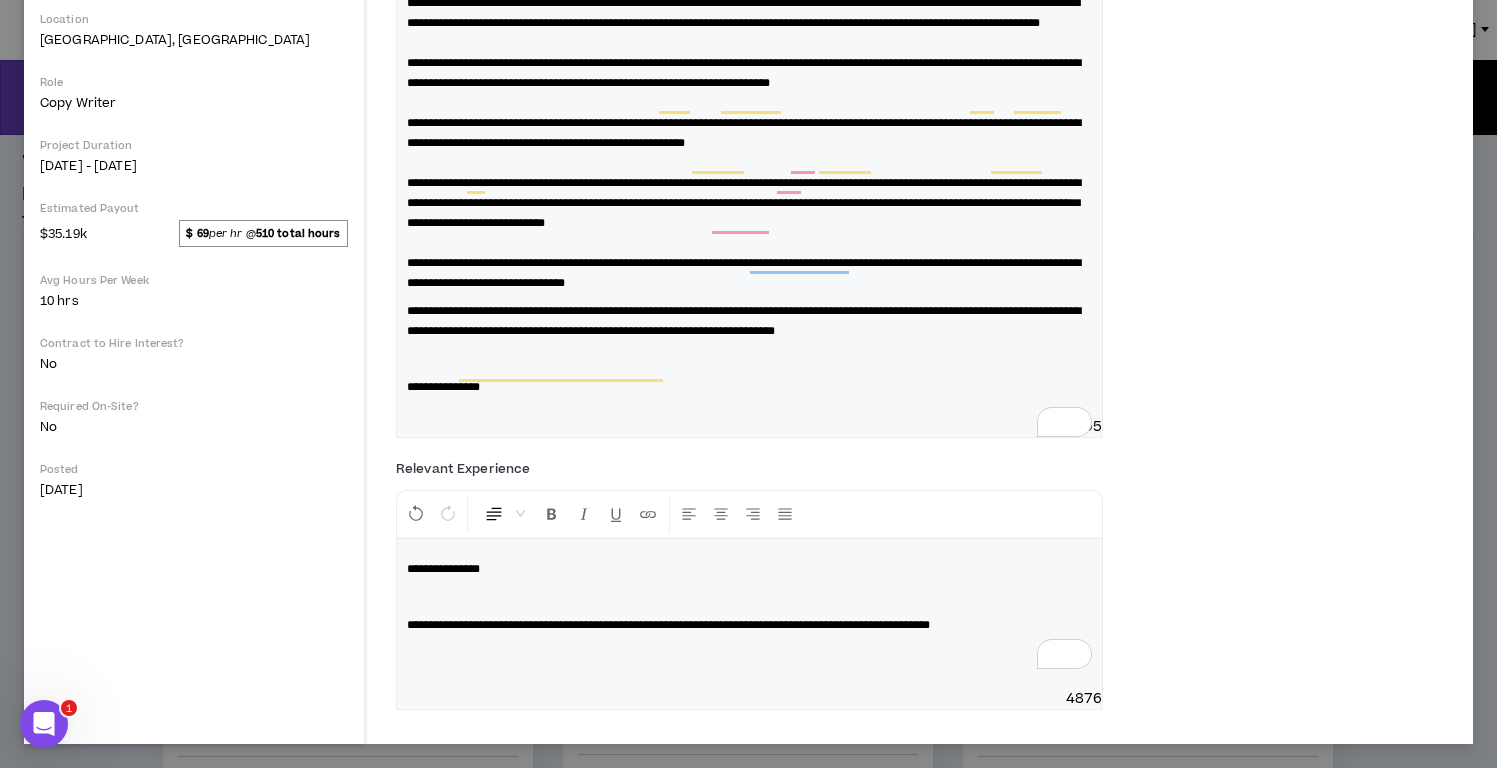 scroll, scrollTop: 0, scrollLeft: 0, axis: both 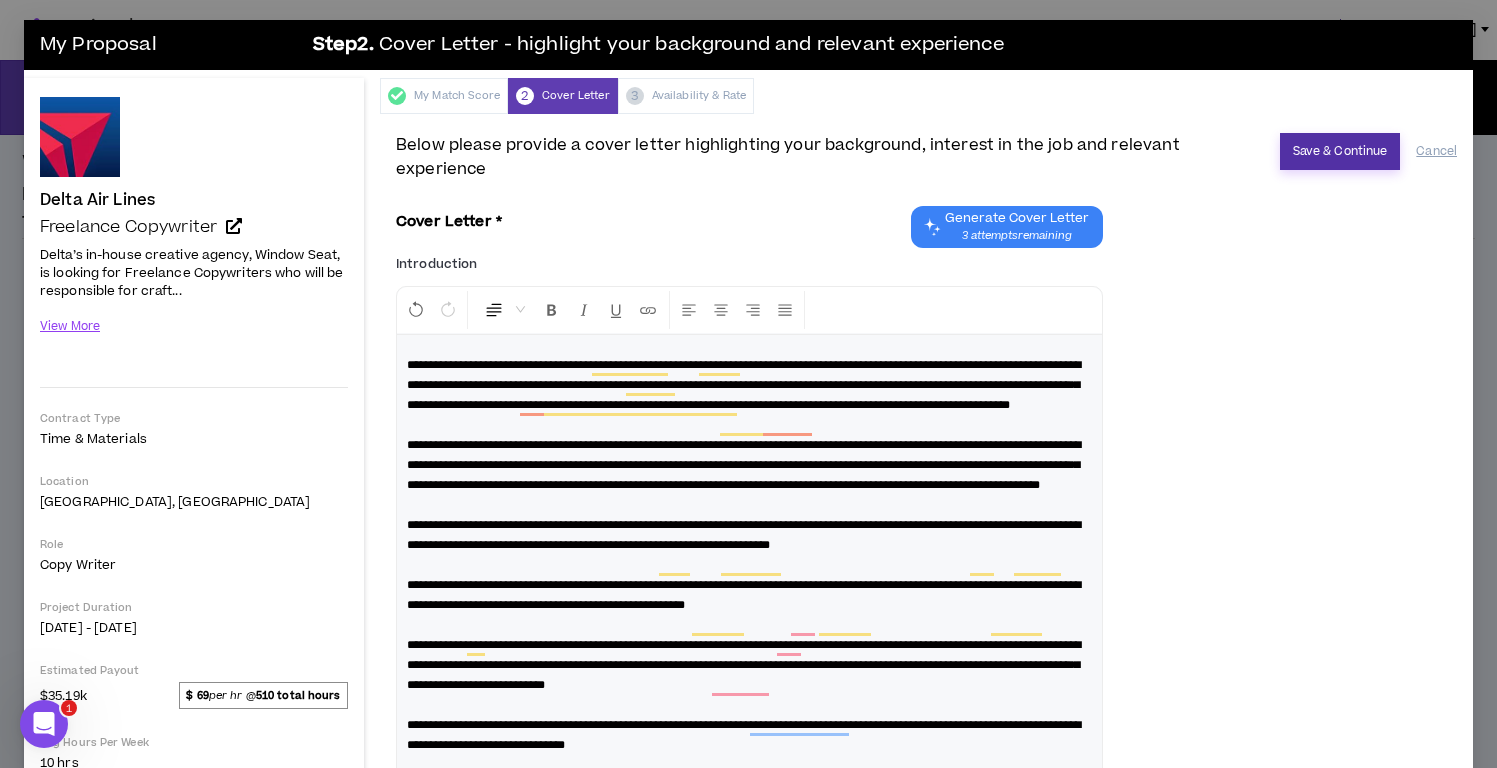 click on "Save & Continue" at bounding box center (1340, 151) 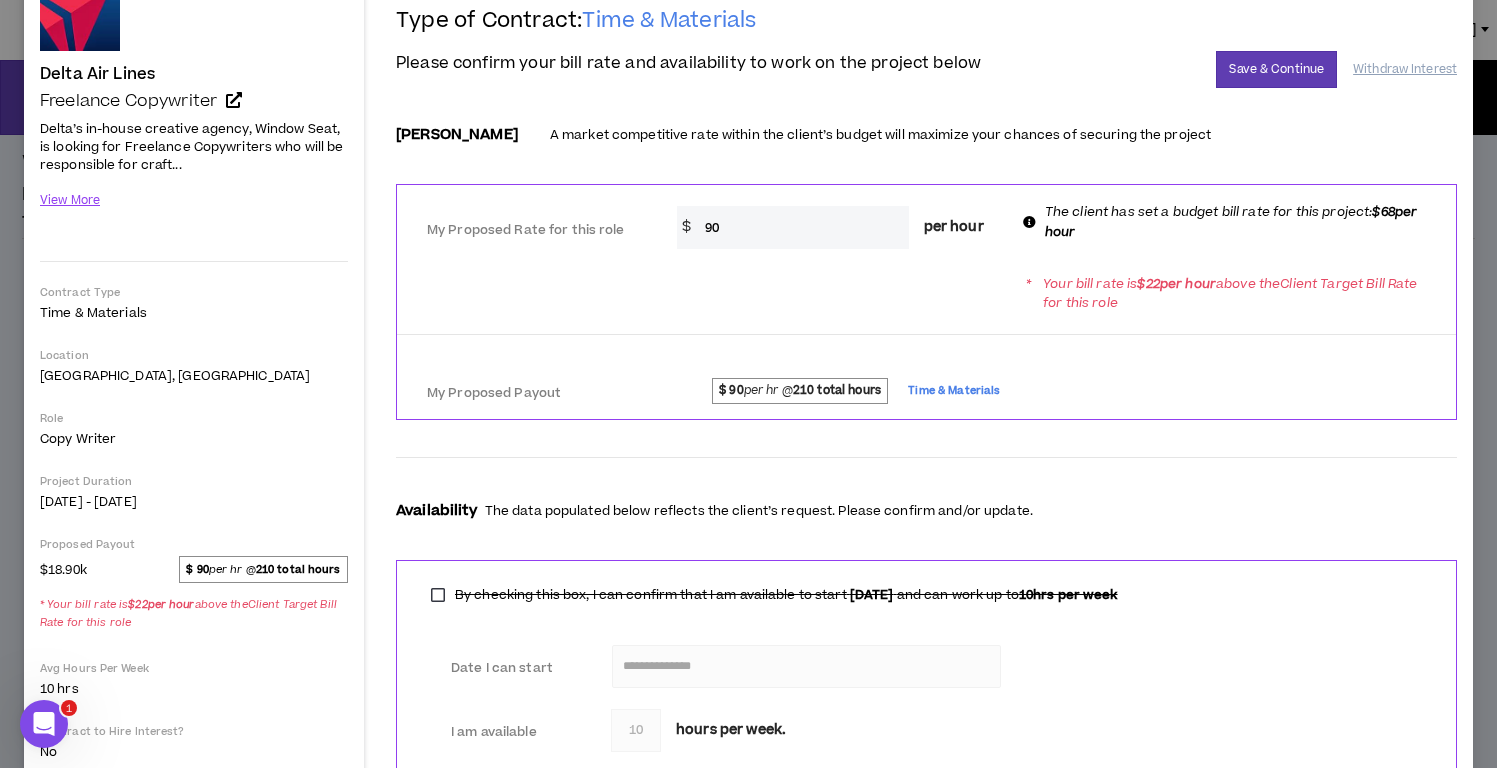 scroll, scrollTop: 123, scrollLeft: 0, axis: vertical 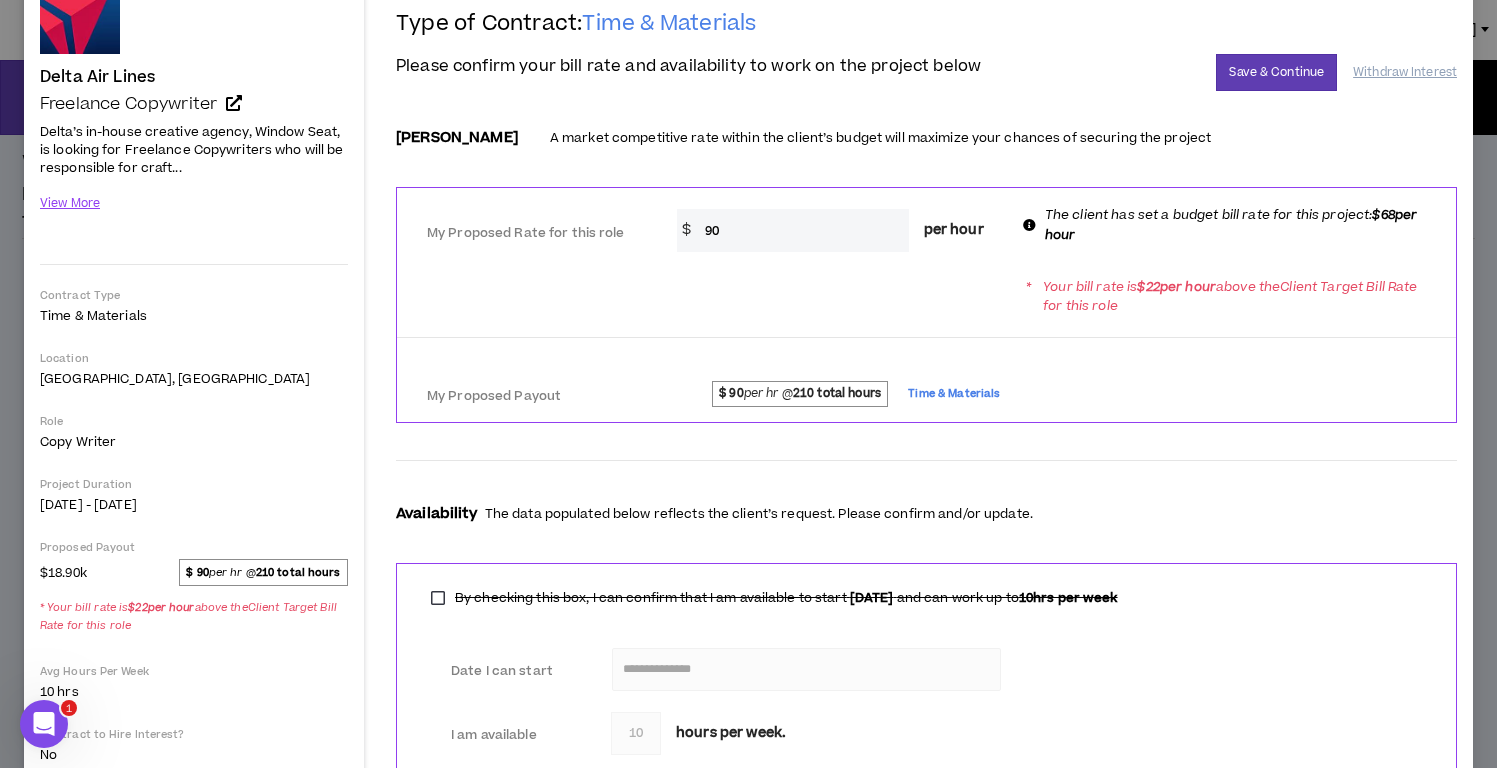click on "90" at bounding box center [802, 230] 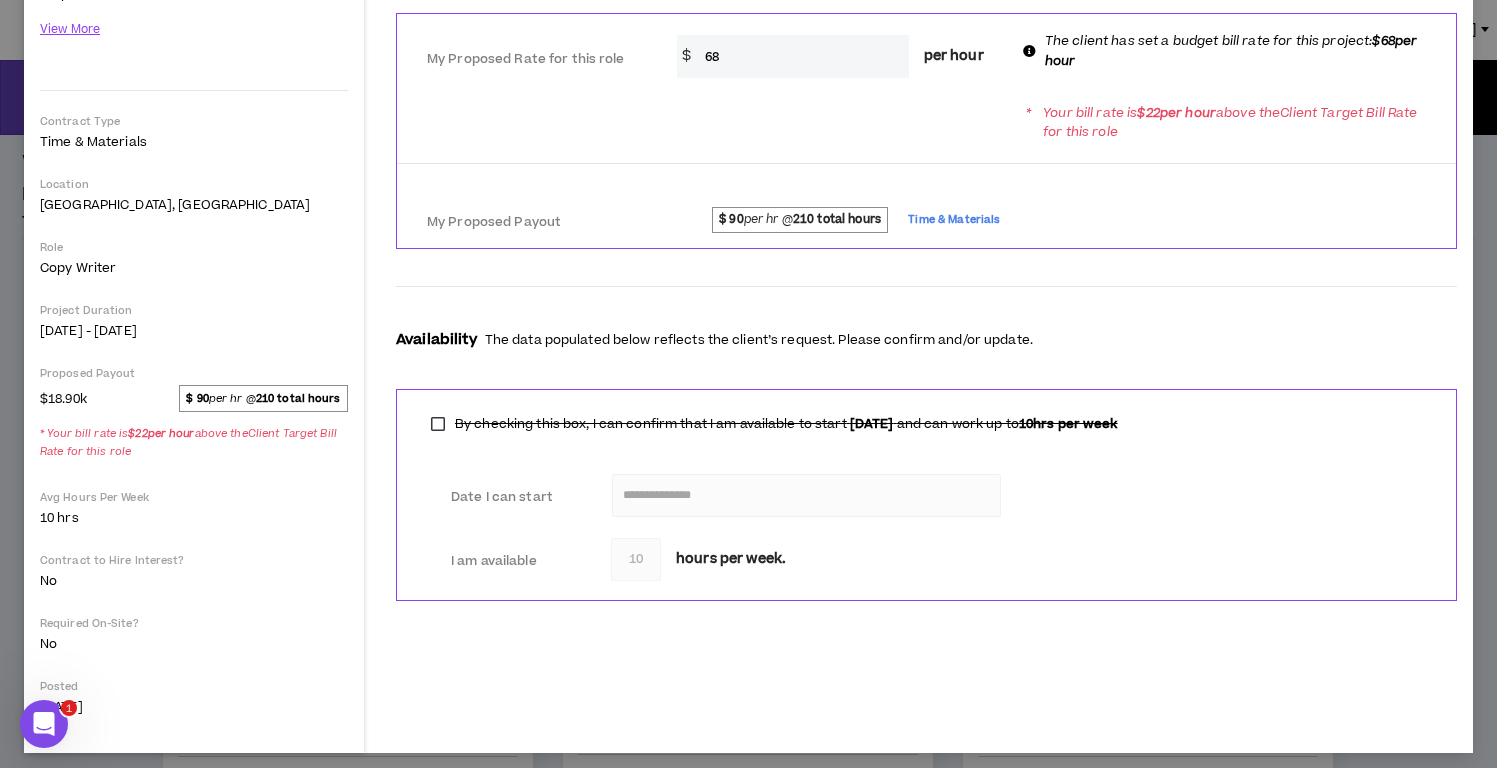 scroll, scrollTop: 306, scrollLeft: 0, axis: vertical 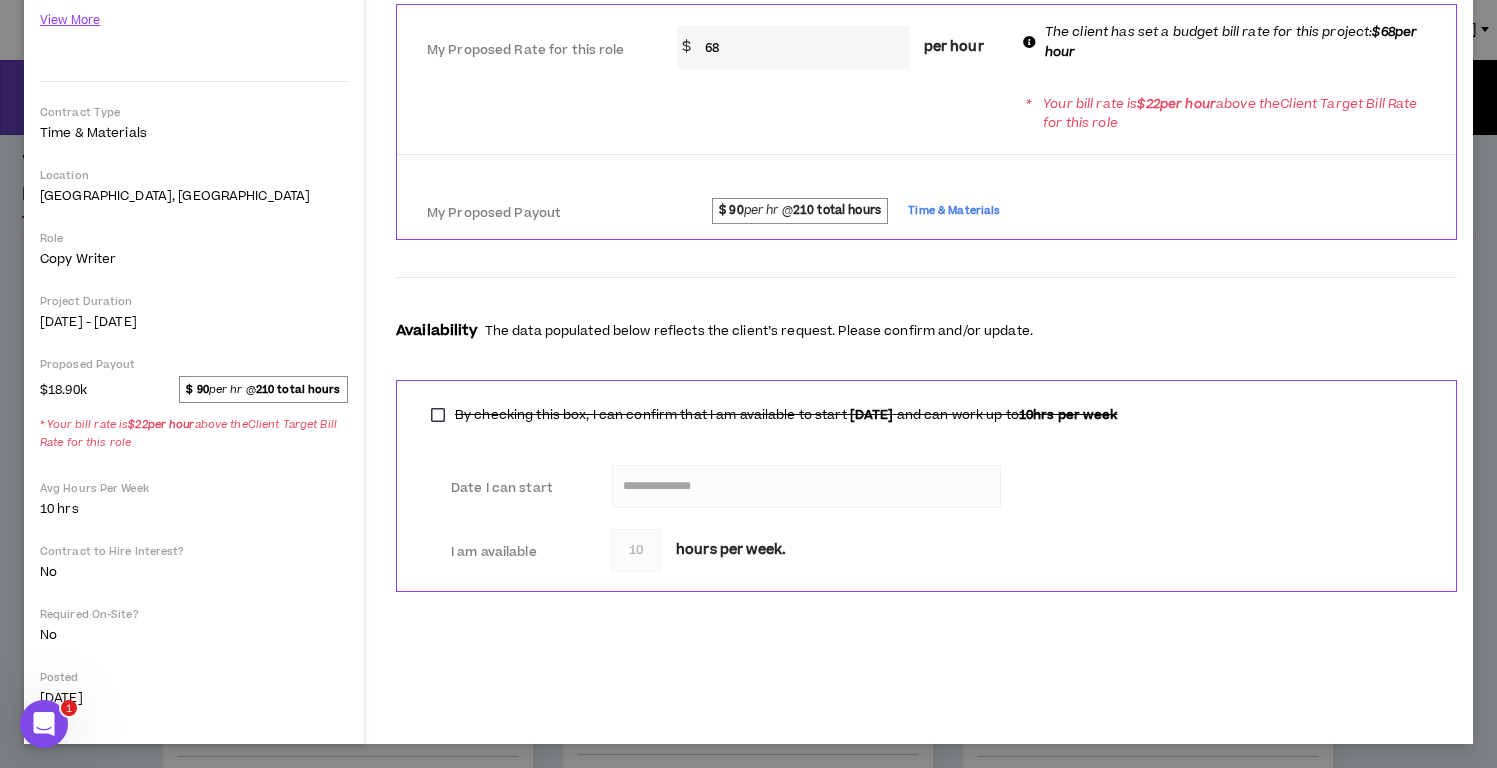 type on "68" 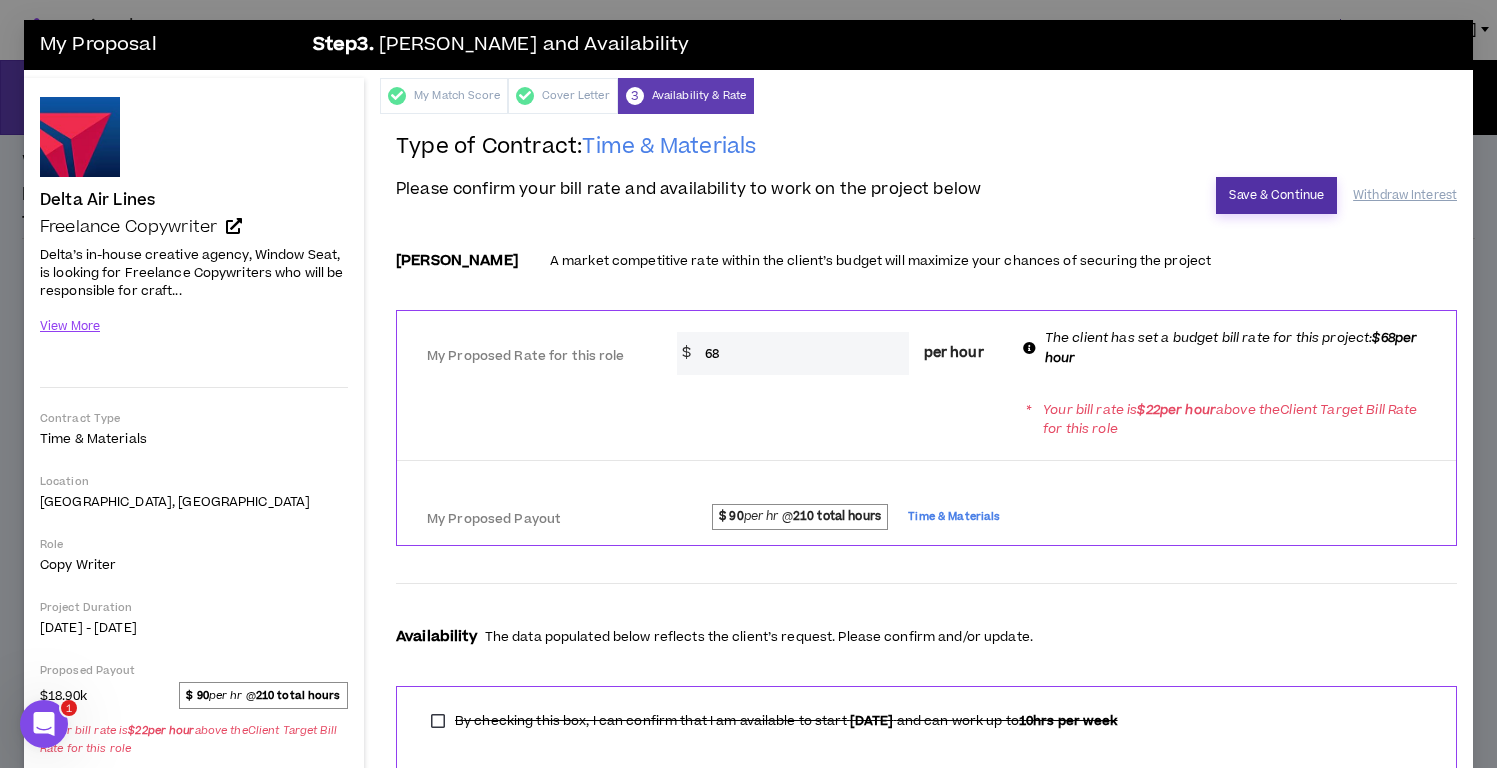 click on "Save & Continue" at bounding box center [1276, 195] 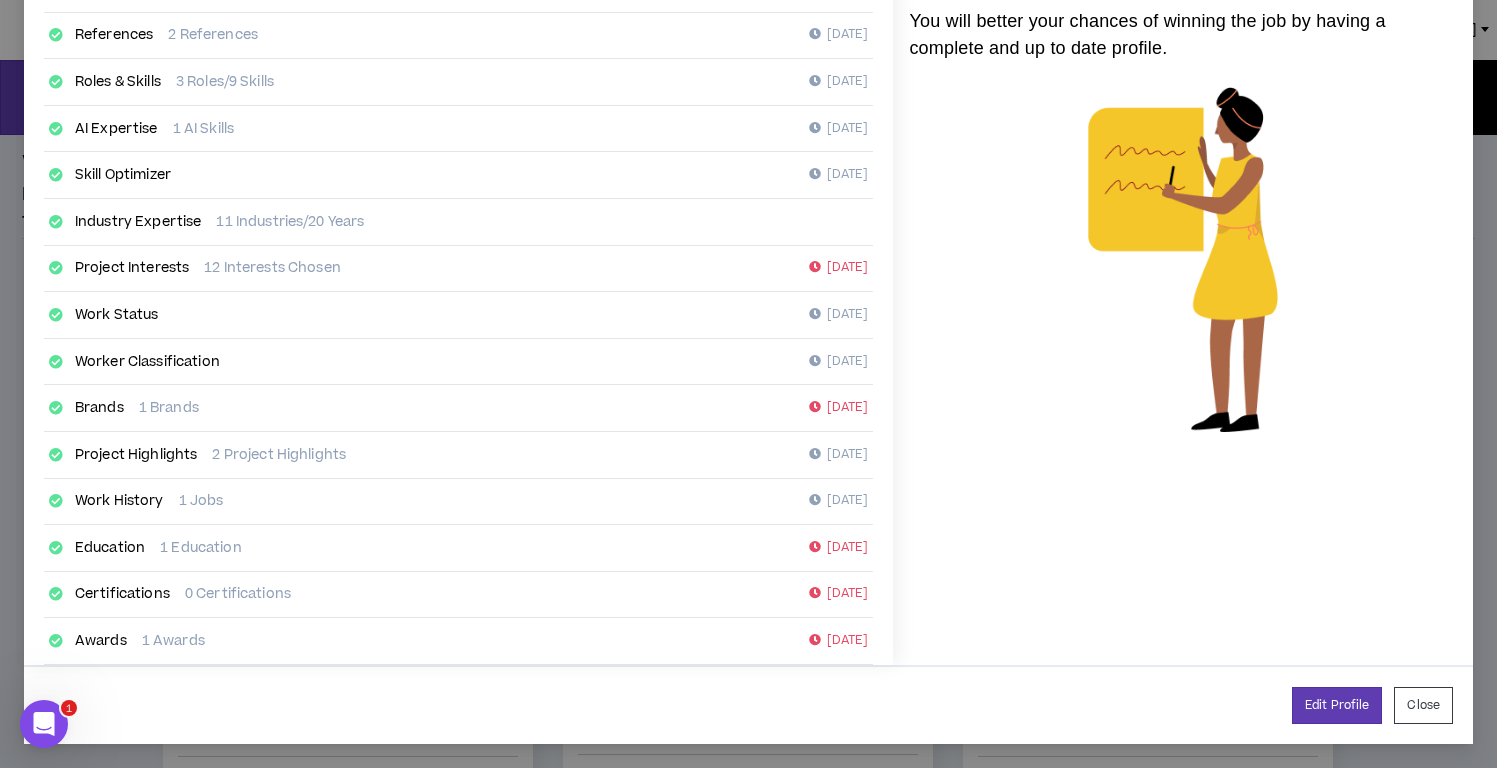 scroll, scrollTop: 0, scrollLeft: 0, axis: both 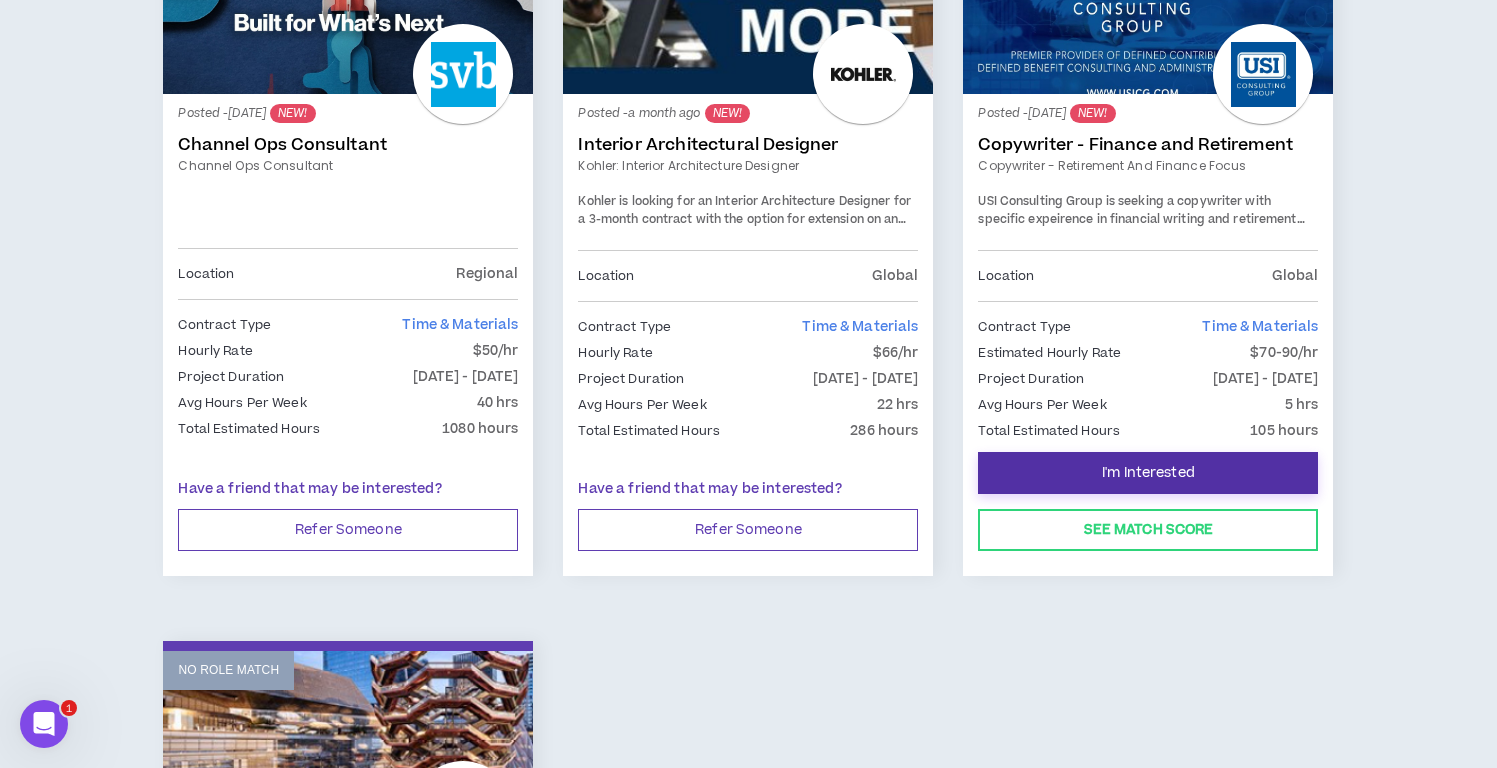 click on "I'm Interested" at bounding box center [1148, 473] 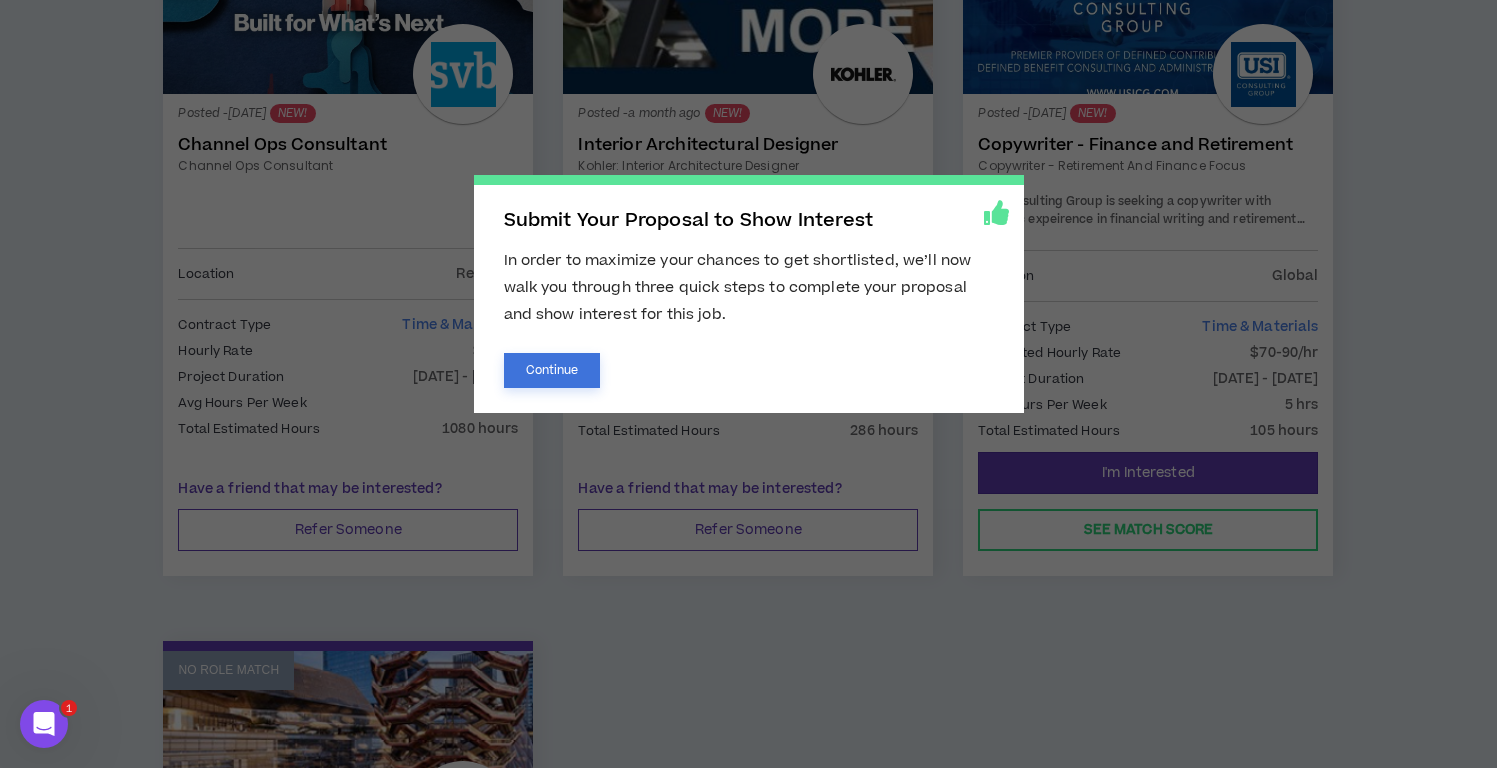 click on "Continue" at bounding box center (552, 370) 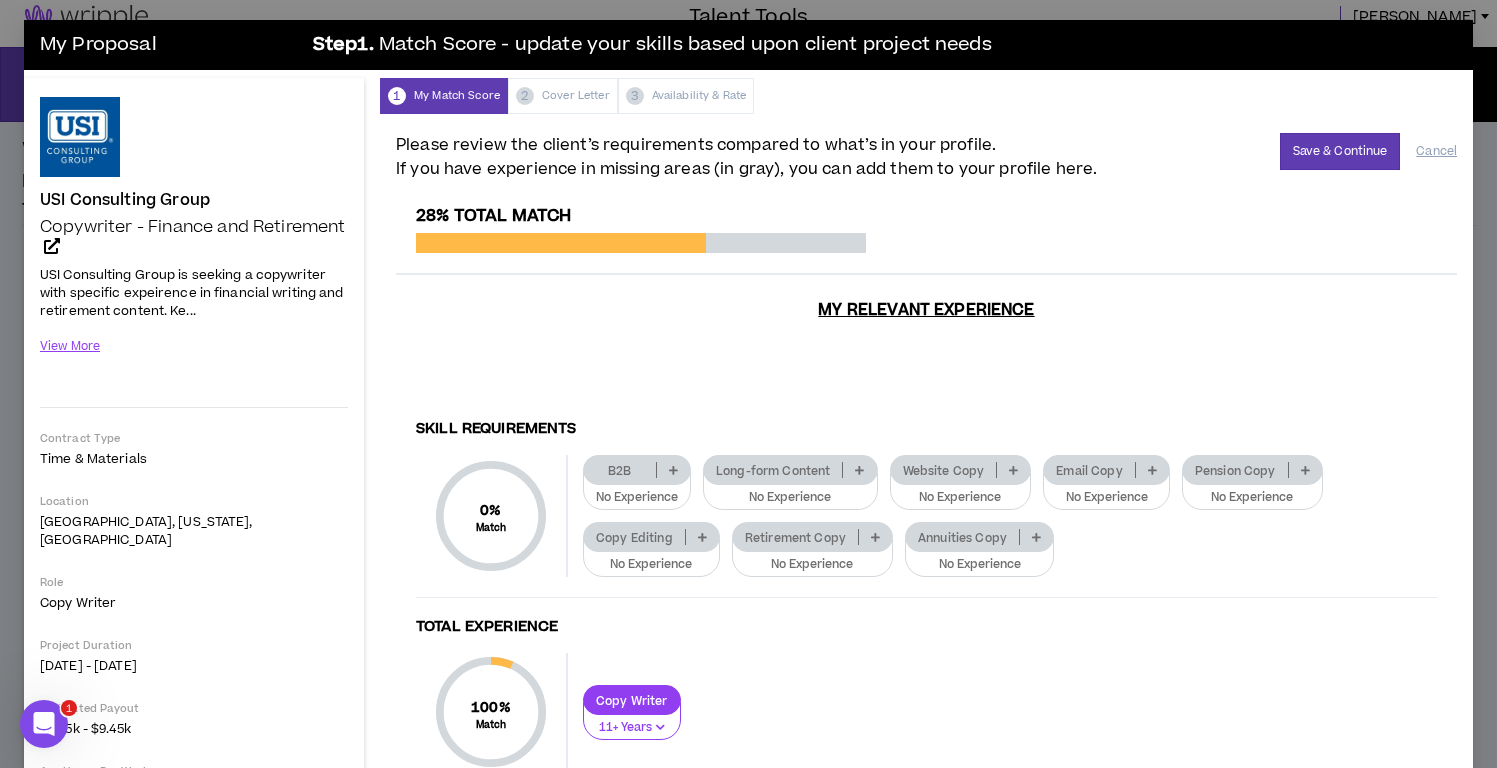 scroll, scrollTop: 0, scrollLeft: 0, axis: both 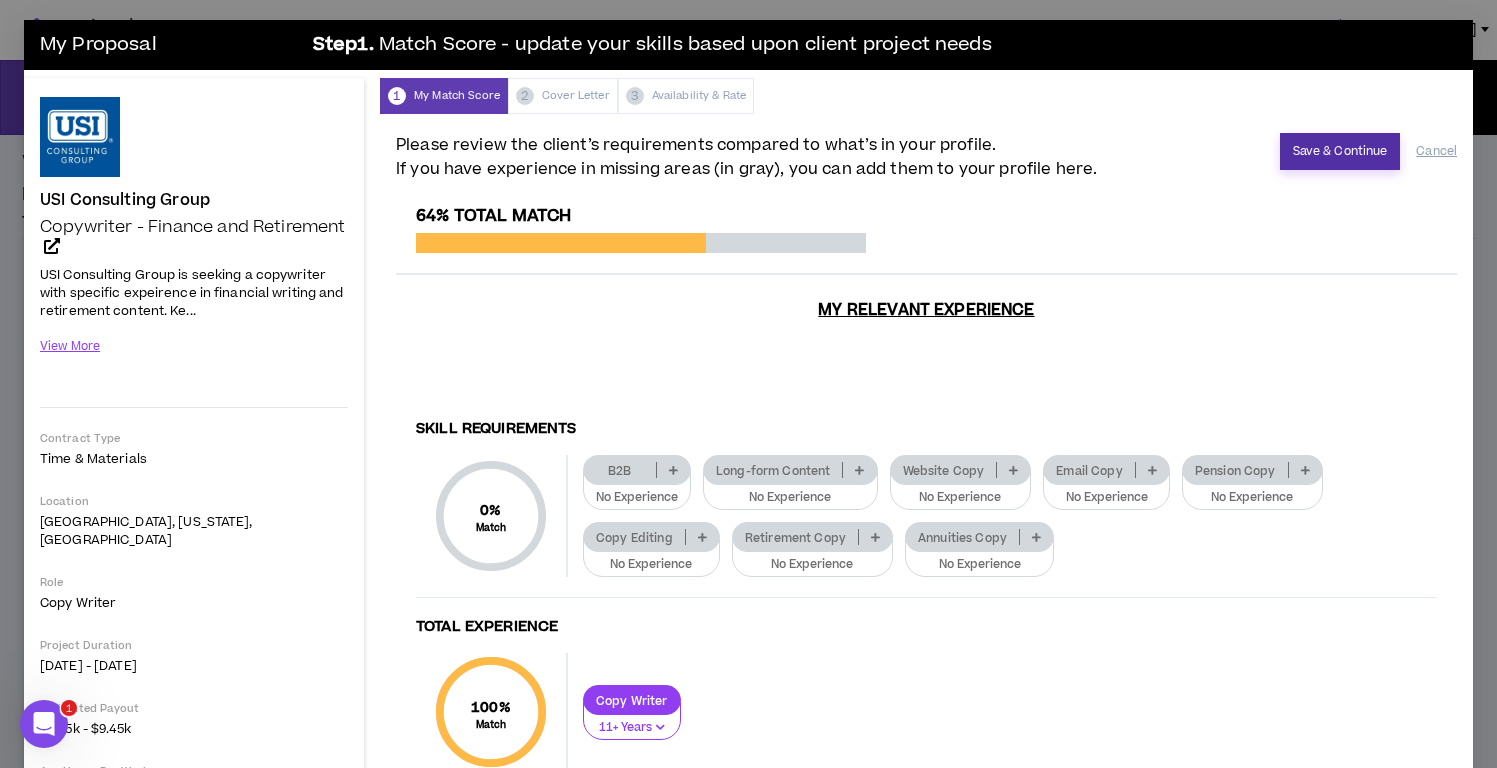 click on "Save & Continue" at bounding box center [1340, 151] 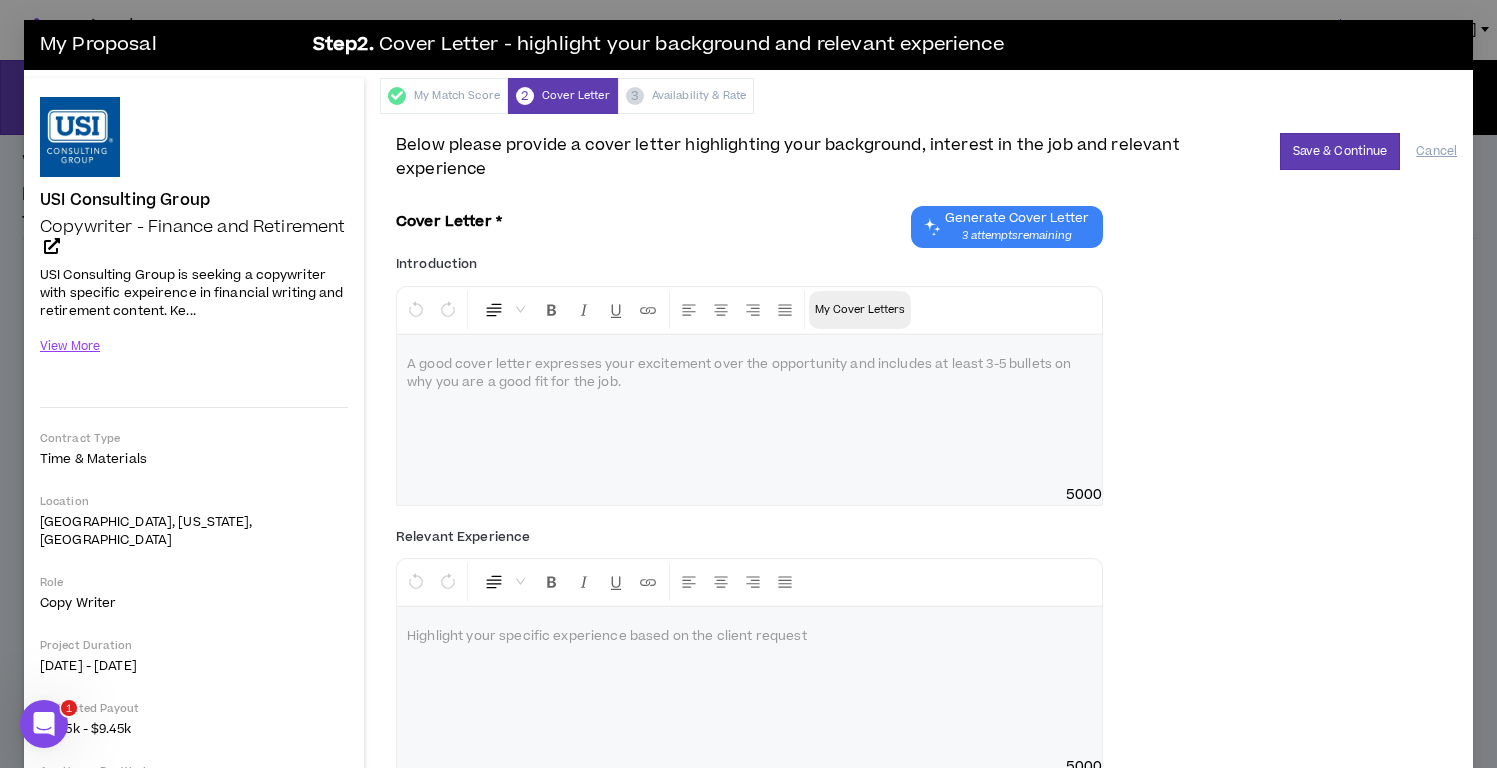click on "My Cover Letters" at bounding box center (860, 310) 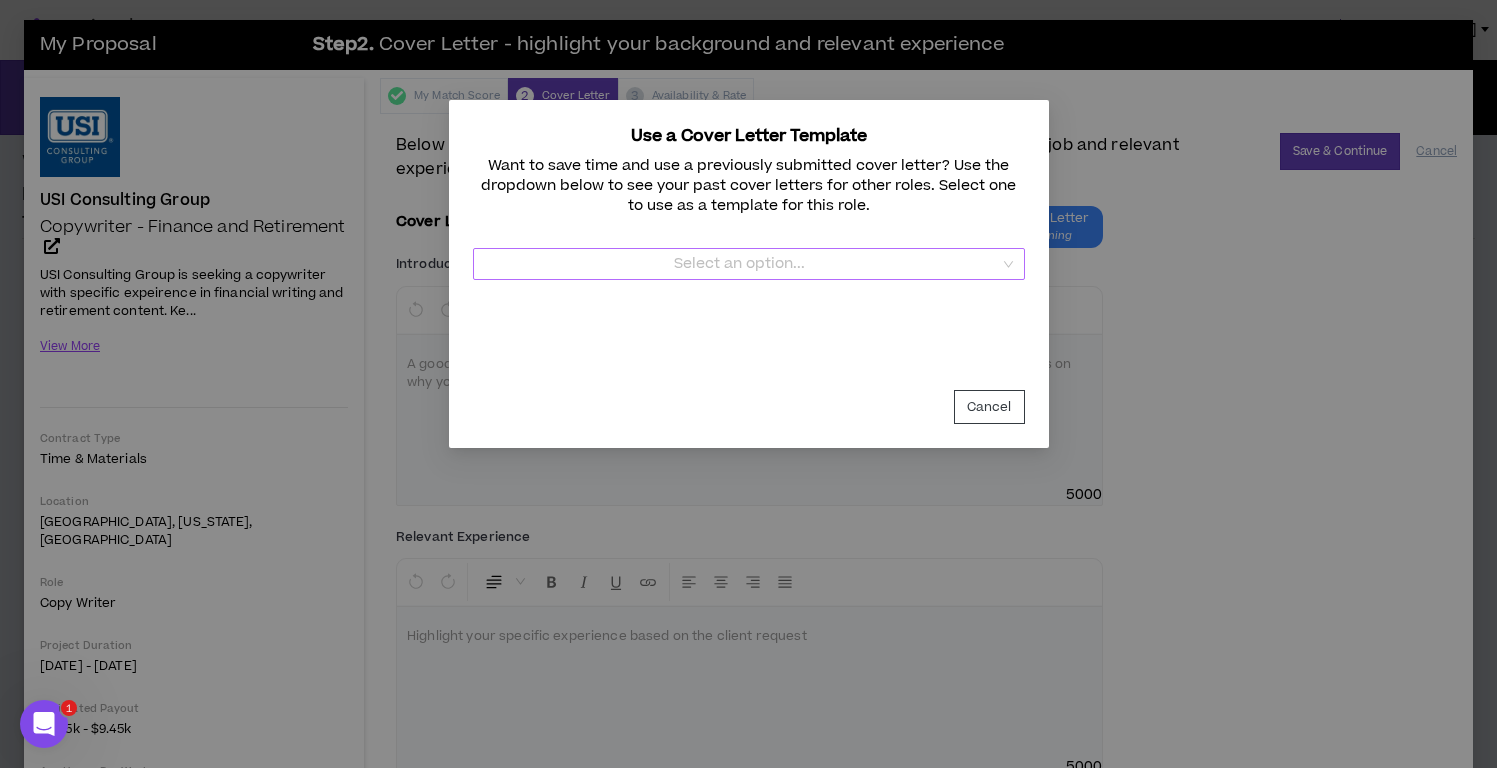 click at bounding box center [742, 264] 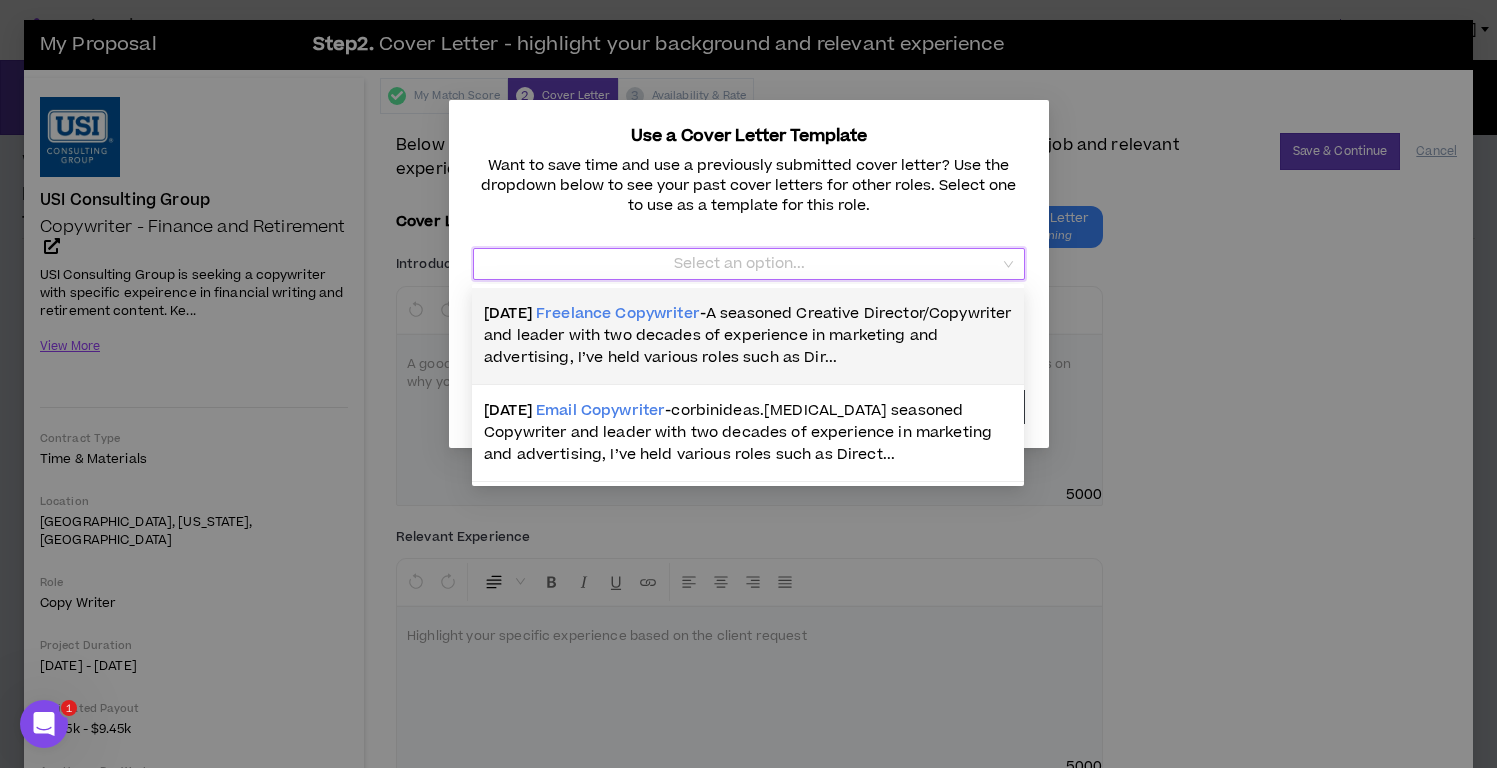 click on "A seasoned Creative Director/Copywriter and leader with two decades of experience in marketing and advertising, I’ve held various roles such as Dir..." at bounding box center [747, 335] 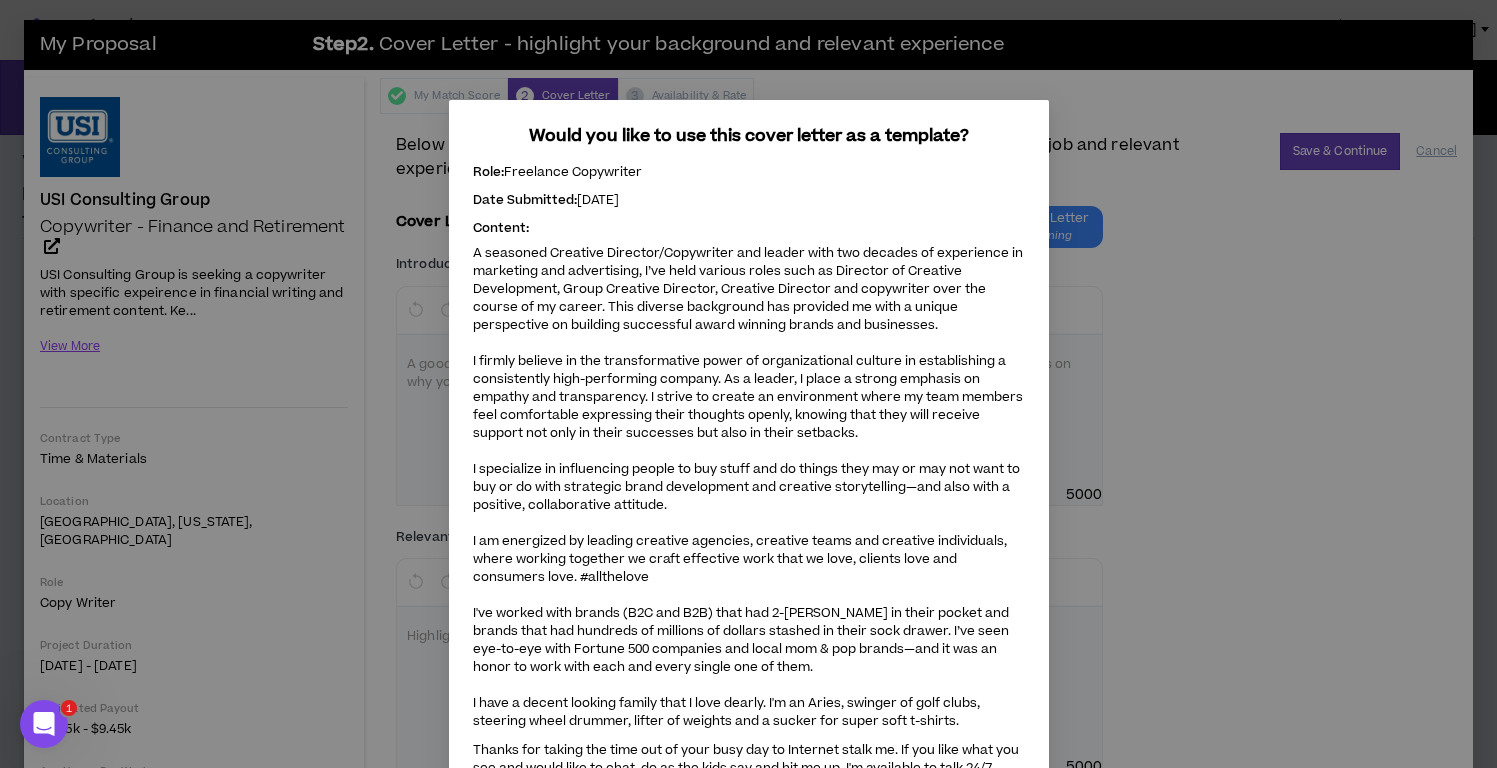 scroll, scrollTop: 209, scrollLeft: 0, axis: vertical 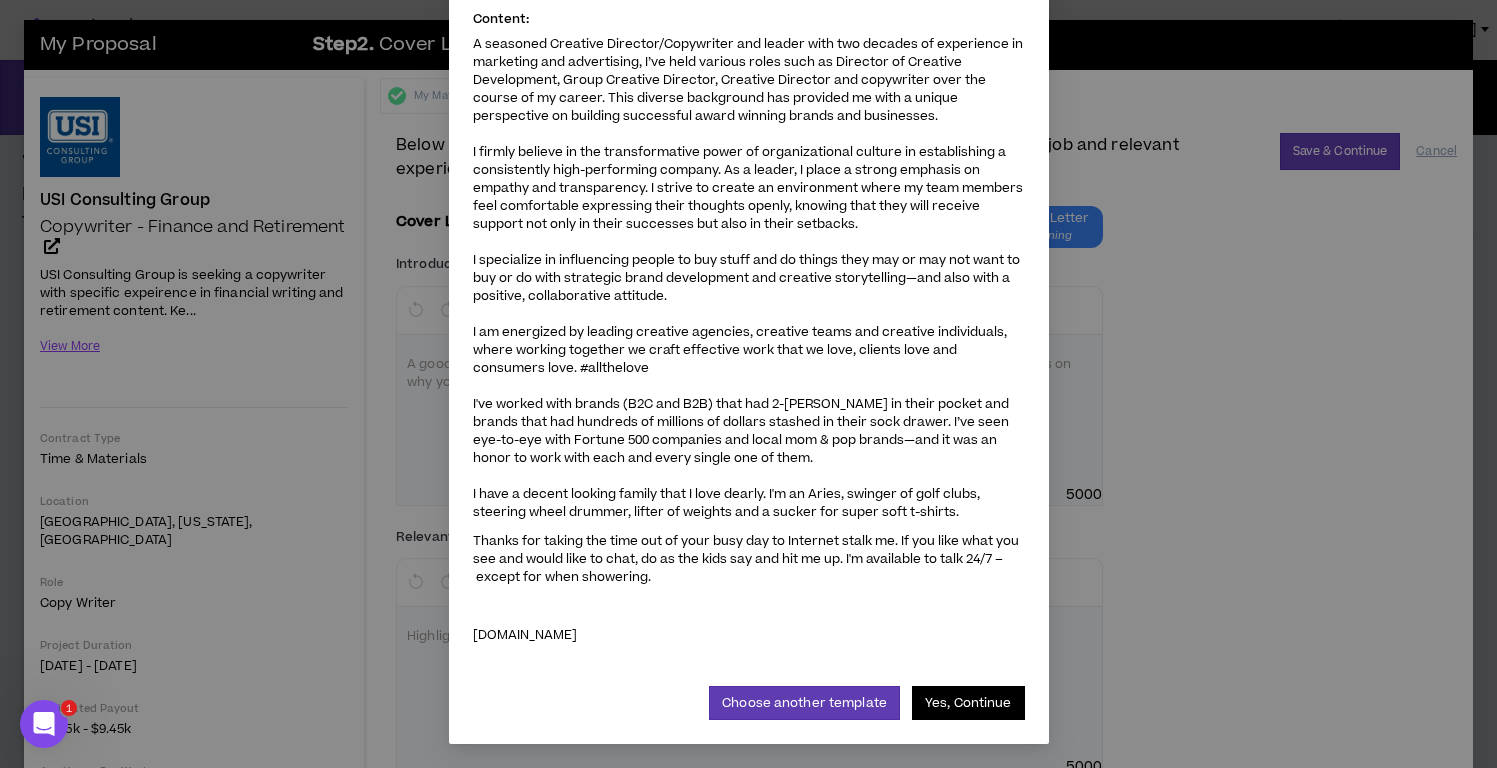 click on "Yes, Continue" at bounding box center [968, 703] 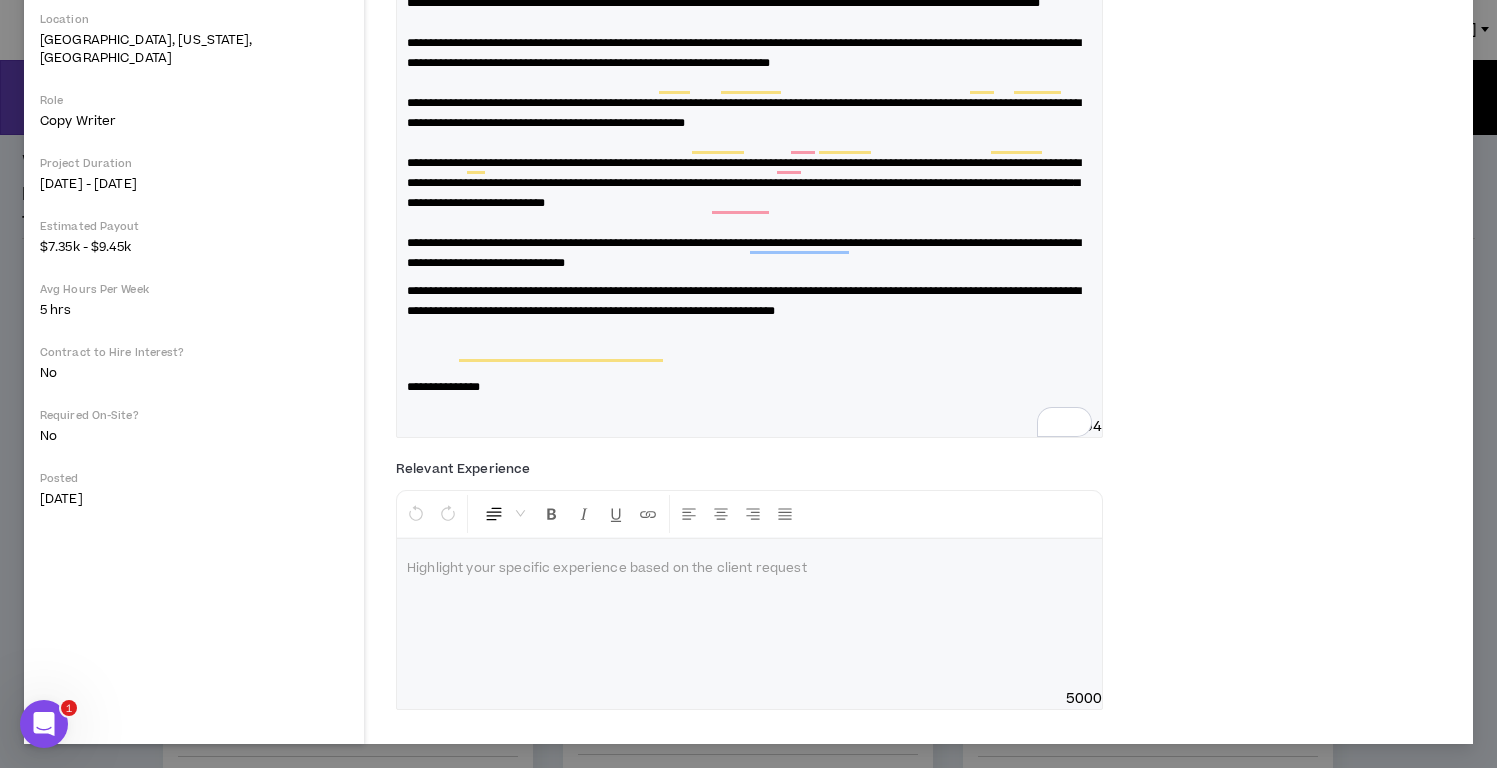 scroll, scrollTop: 511, scrollLeft: 0, axis: vertical 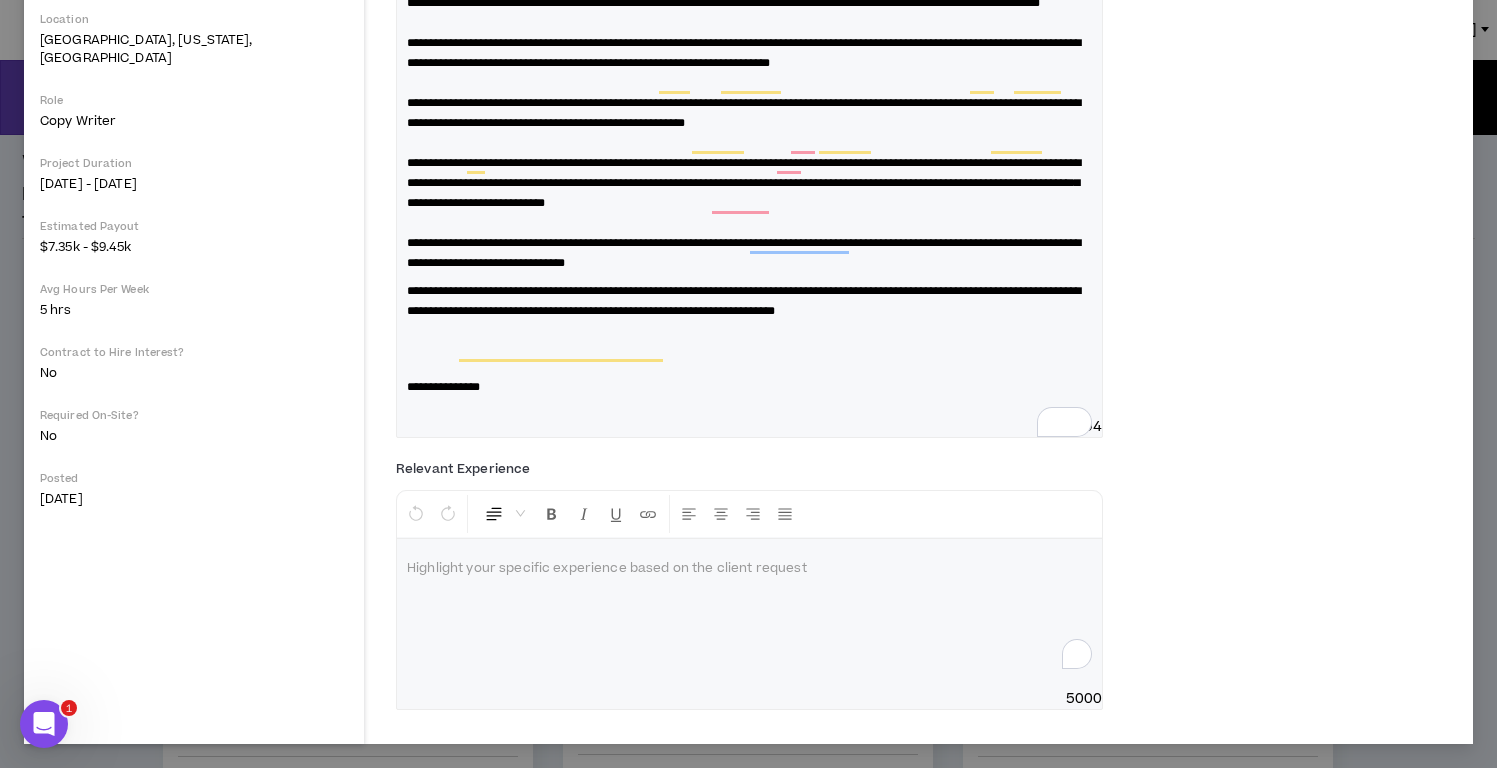 type 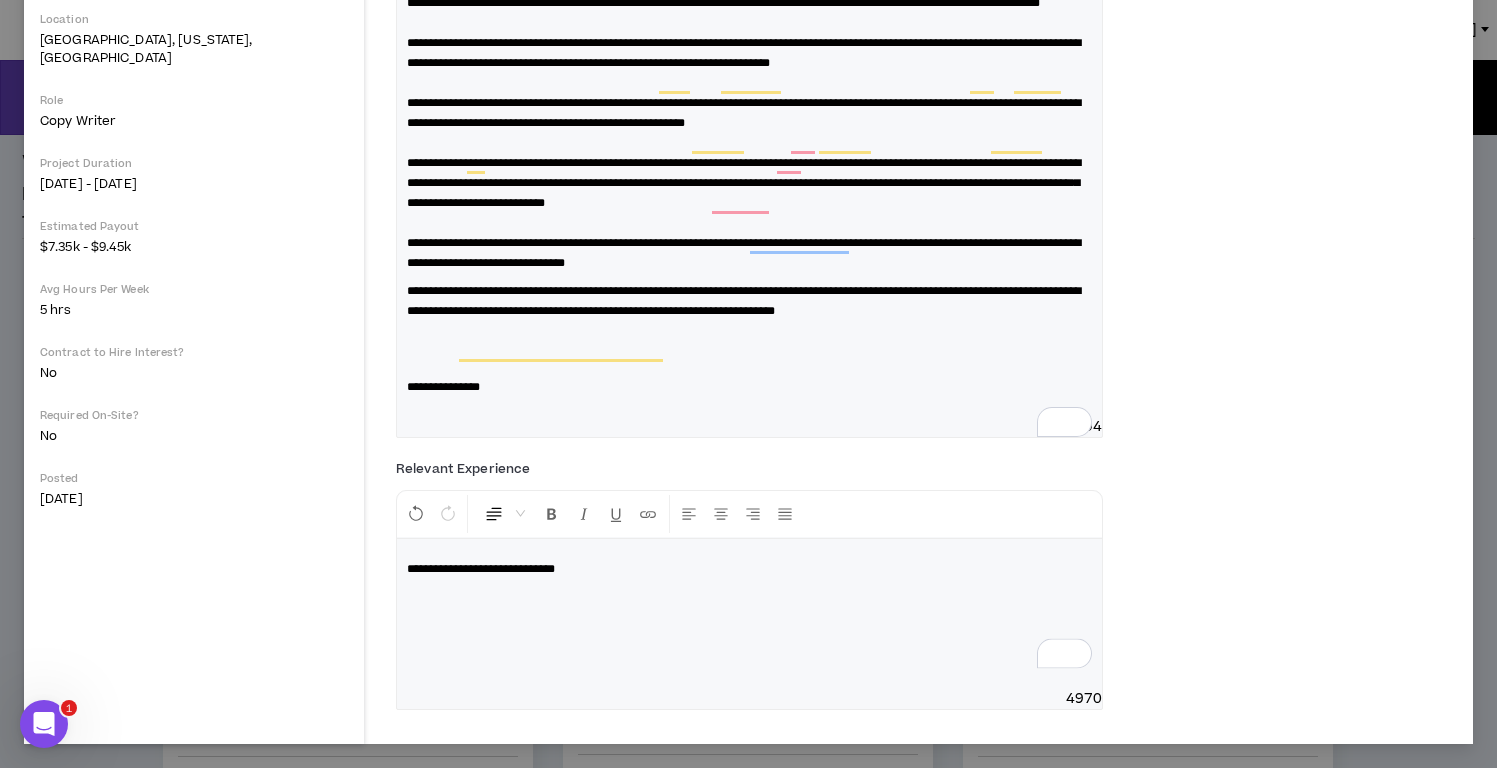 scroll, scrollTop: 0, scrollLeft: 0, axis: both 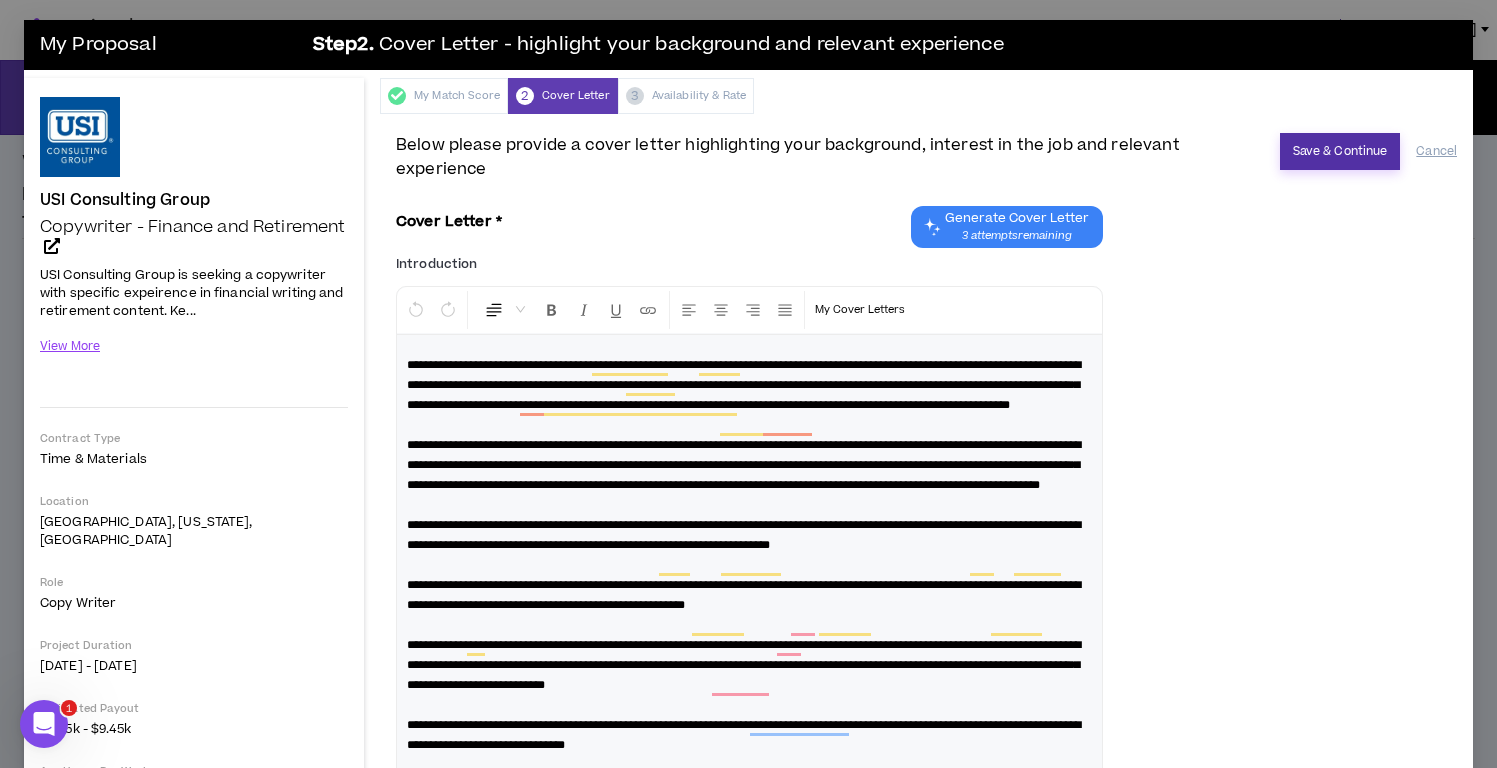 click on "Save & Continue" at bounding box center [1340, 151] 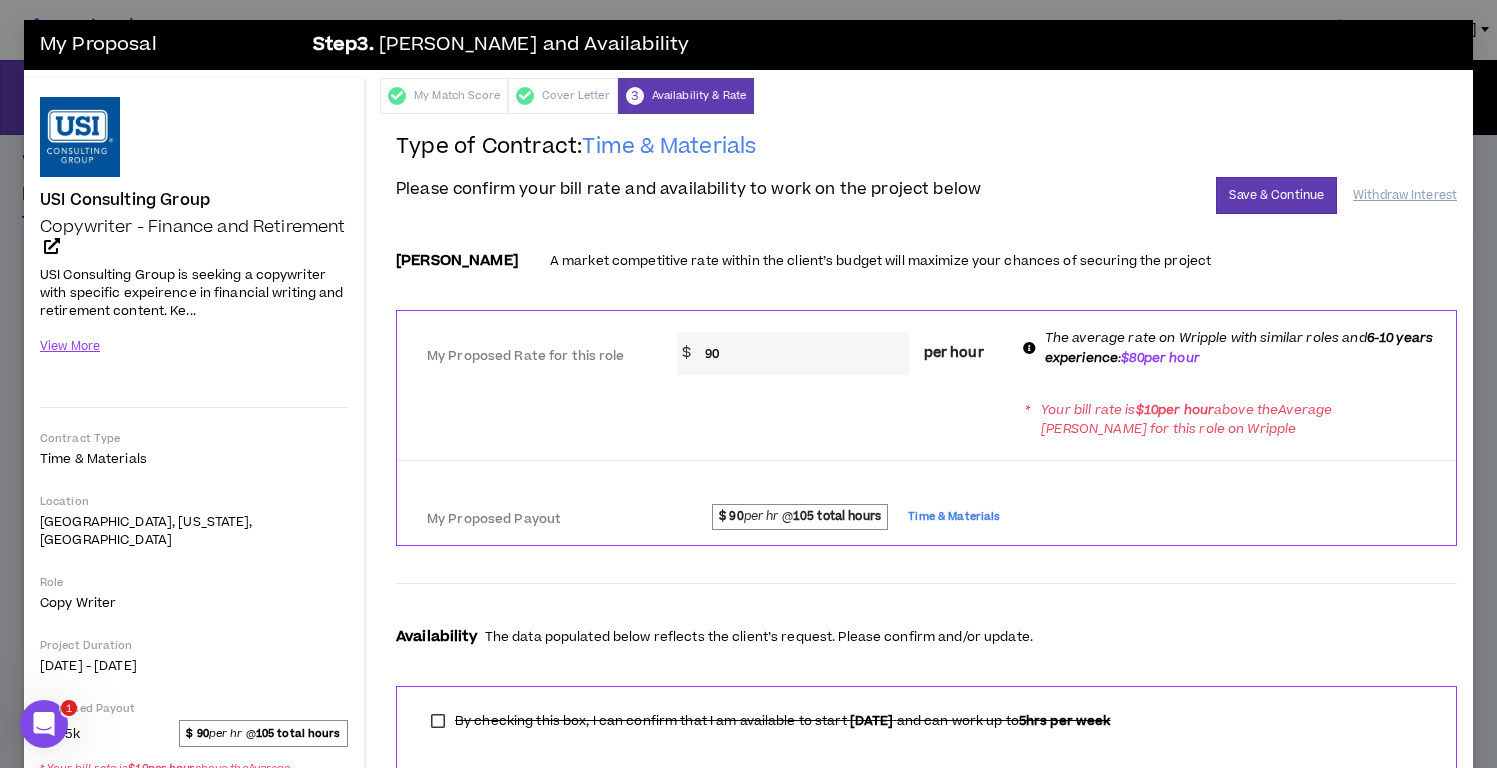 click on "90" at bounding box center [802, 353] 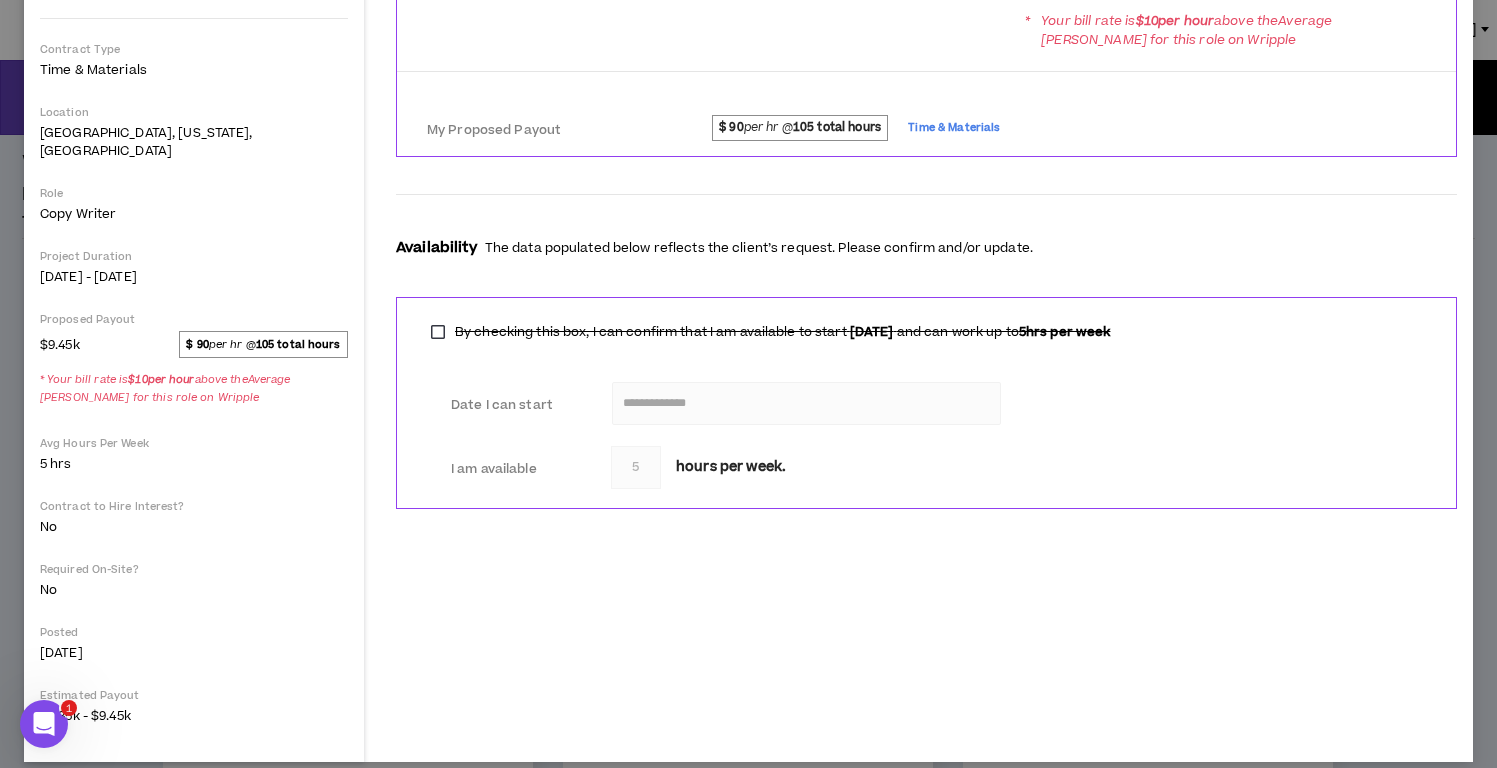 scroll, scrollTop: 0, scrollLeft: 0, axis: both 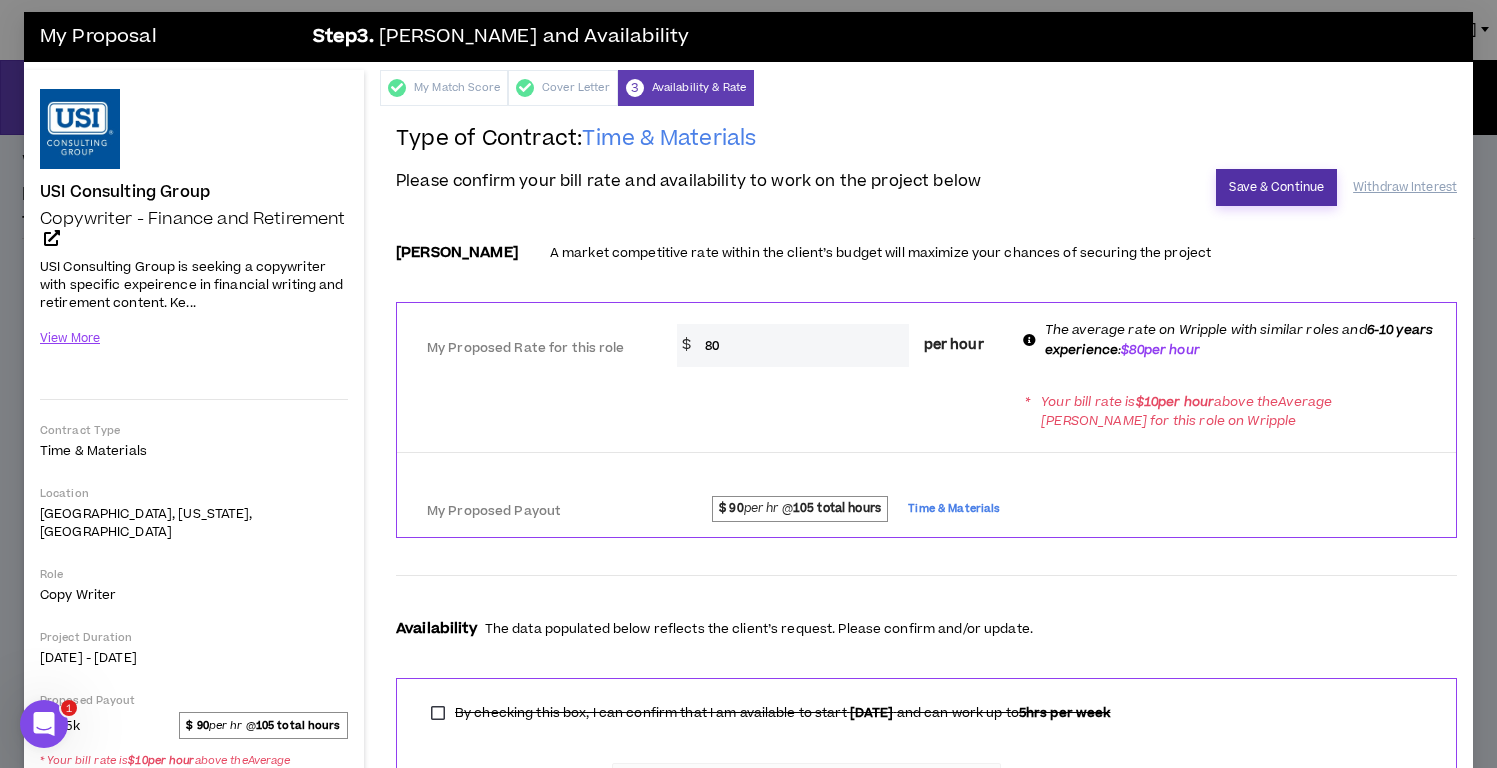 type on "80" 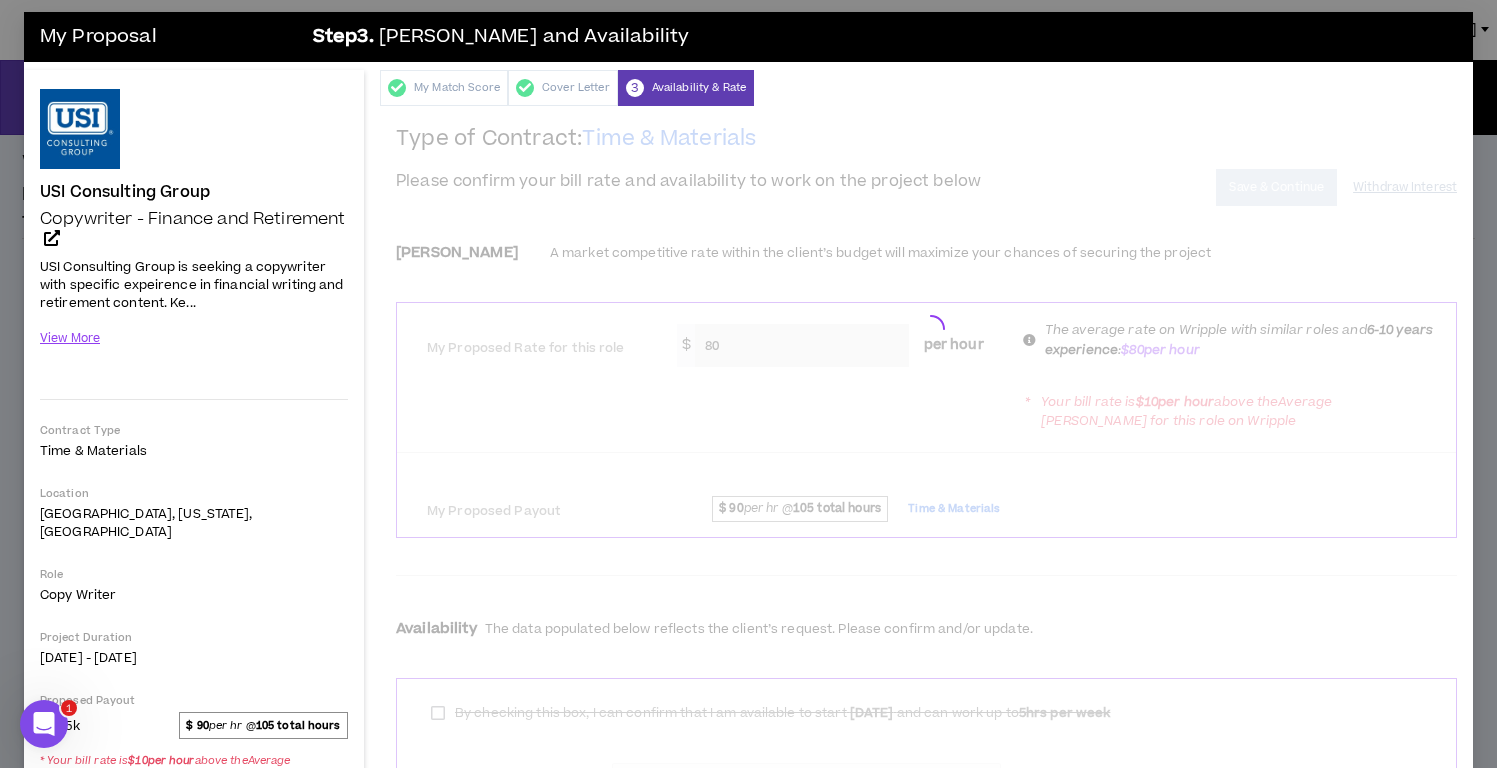 scroll, scrollTop: 6, scrollLeft: 0, axis: vertical 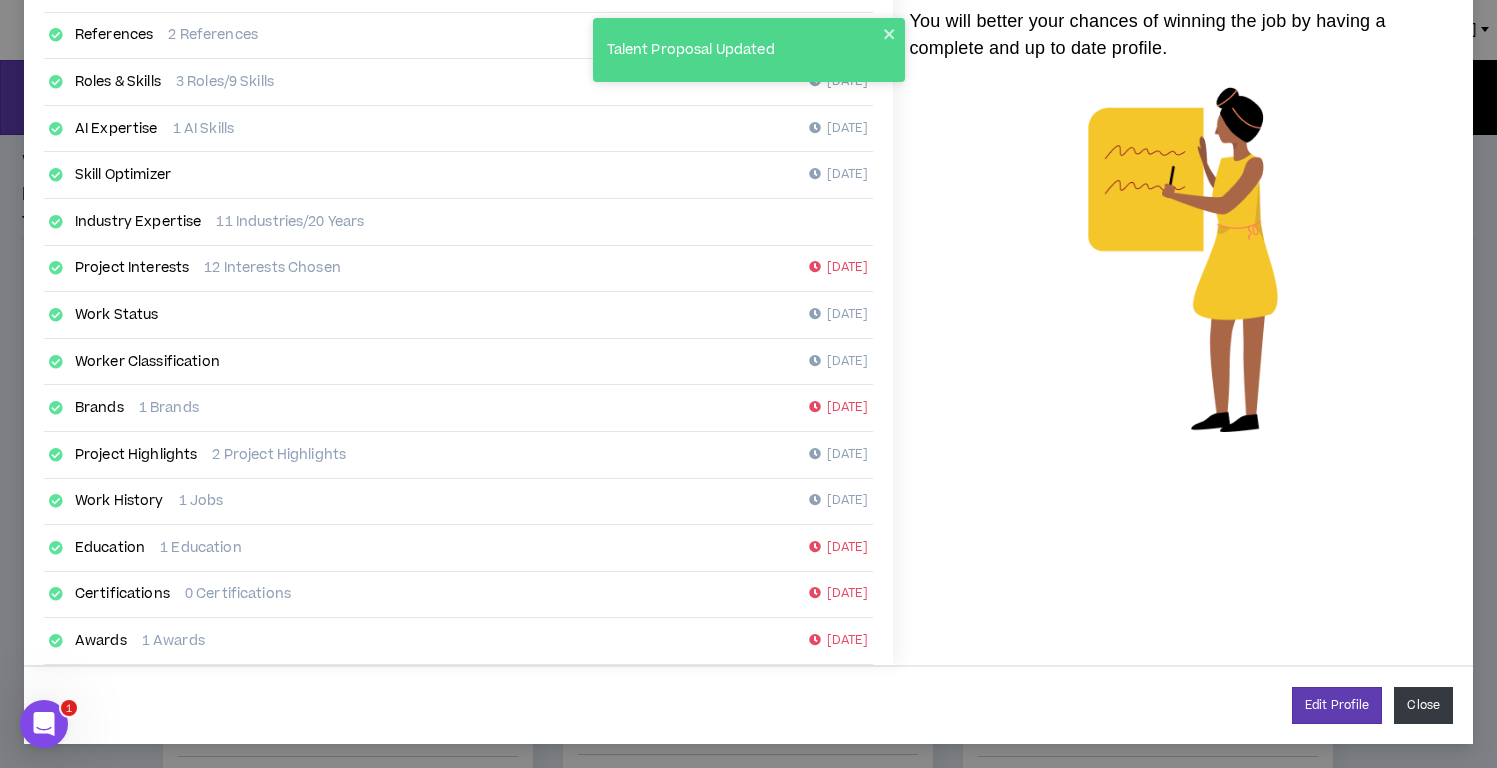 click on "Close" at bounding box center (1423, 705) 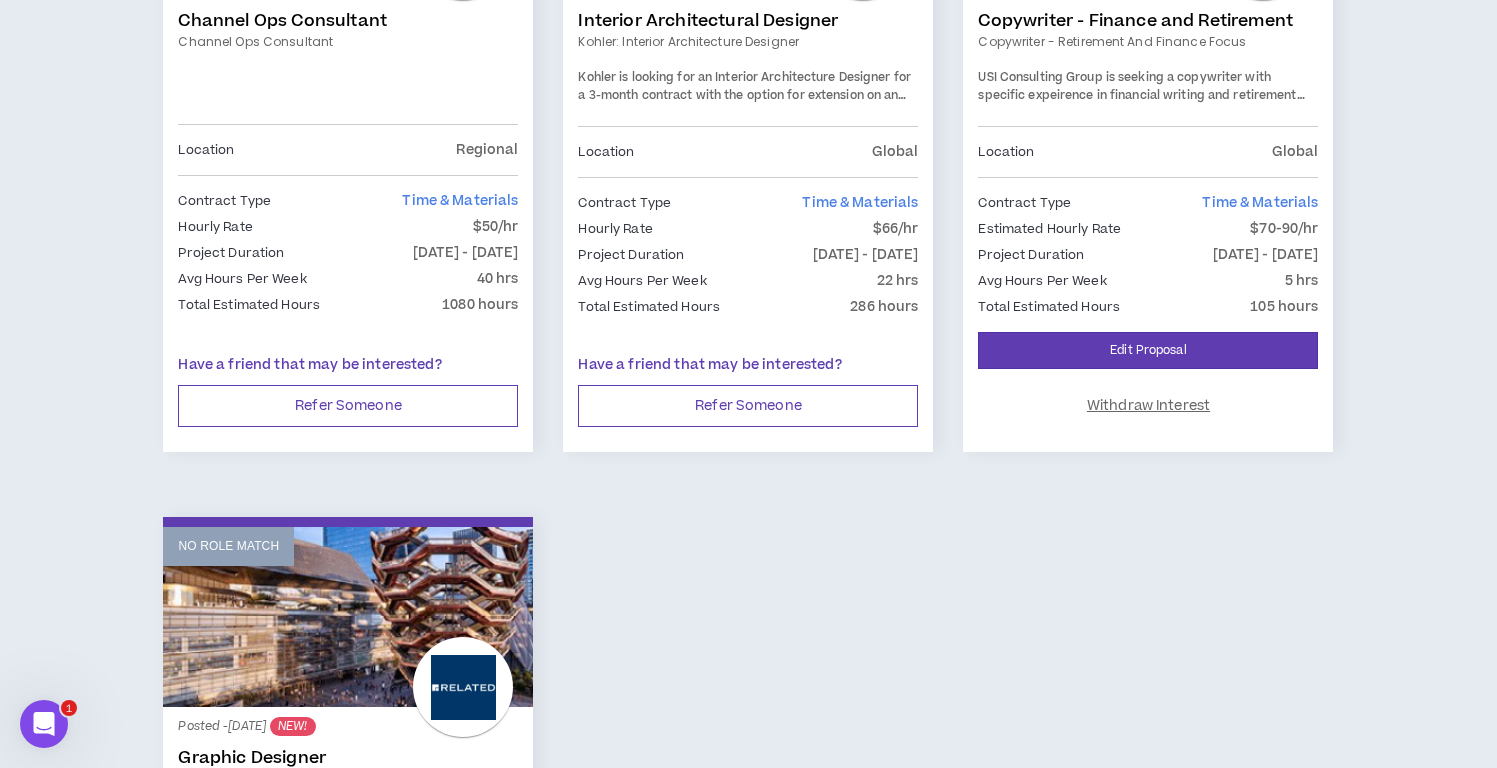scroll, scrollTop: 0, scrollLeft: 0, axis: both 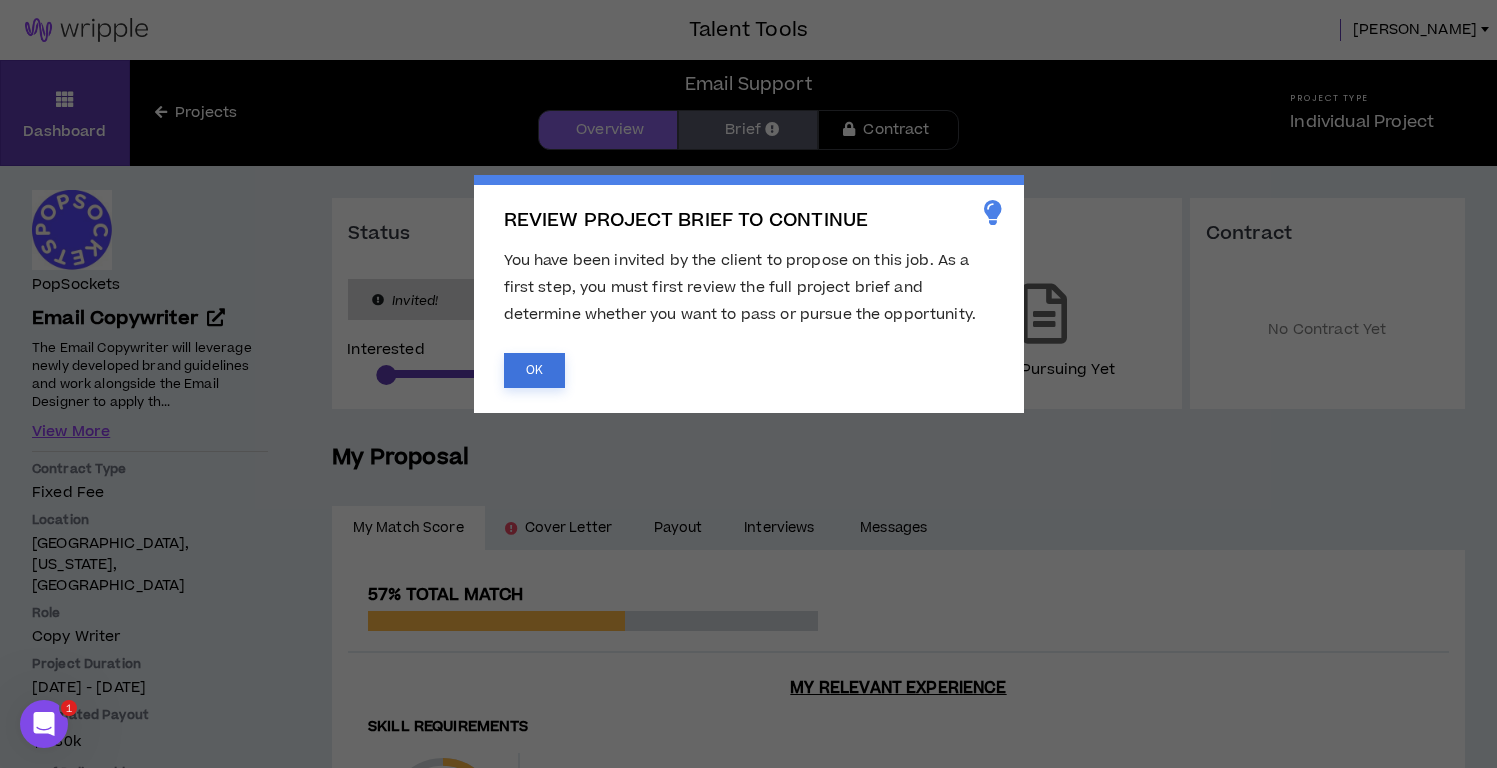 click on "OK" at bounding box center (534, 370) 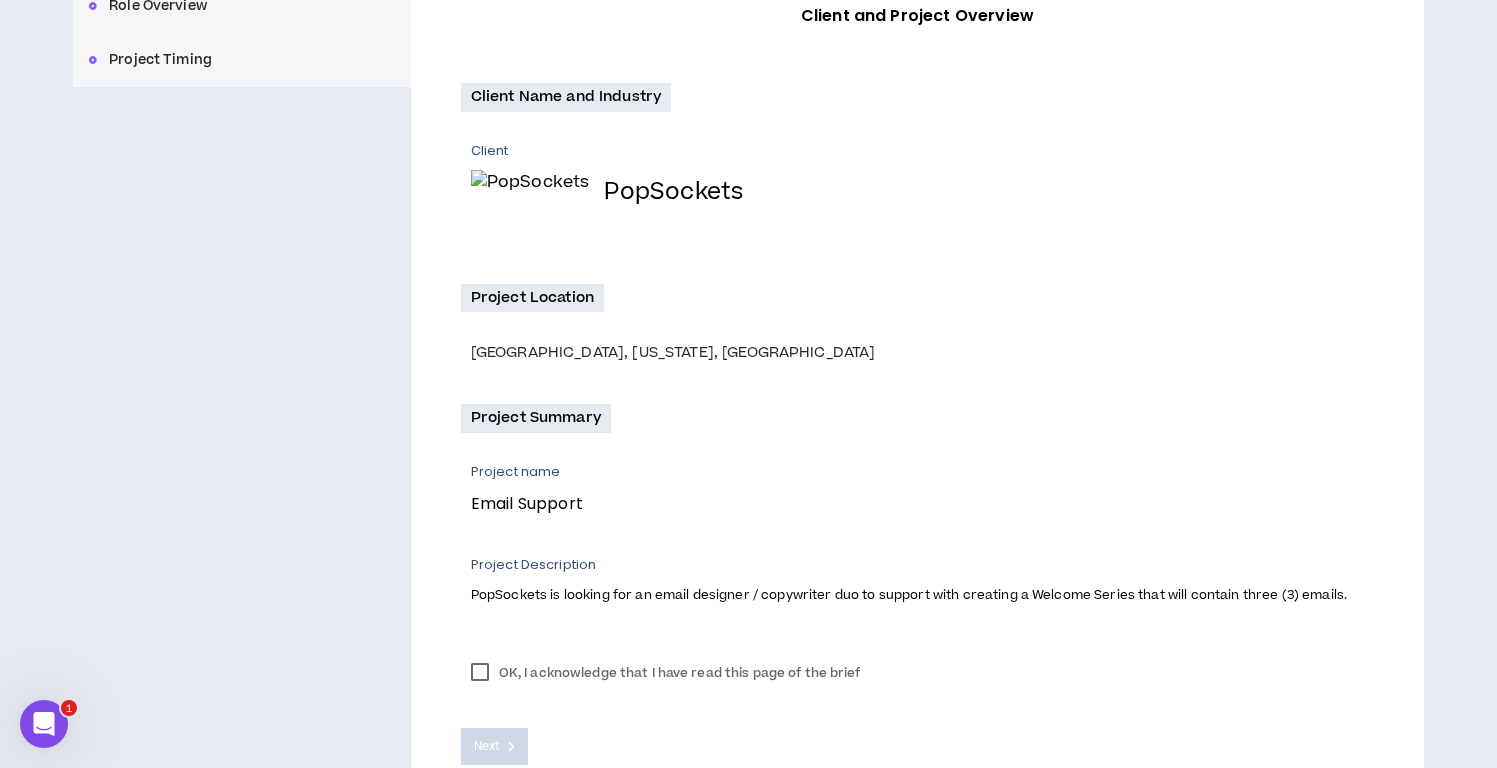 scroll, scrollTop: 334, scrollLeft: 0, axis: vertical 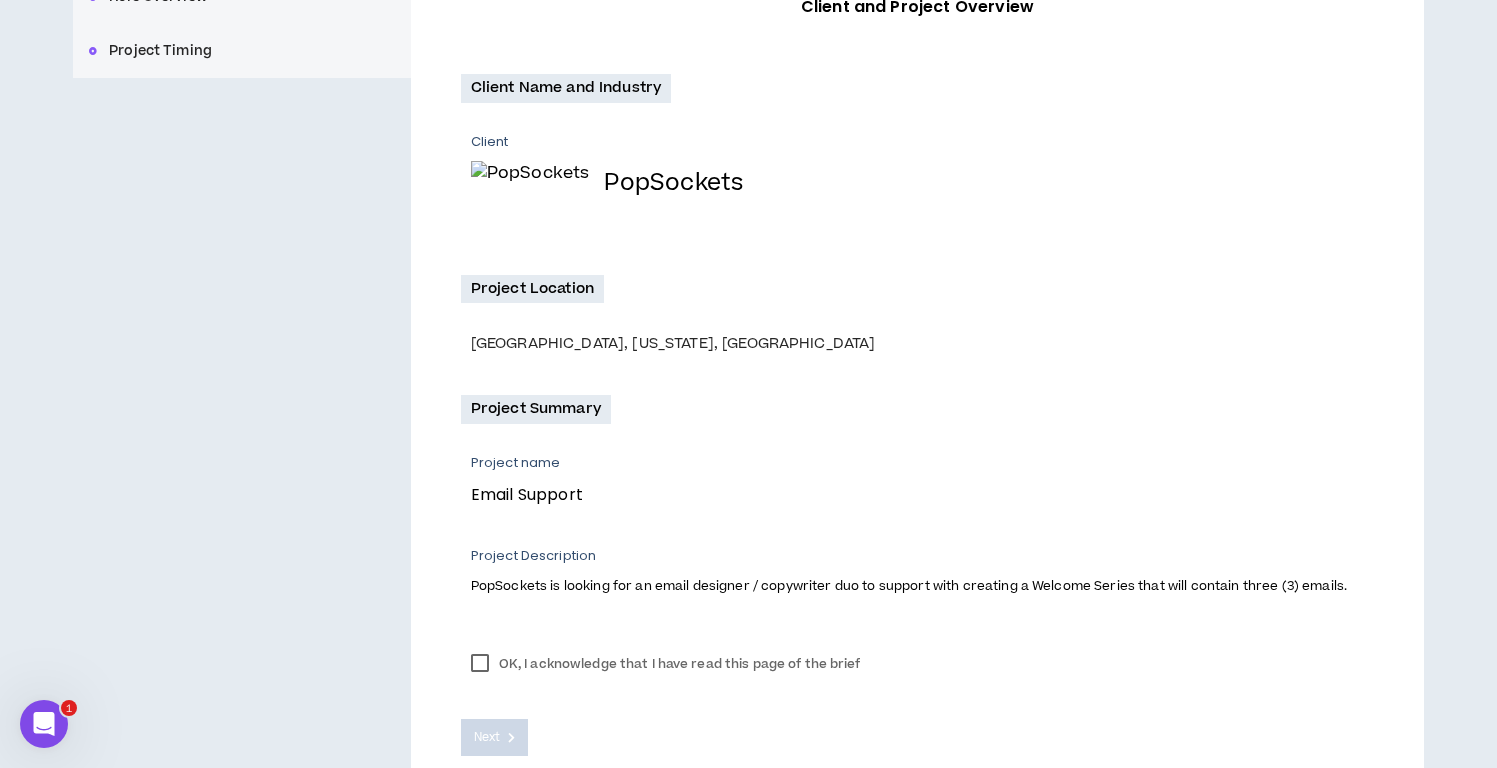 click on "OK, I acknowledge that I have read this page of the brief" at bounding box center [666, 664] 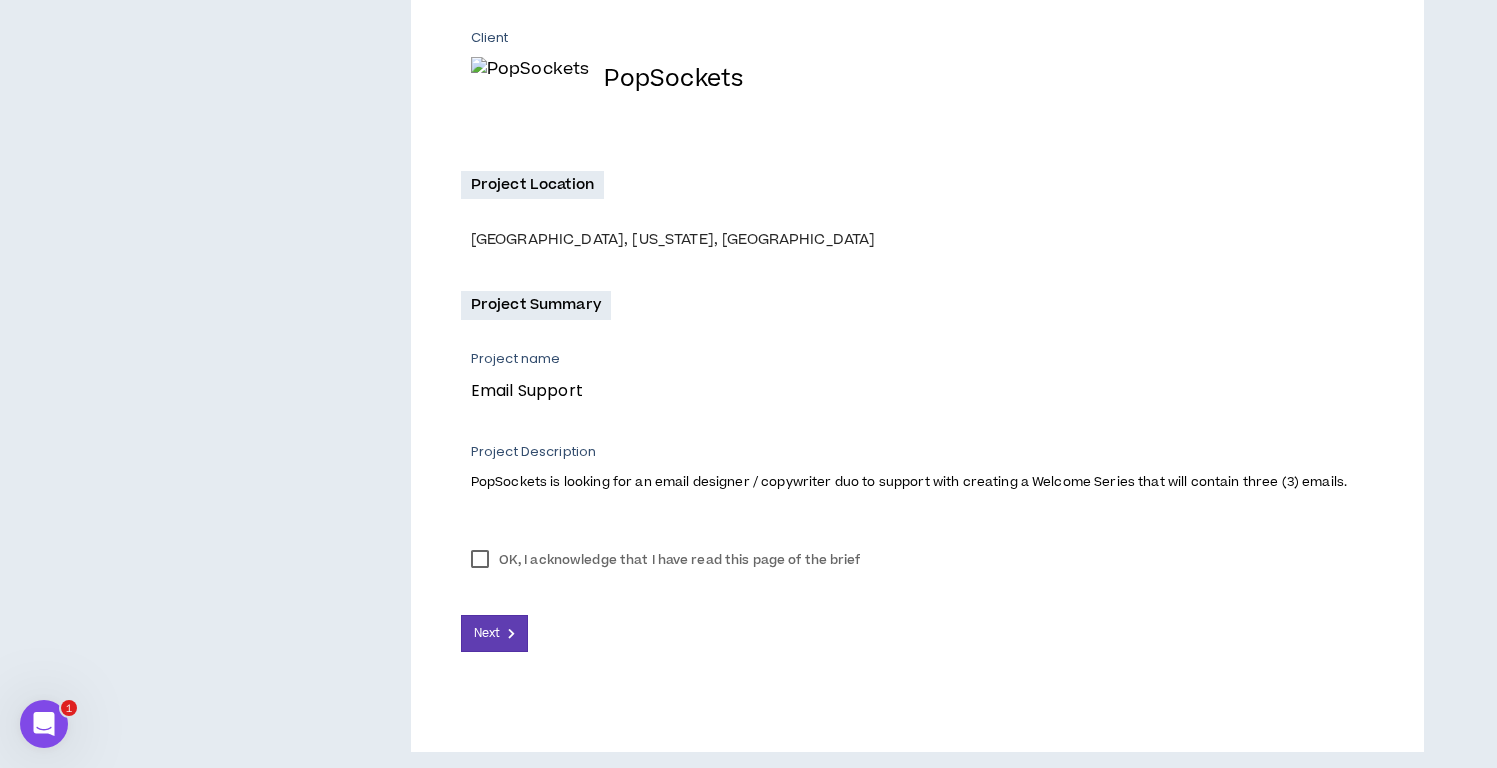 scroll, scrollTop: 441, scrollLeft: 0, axis: vertical 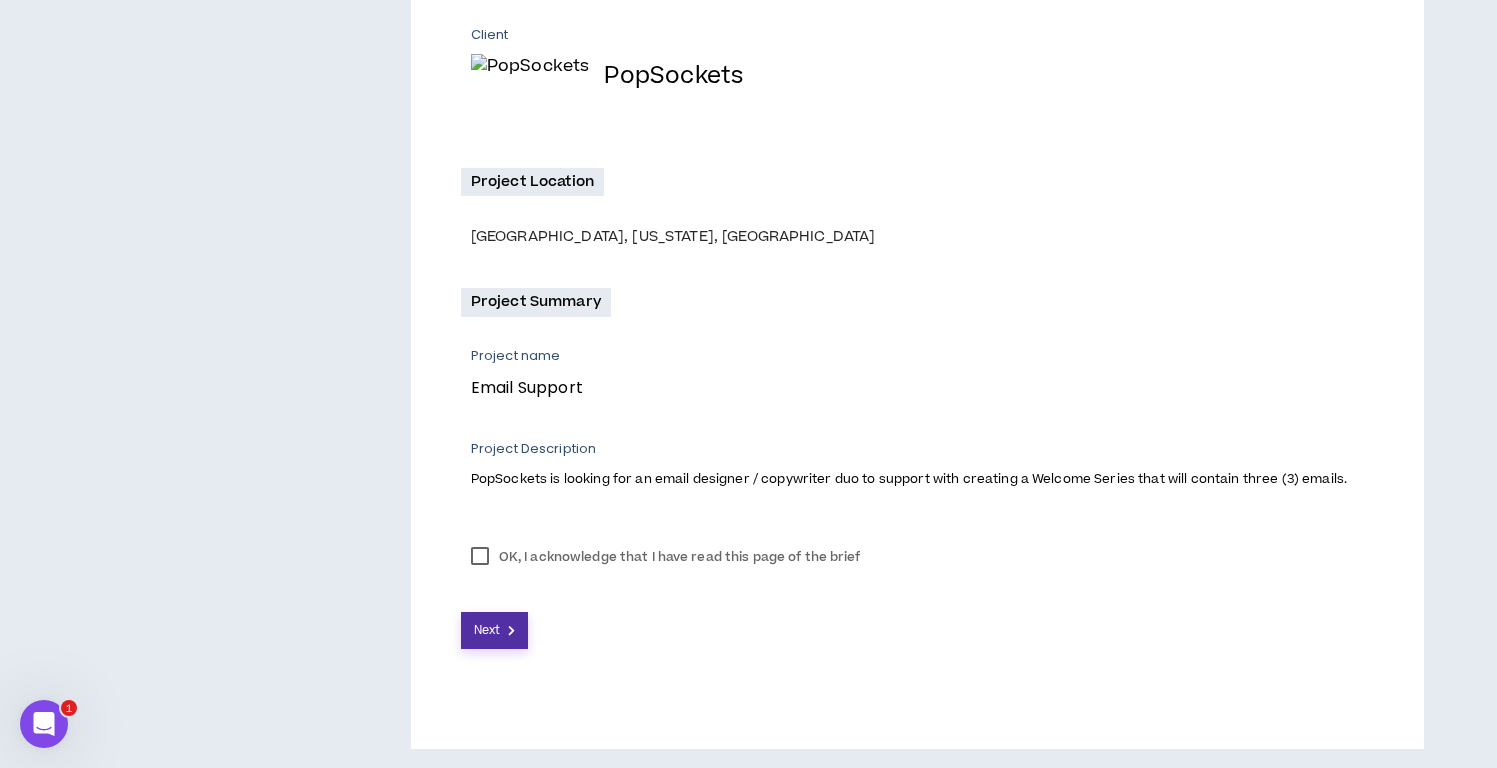 click on "Next" at bounding box center [487, 630] 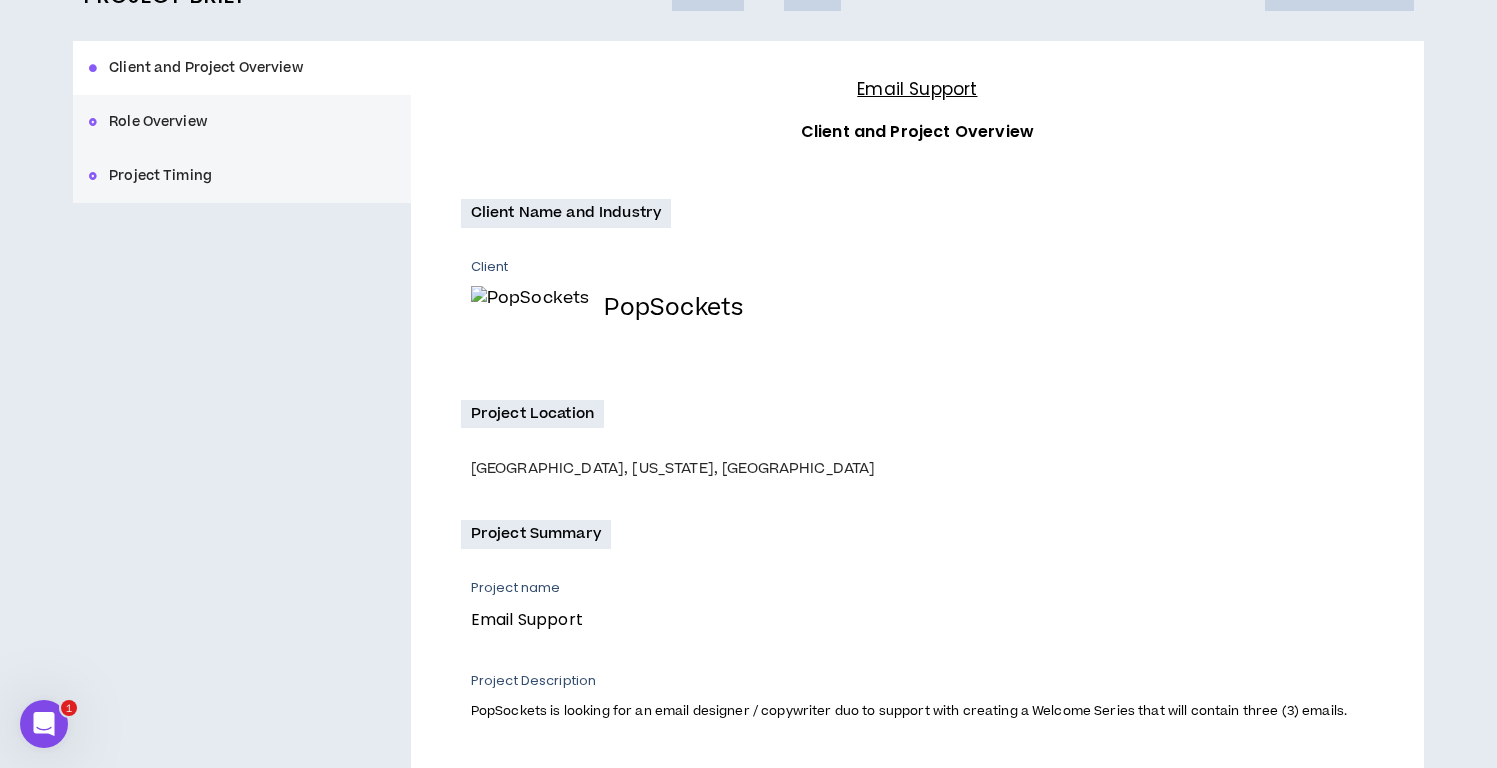 scroll, scrollTop: 0, scrollLeft: 0, axis: both 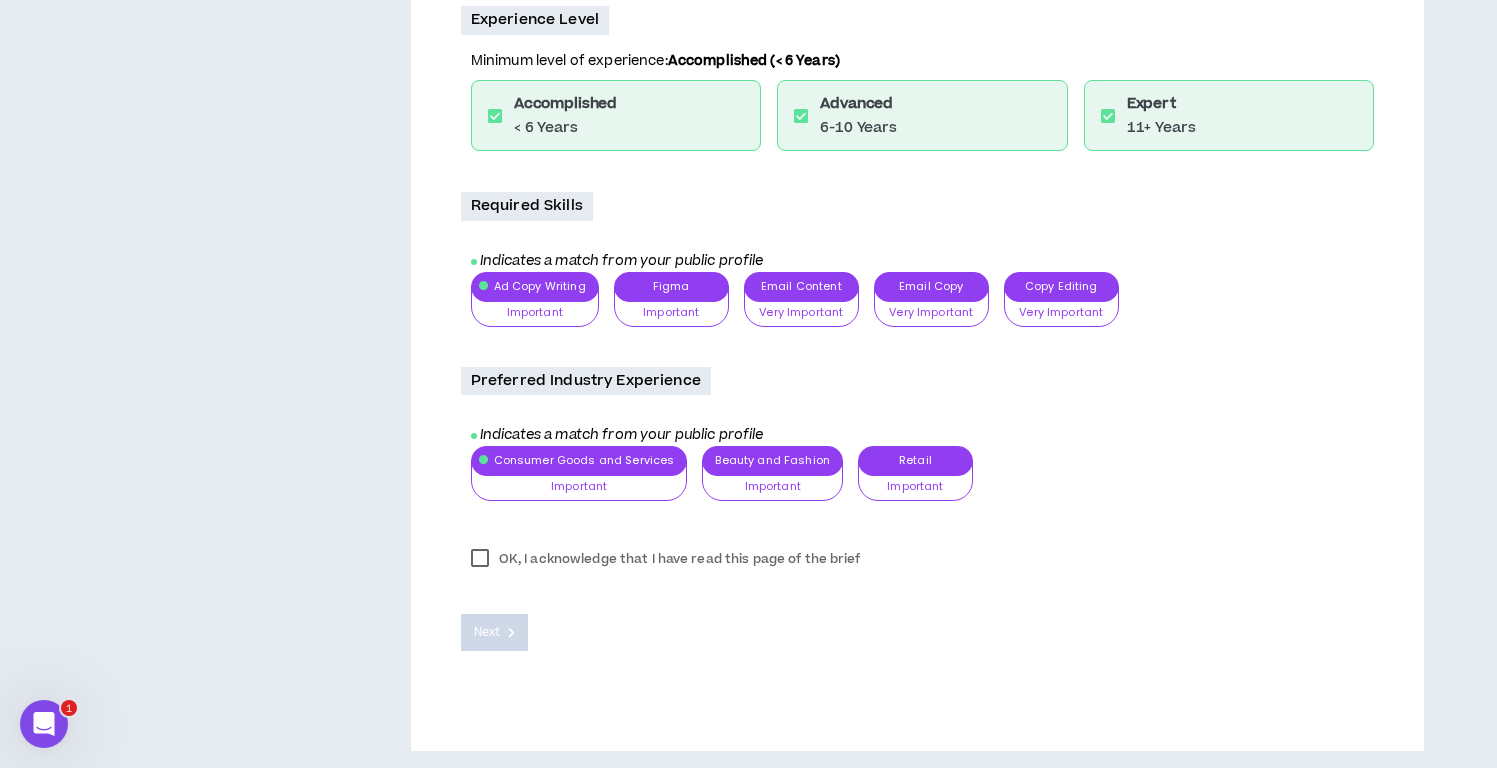 click on "OK, I acknowledge that I have read this page of the brief" at bounding box center (666, 559) 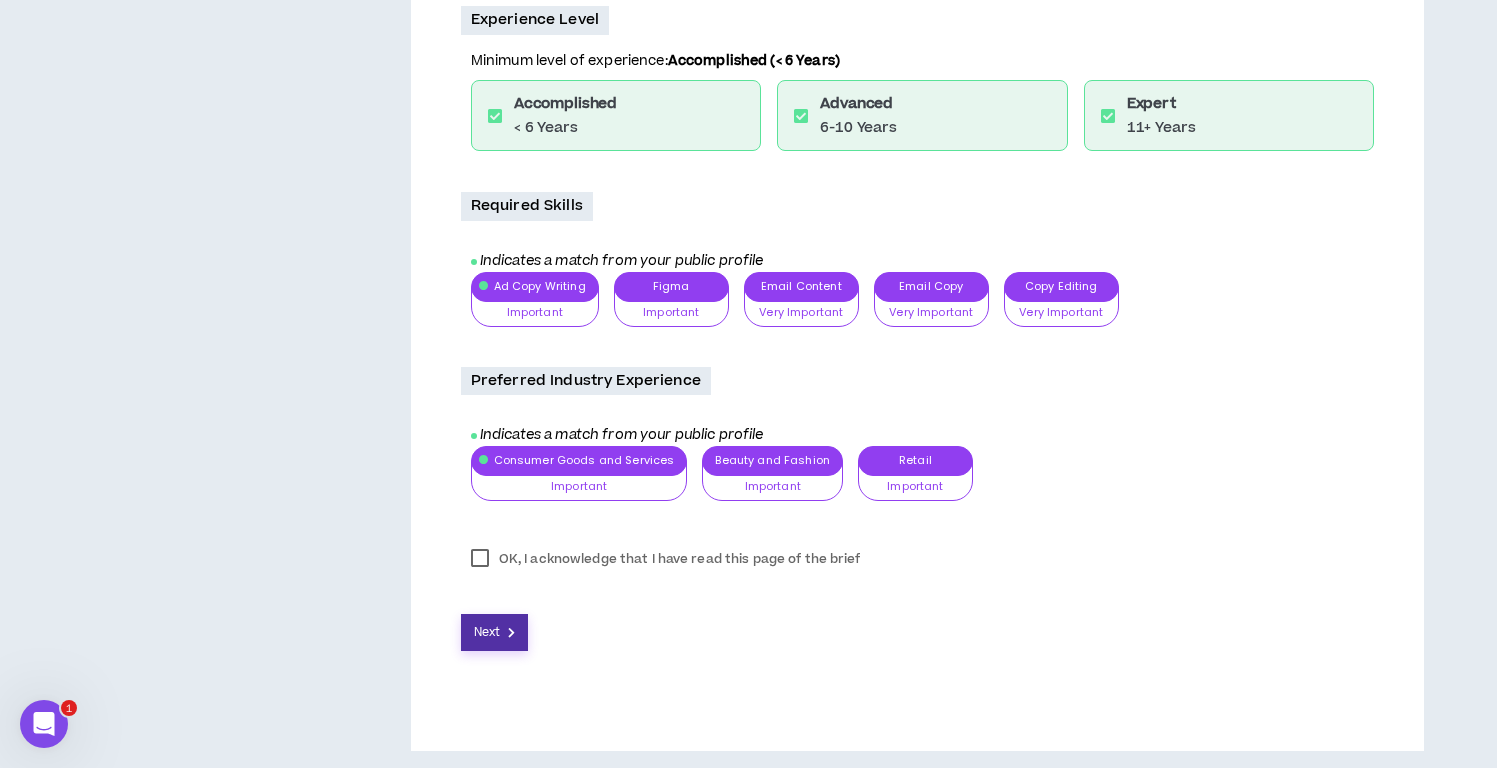 click on "Next" at bounding box center [487, 632] 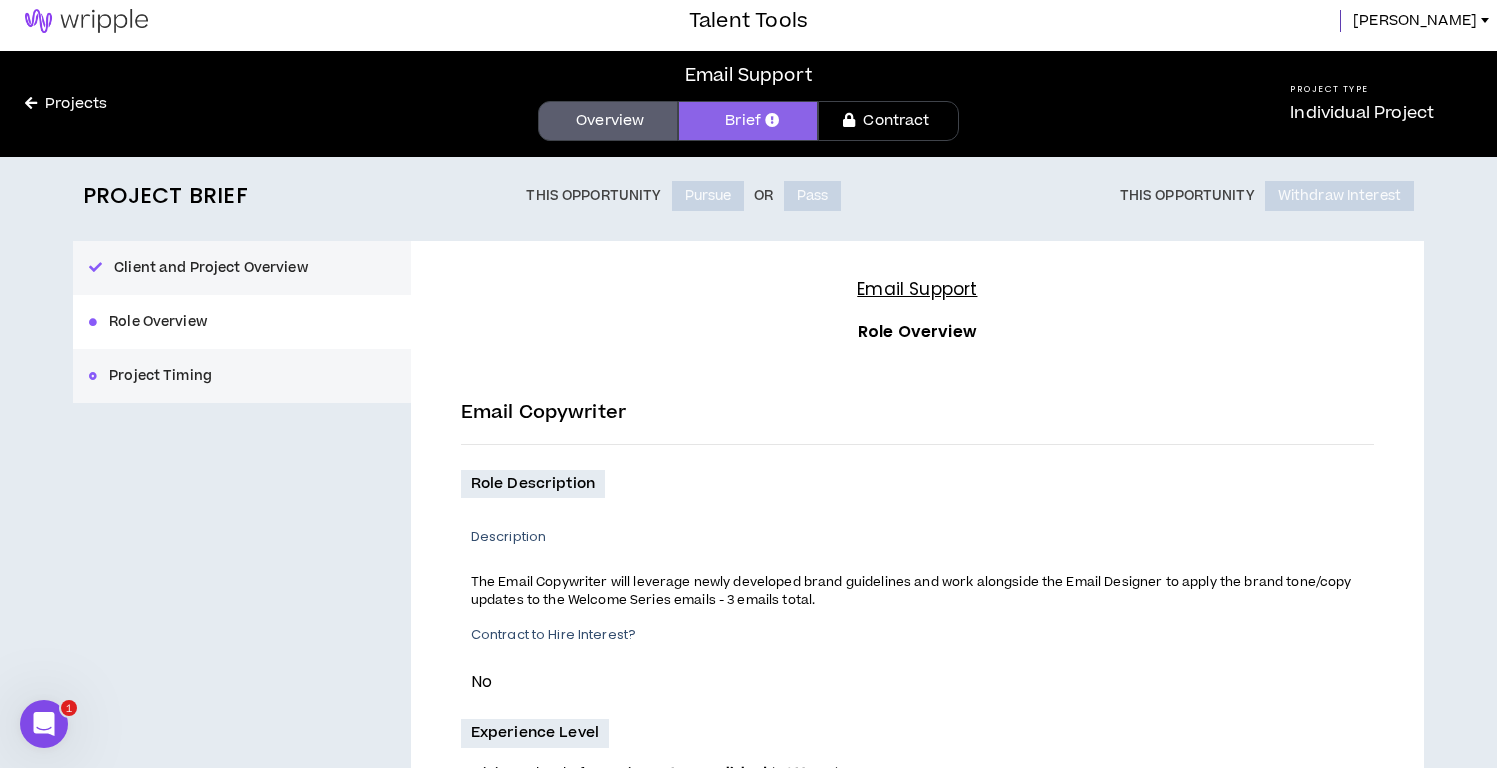 scroll, scrollTop: 0, scrollLeft: 0, axis: both 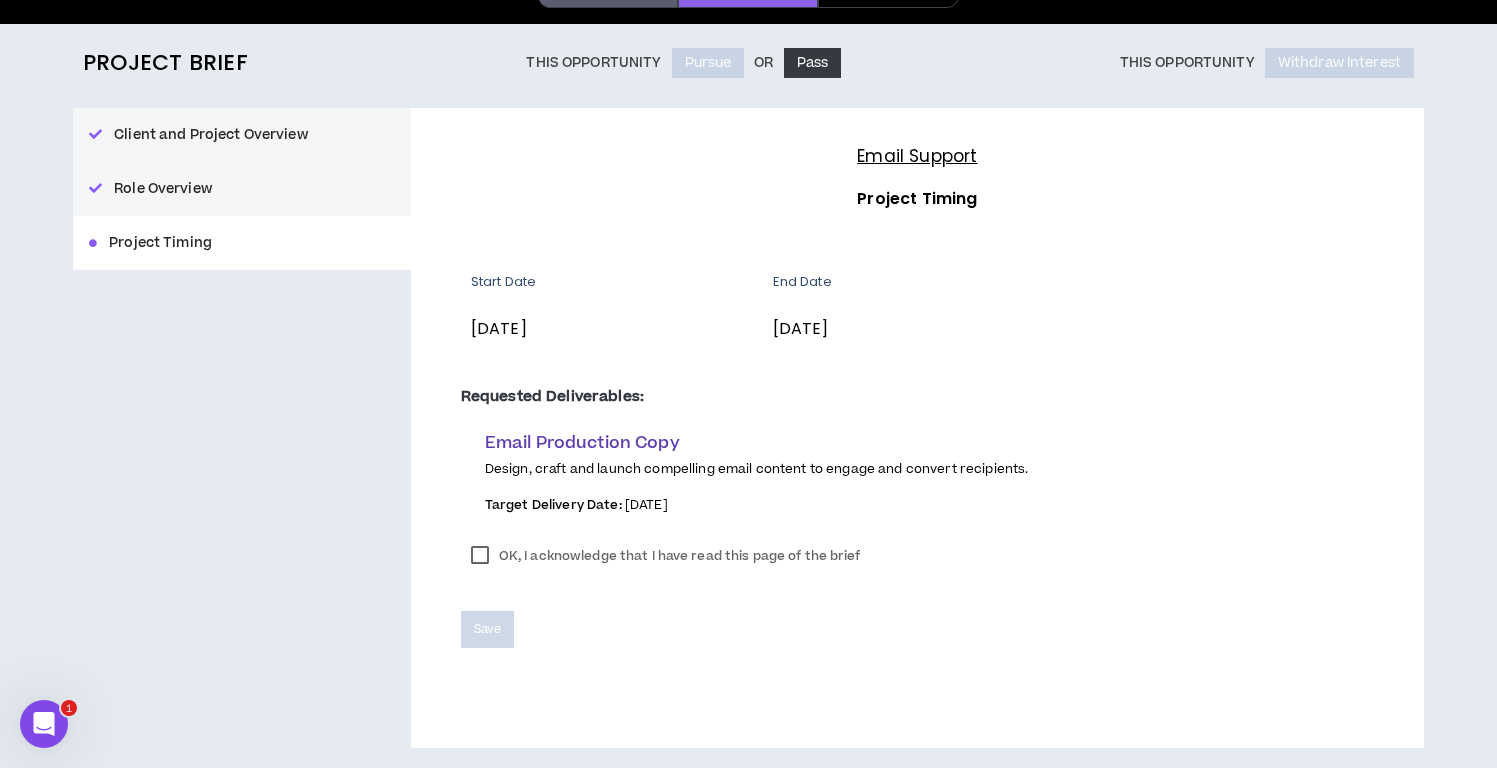 click on "OK, I acknowledge that I have read this page of the brief" at bounding box center (666, 556) 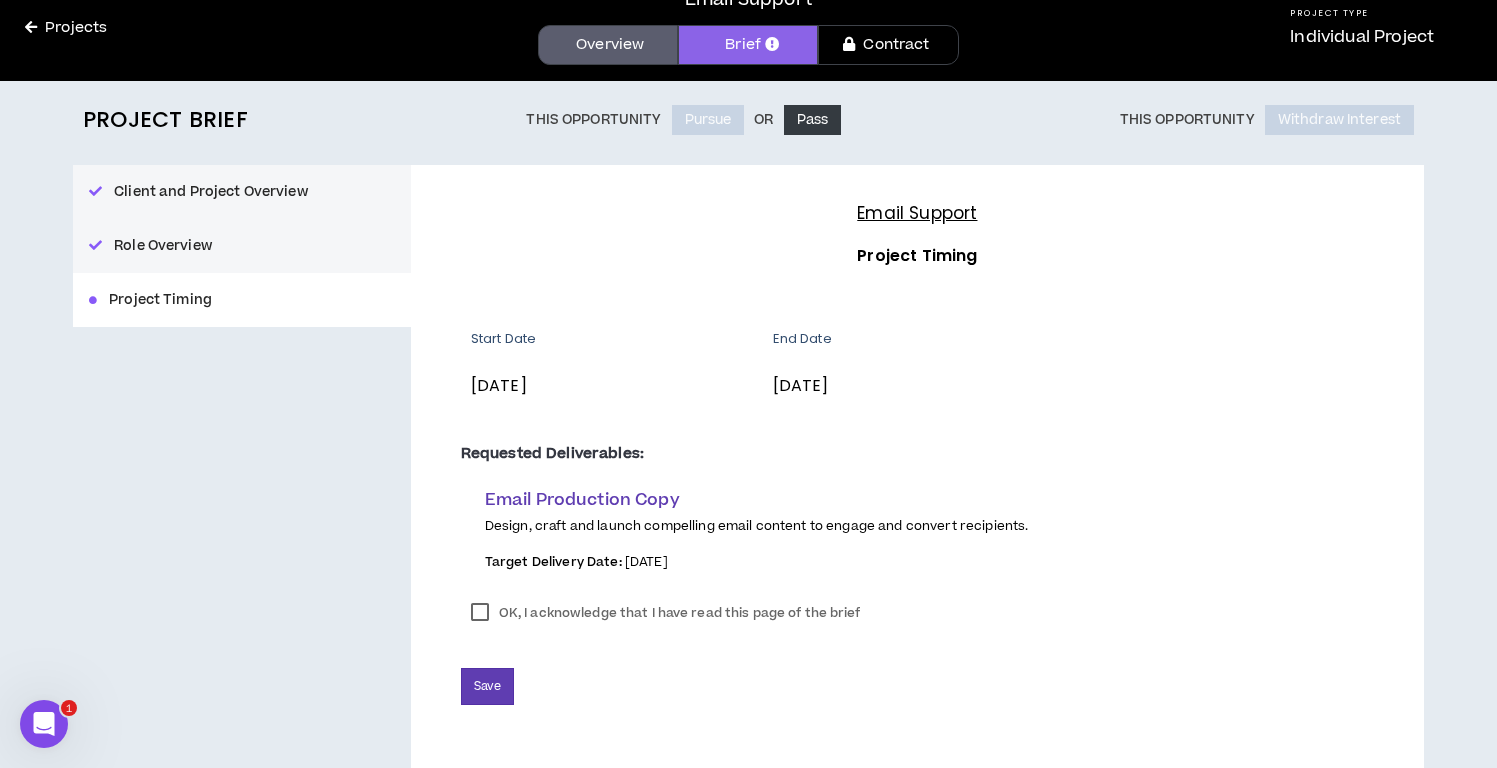 scroll, scrollTop: 142, scrollLeft: 0, axis: vertical 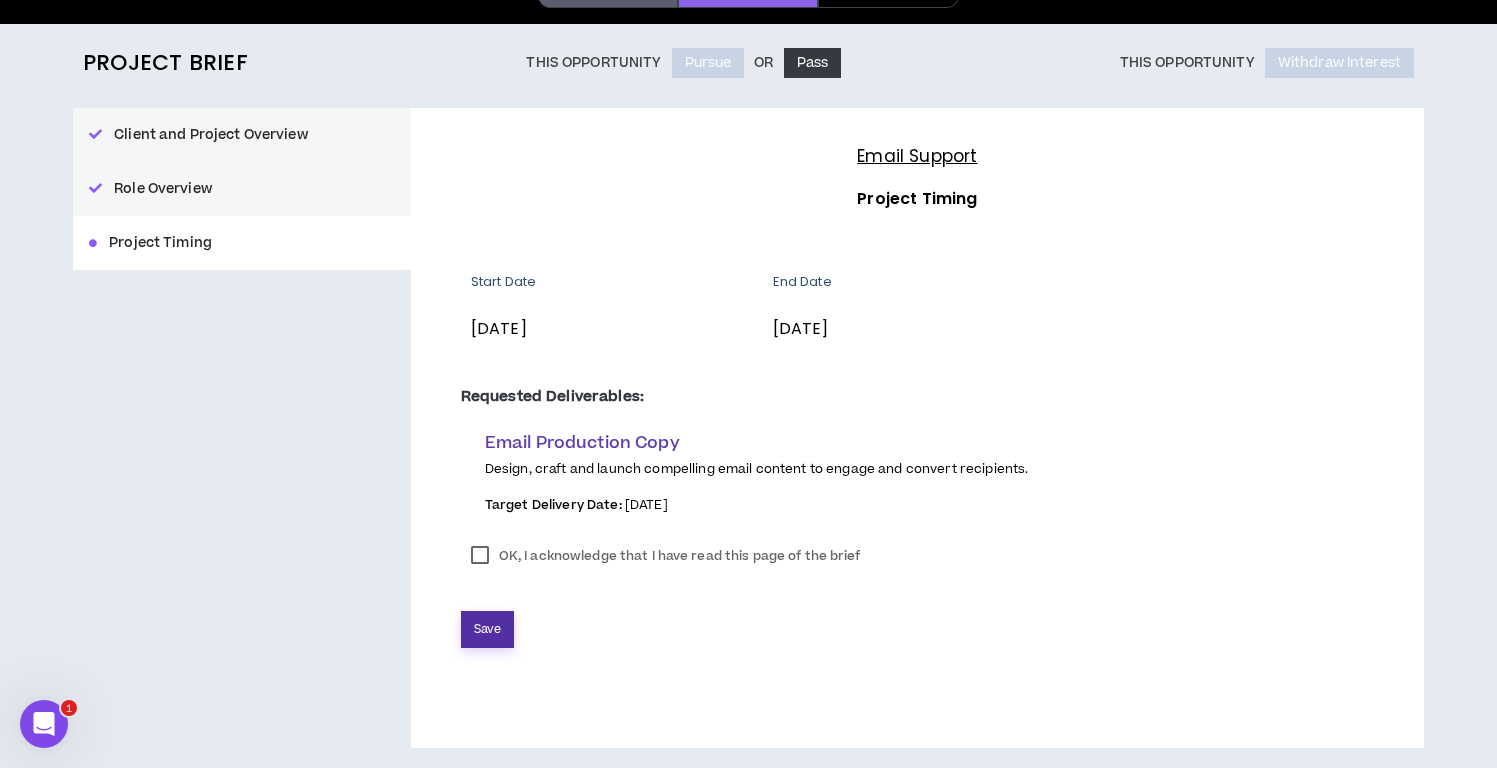 click on "Save" at bounding box center [487, 629] 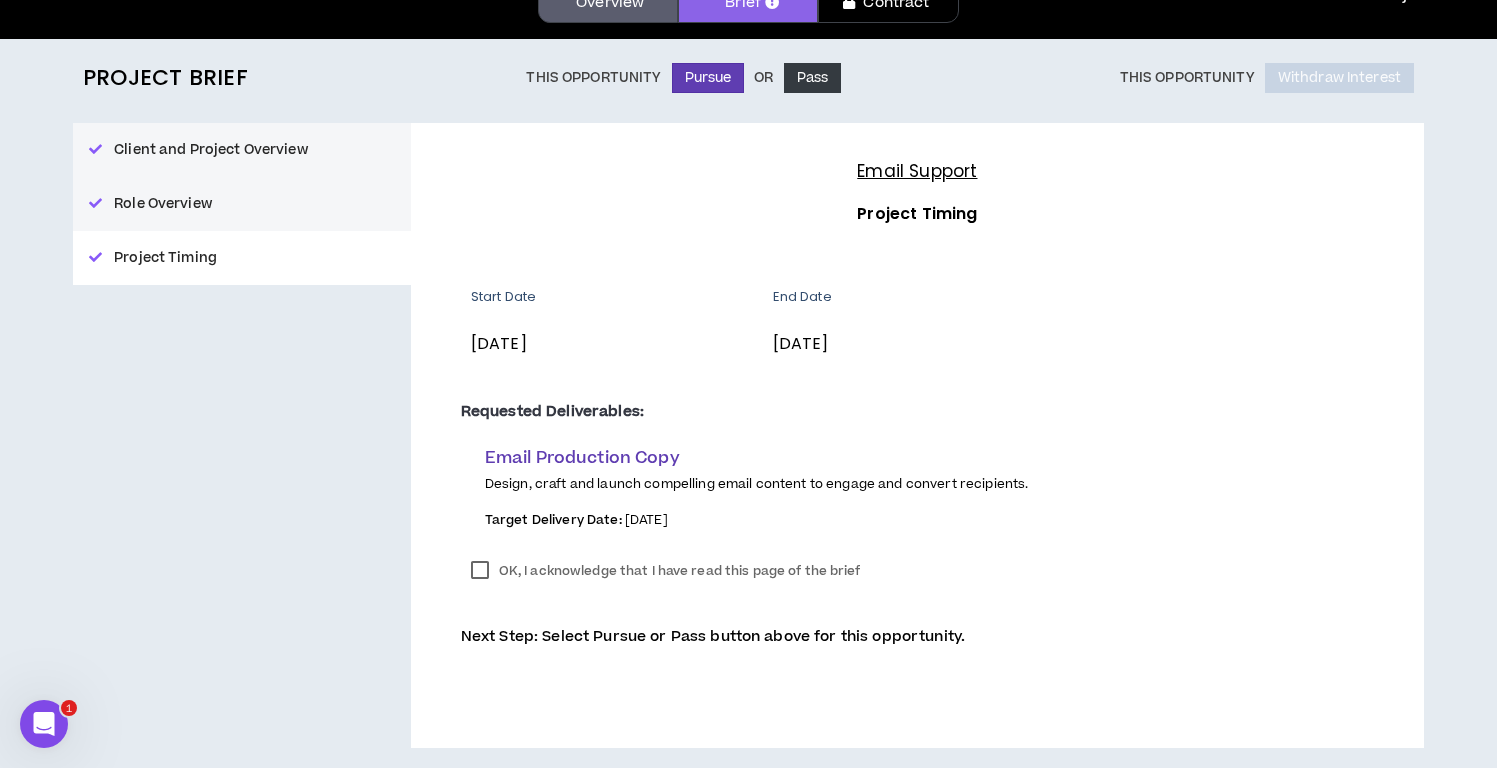 scroll, scrollTop: 0, scrollLeft: 0, axis: both 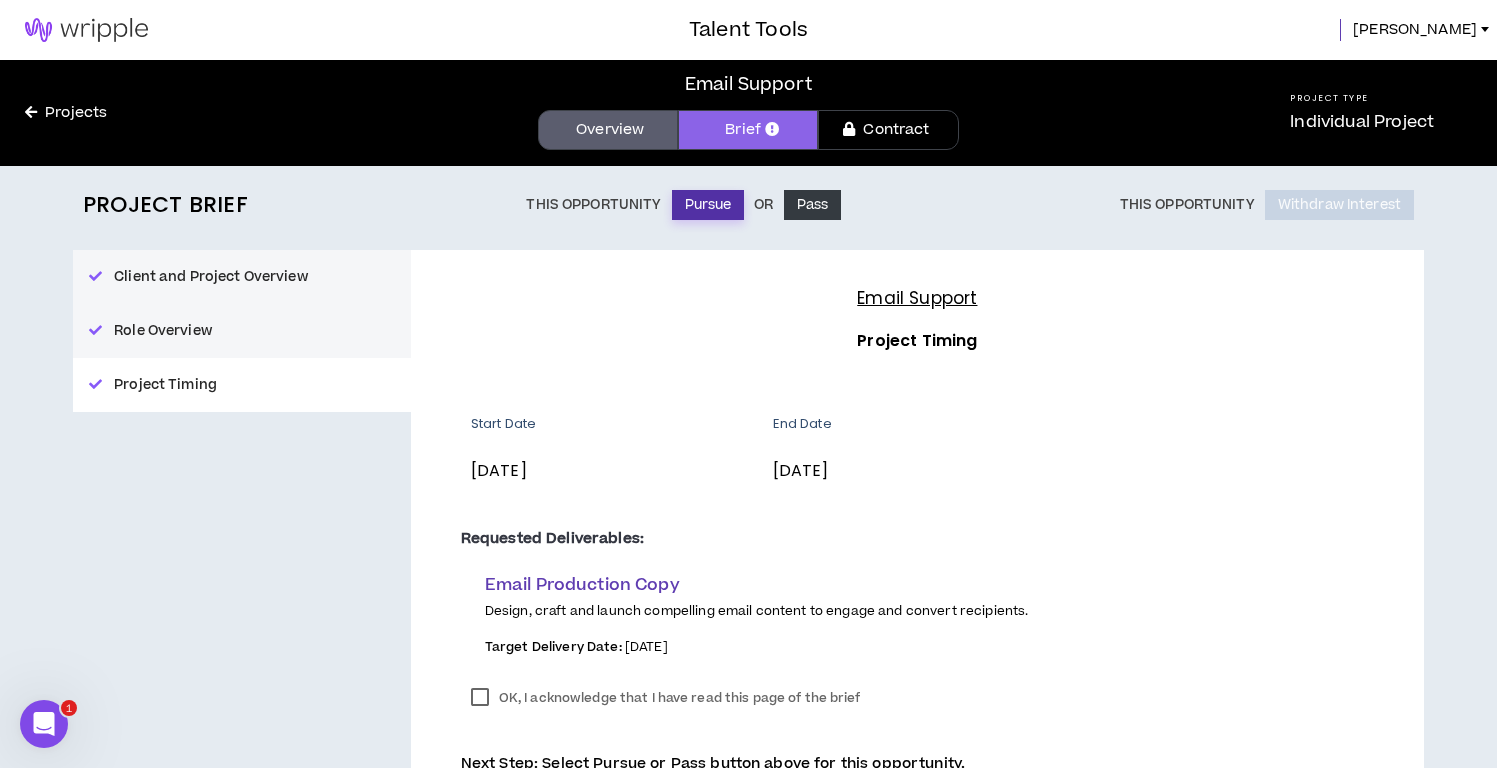 click on "Pursue" at bounding box center [708, 205] 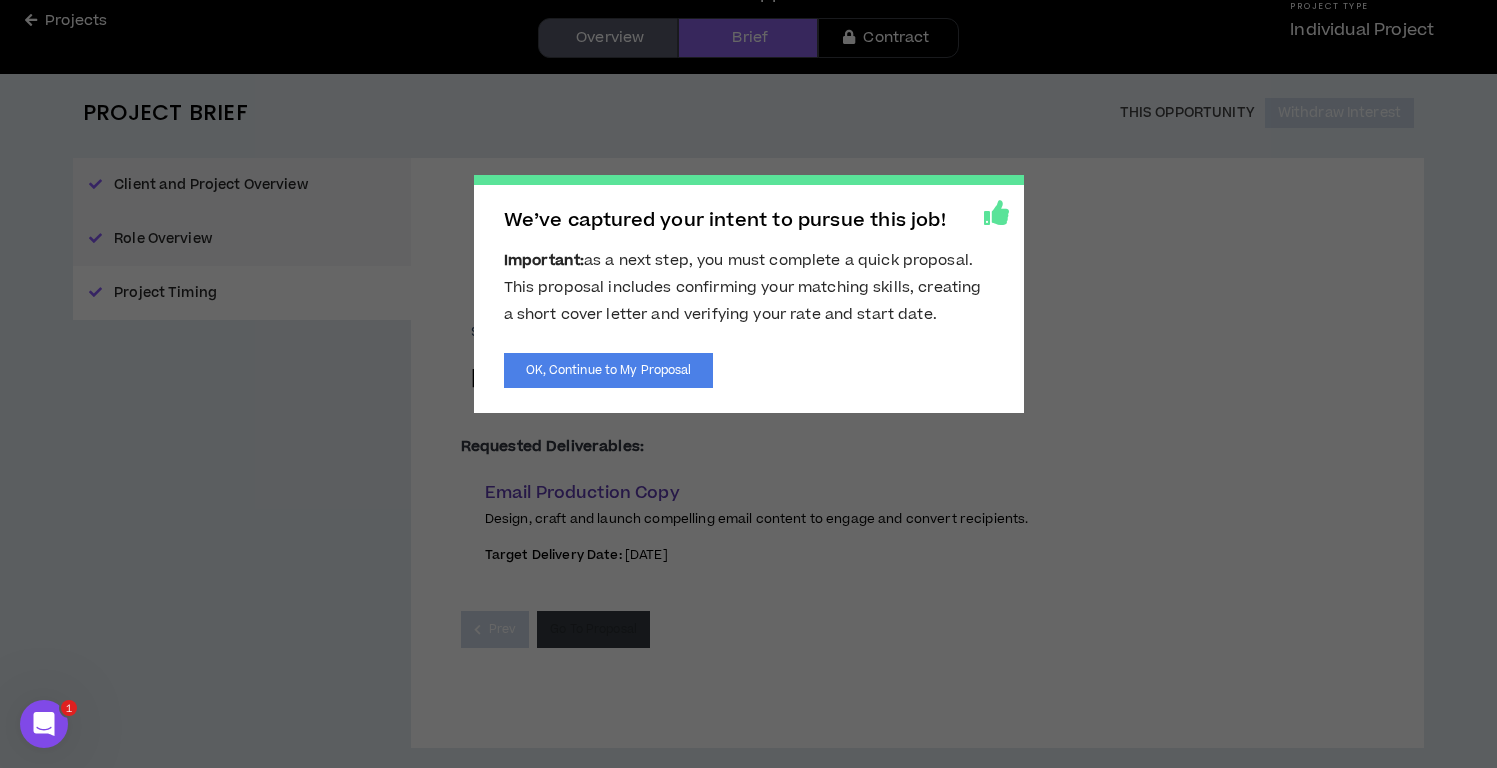 scroll, scrollTop: 92, scrollLeft: 0, axis: vertical 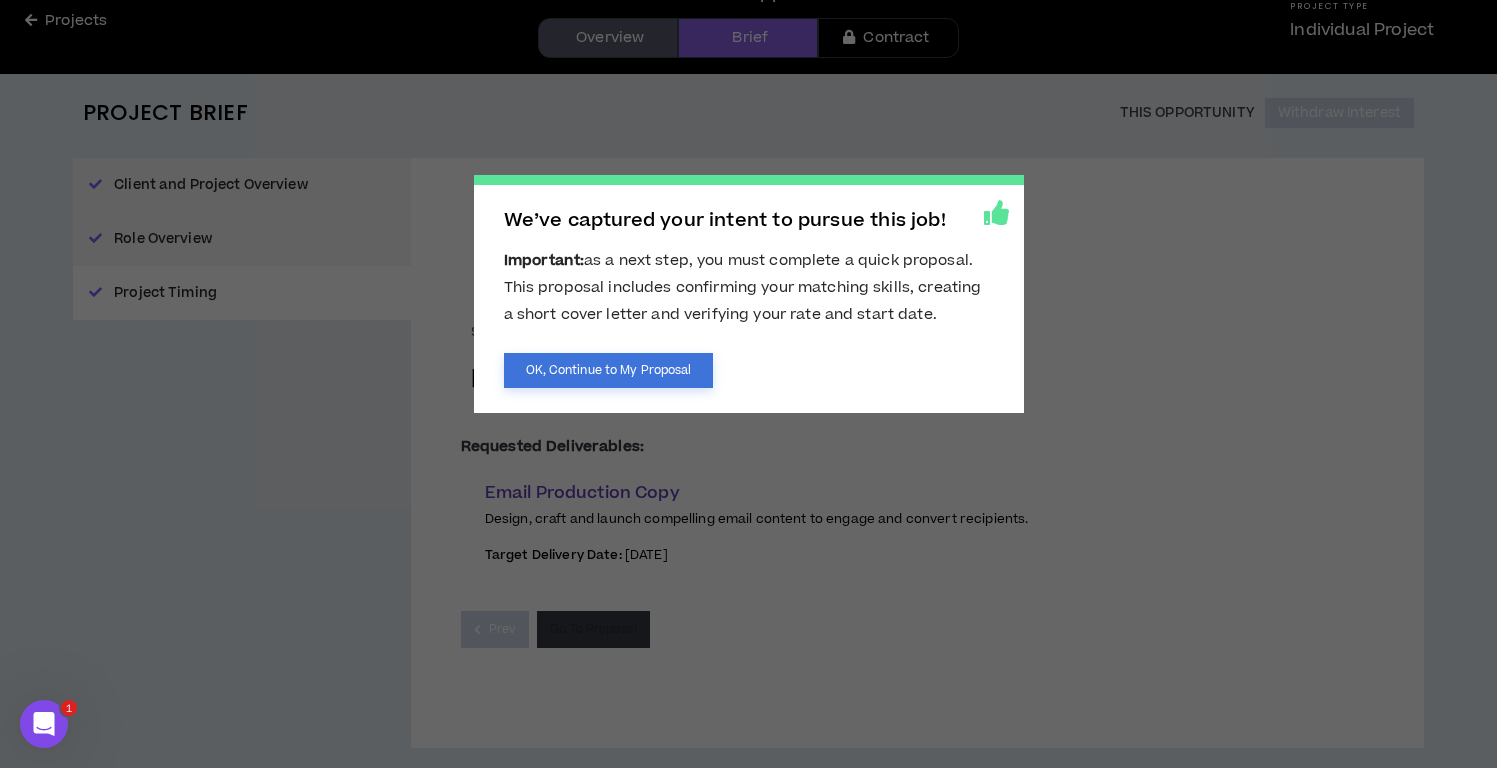 click on "OK, Continue to My Proposal" at bounding box center [609, 370] 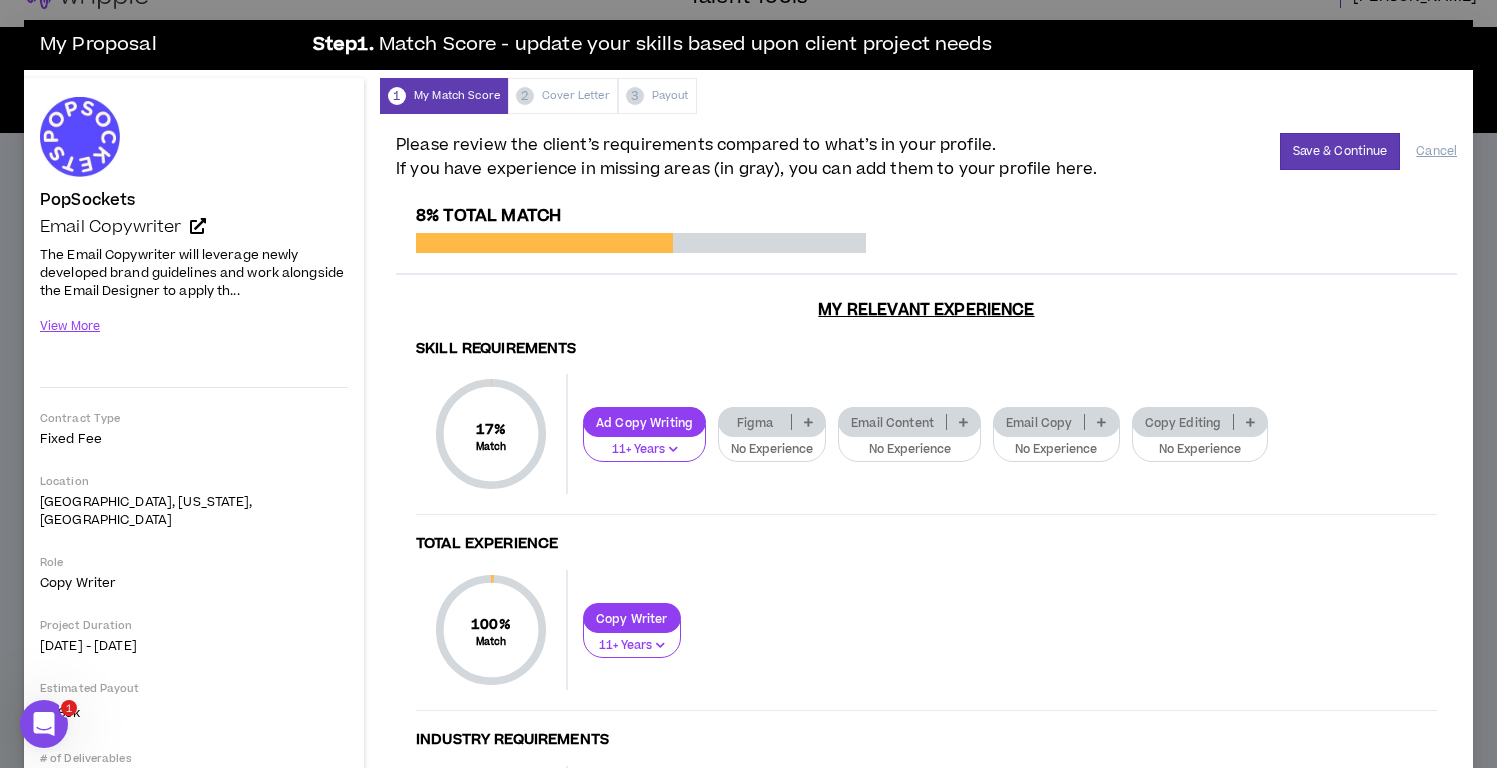 scroll, scrollTop: 0, scrollLeft: 0, axis: both 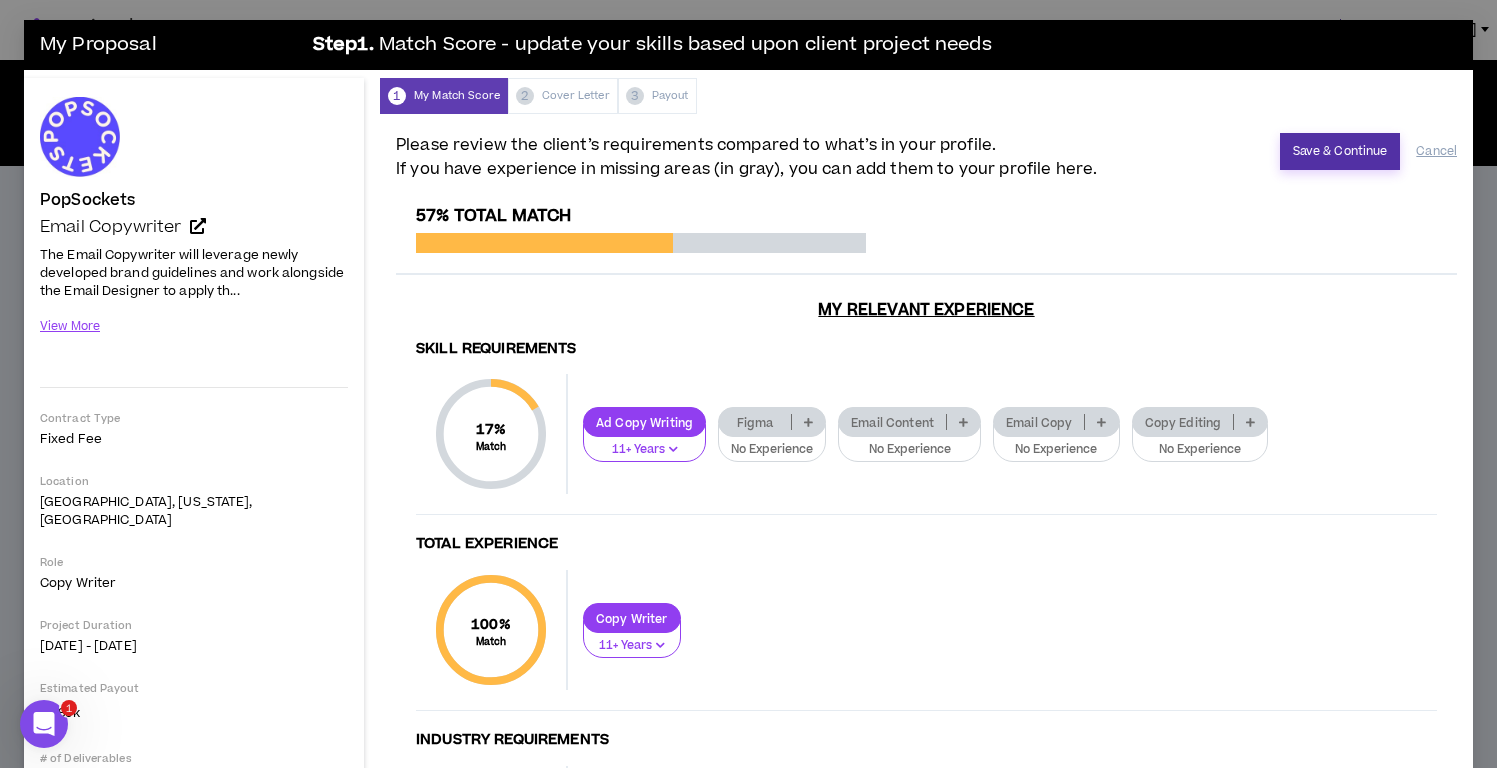 click on "Save & Continue" at bounding box center [1340, 151] 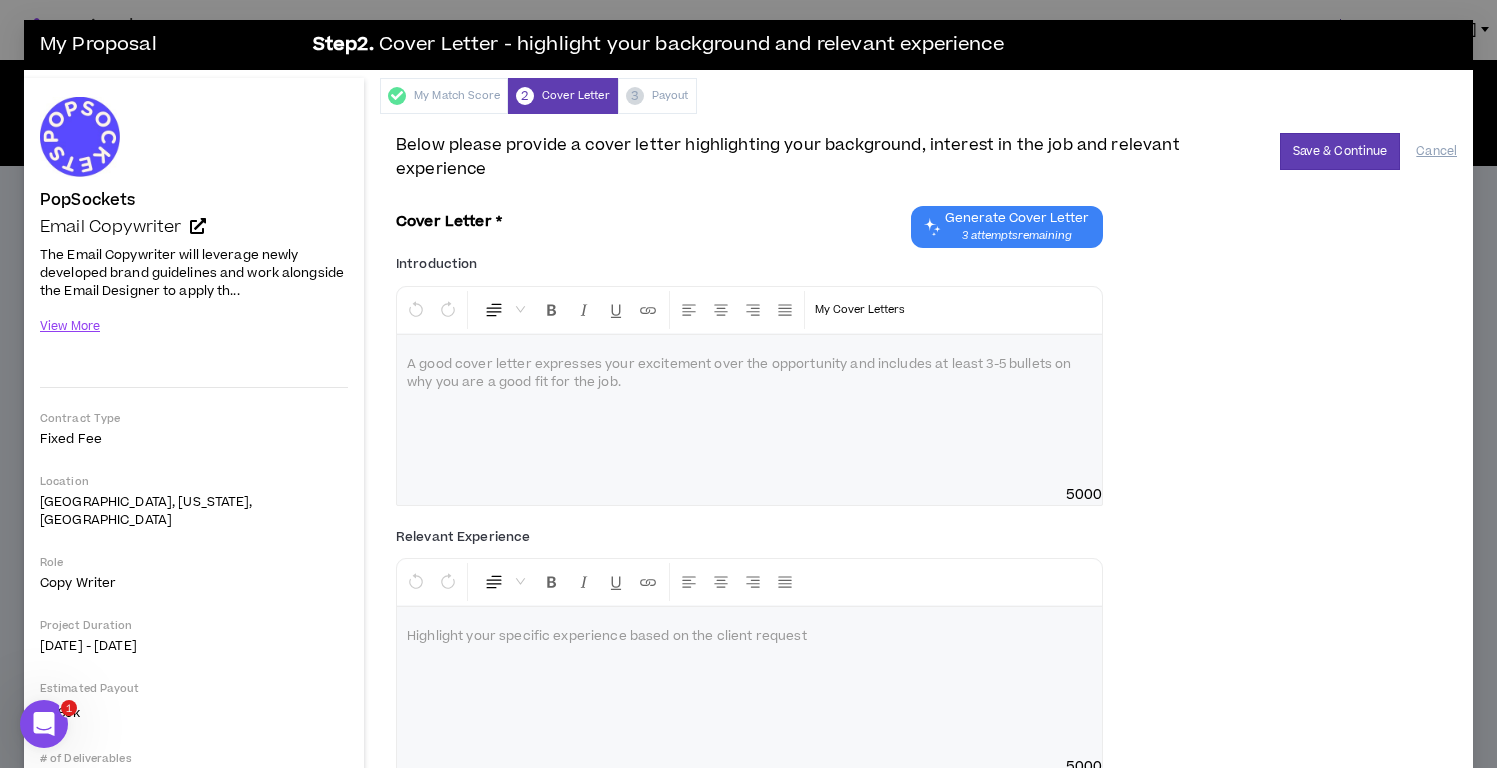 scroll, scrollTop: 49, scrollLeft: 0, axis: vertical 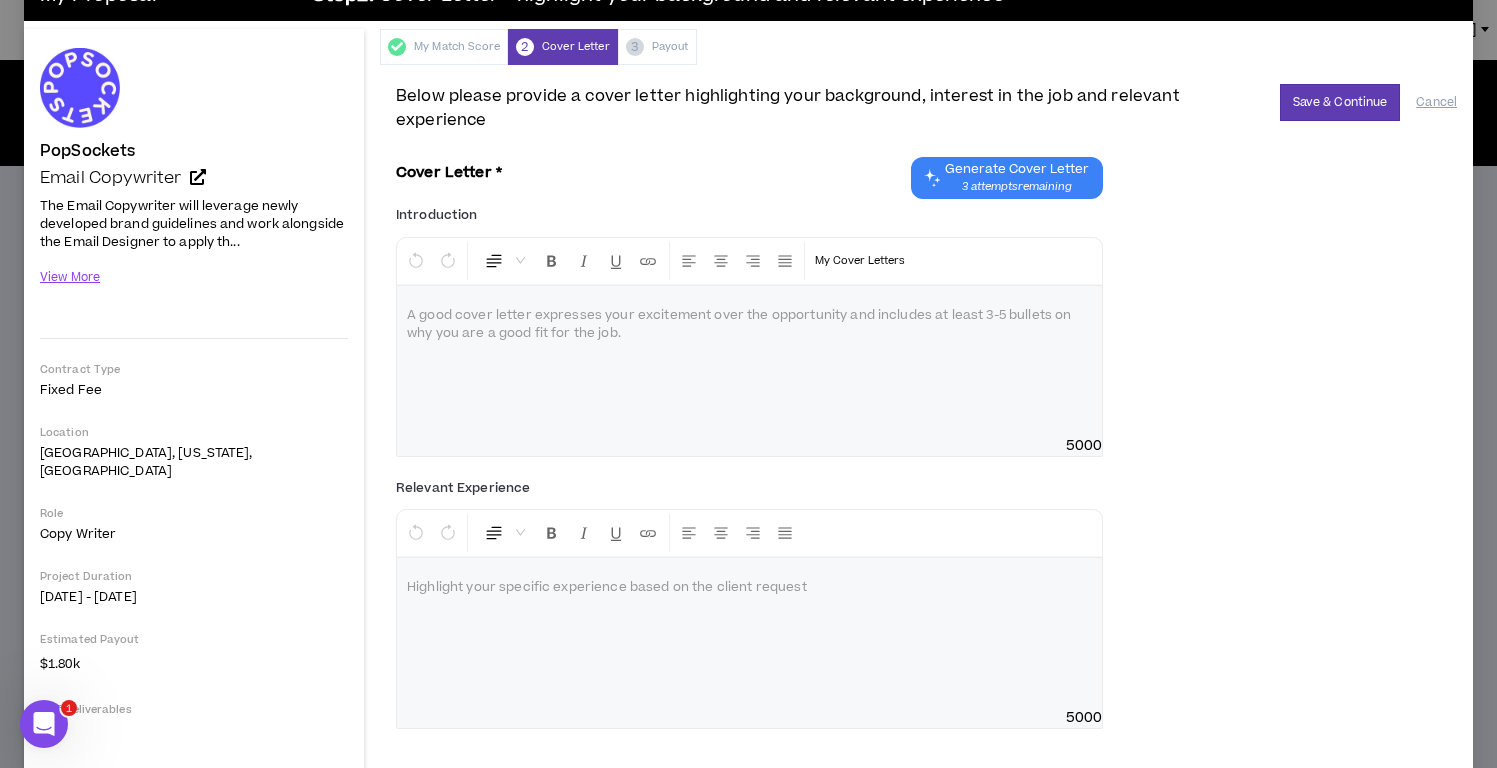 click at bounding box center [749, 316] 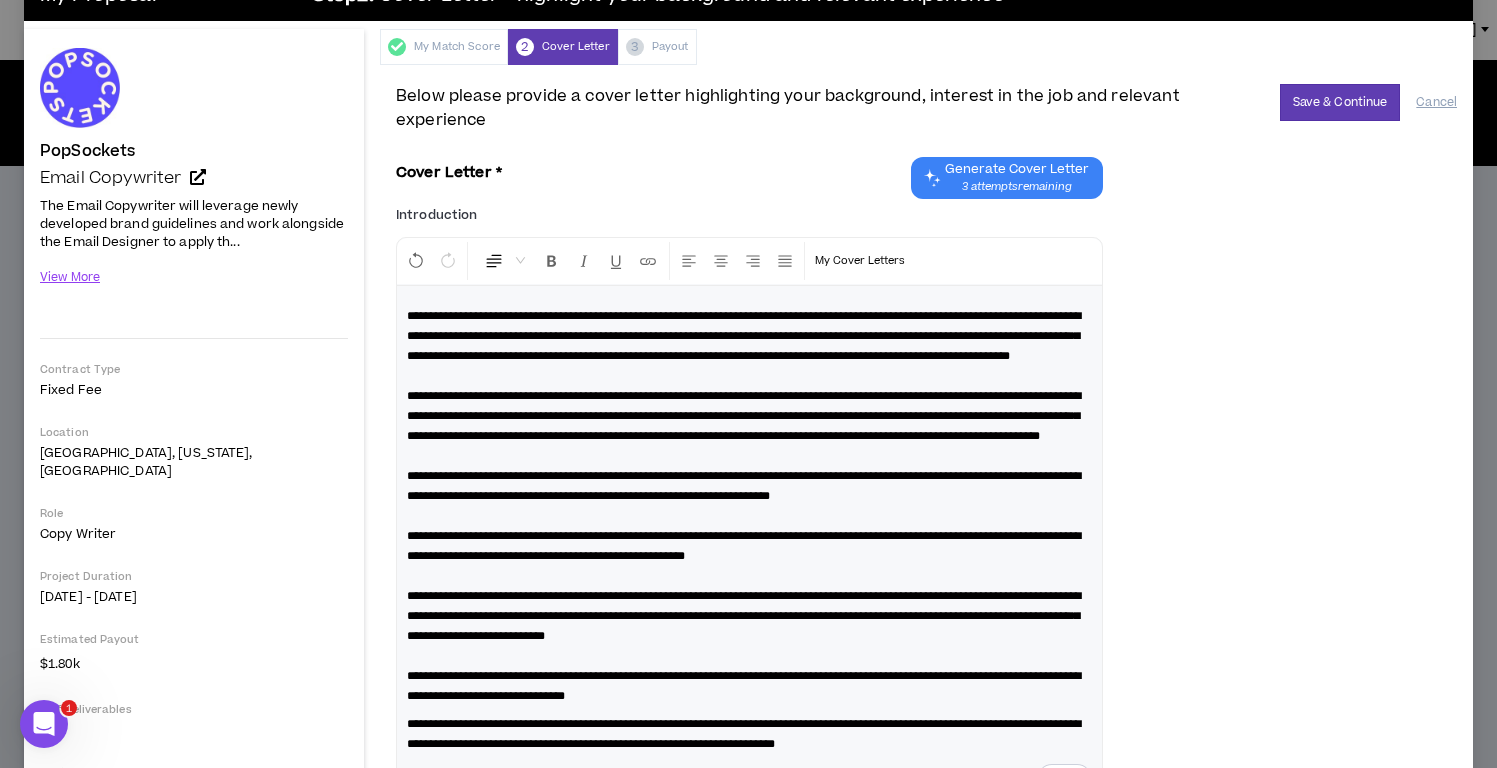scroll, scrollTop: 63, scrollLeft: 0, axis: vertical 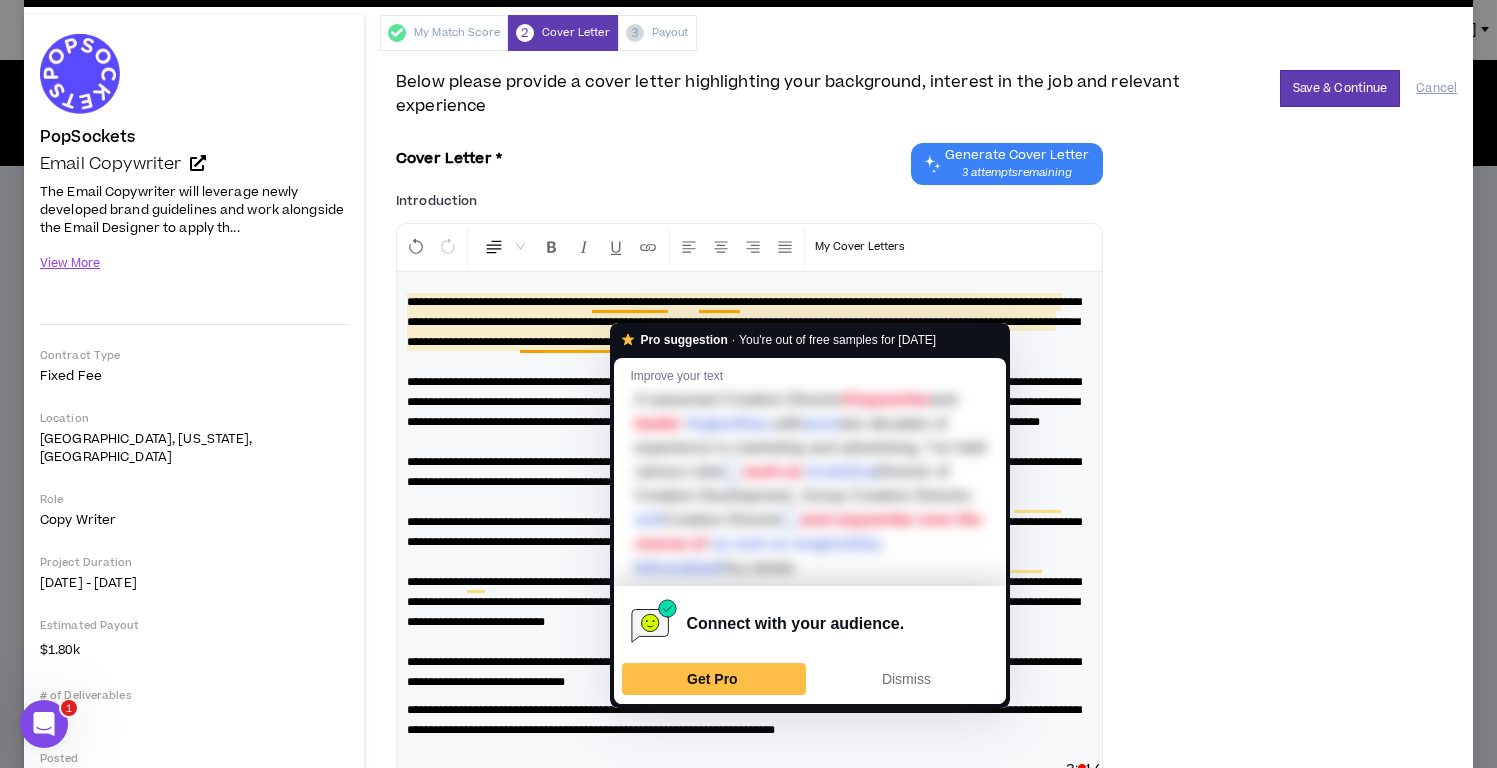 click on "**********" at bounding box center (744, 322) 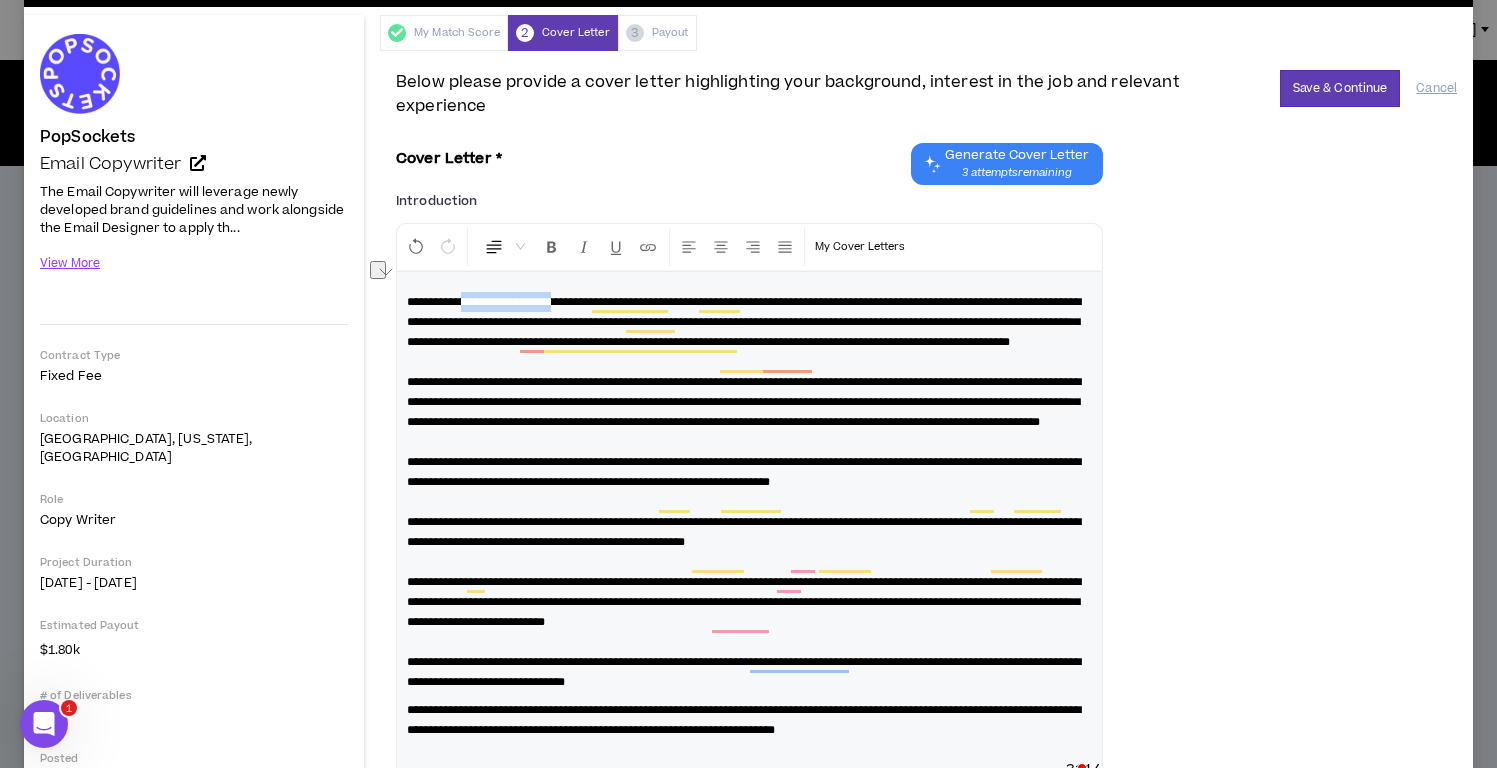 drag, startPoint x: 544, startPoint y: 292, endPoint x: 491, endPoint y: 290, distance: 53.037724 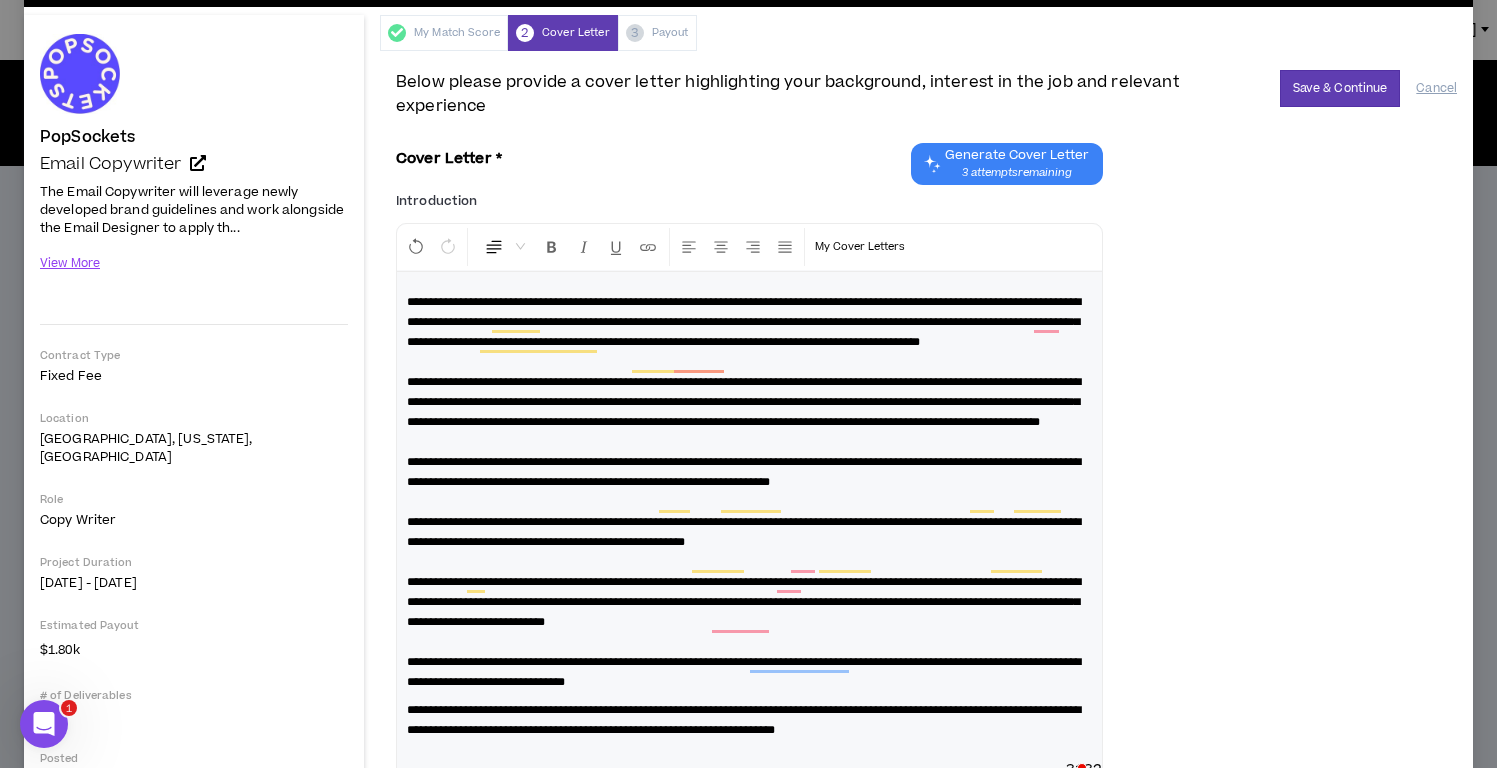 click on "**********" at bounding box center [749, 516] 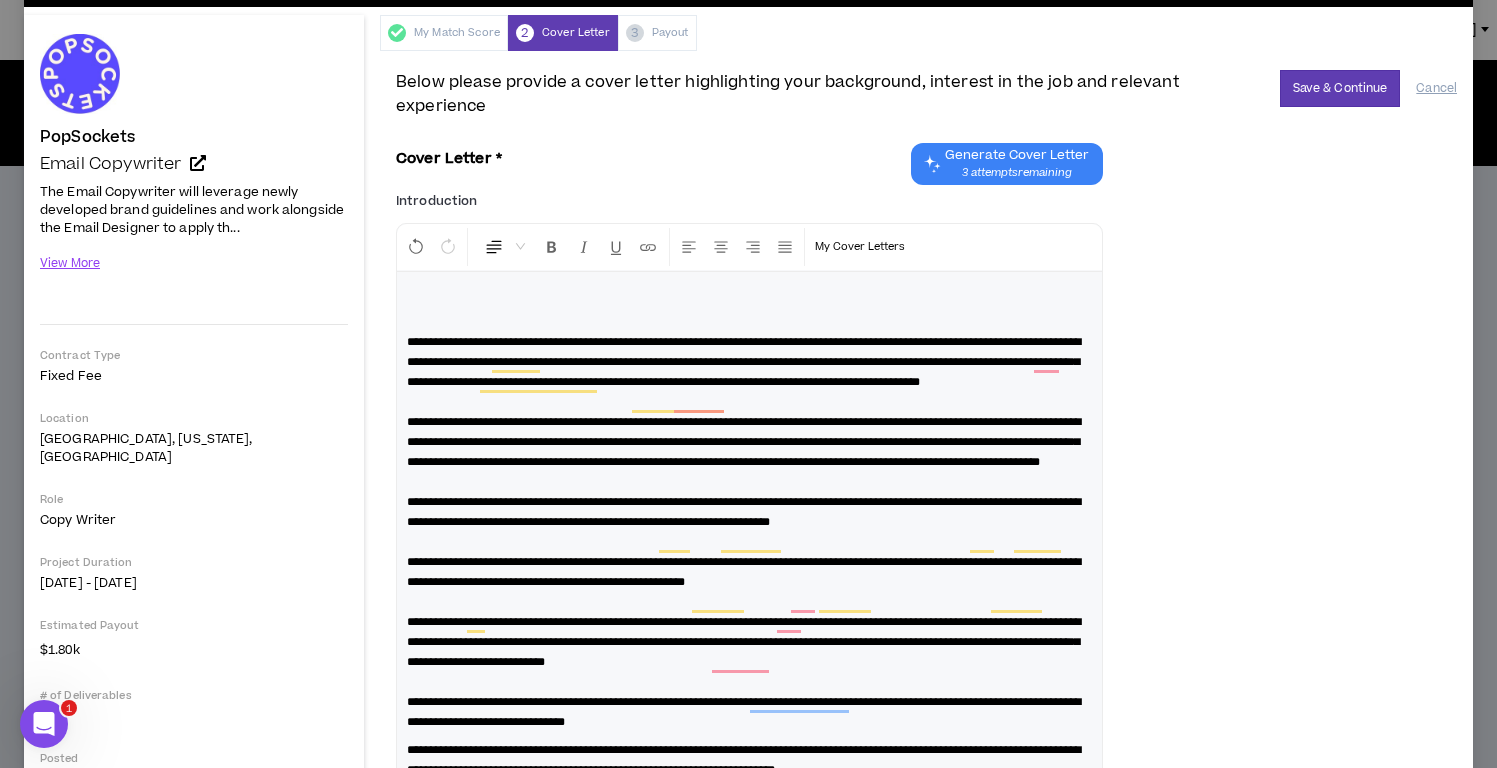 type 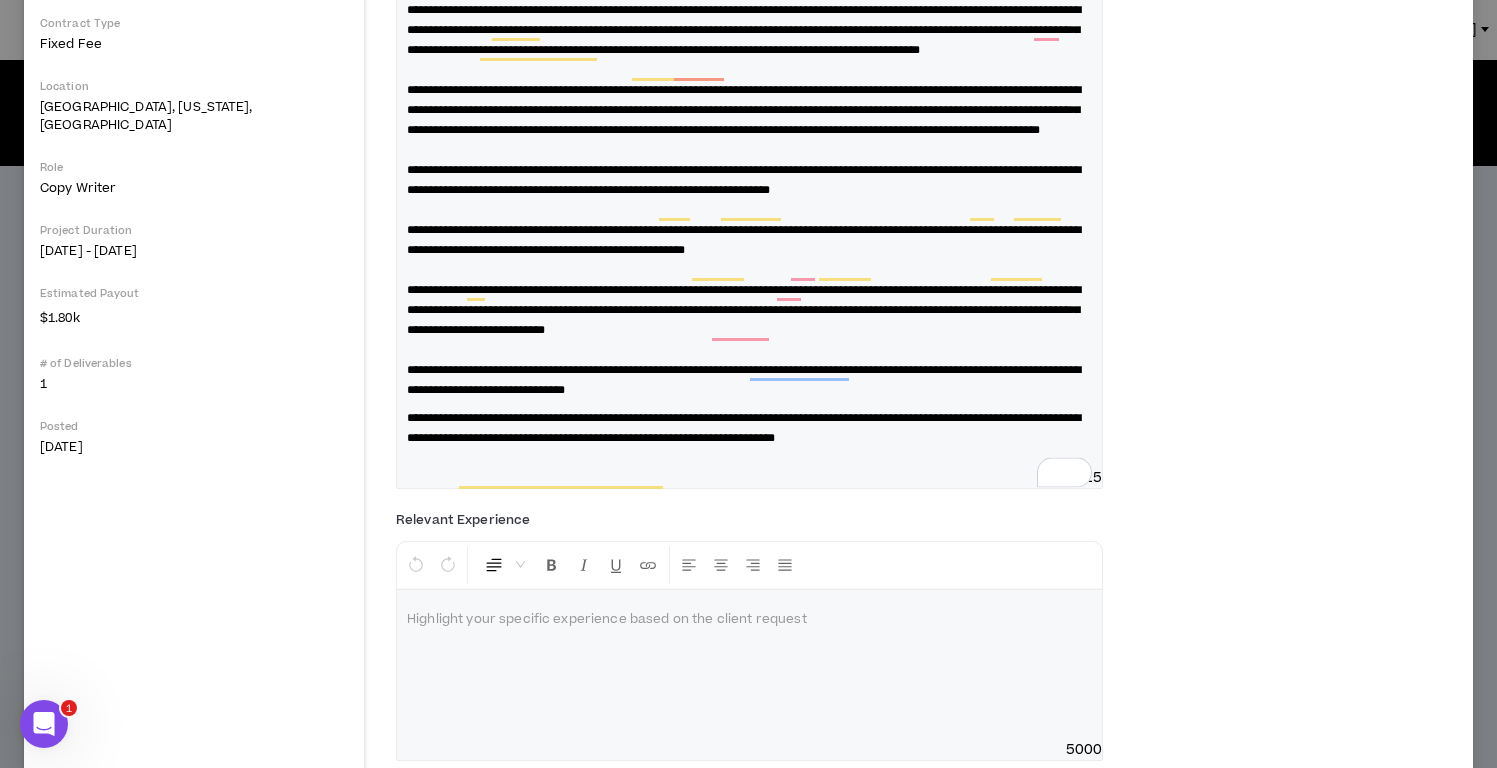 scroll, scrollTop: 475, scrollLeft: 0, axis: vertical 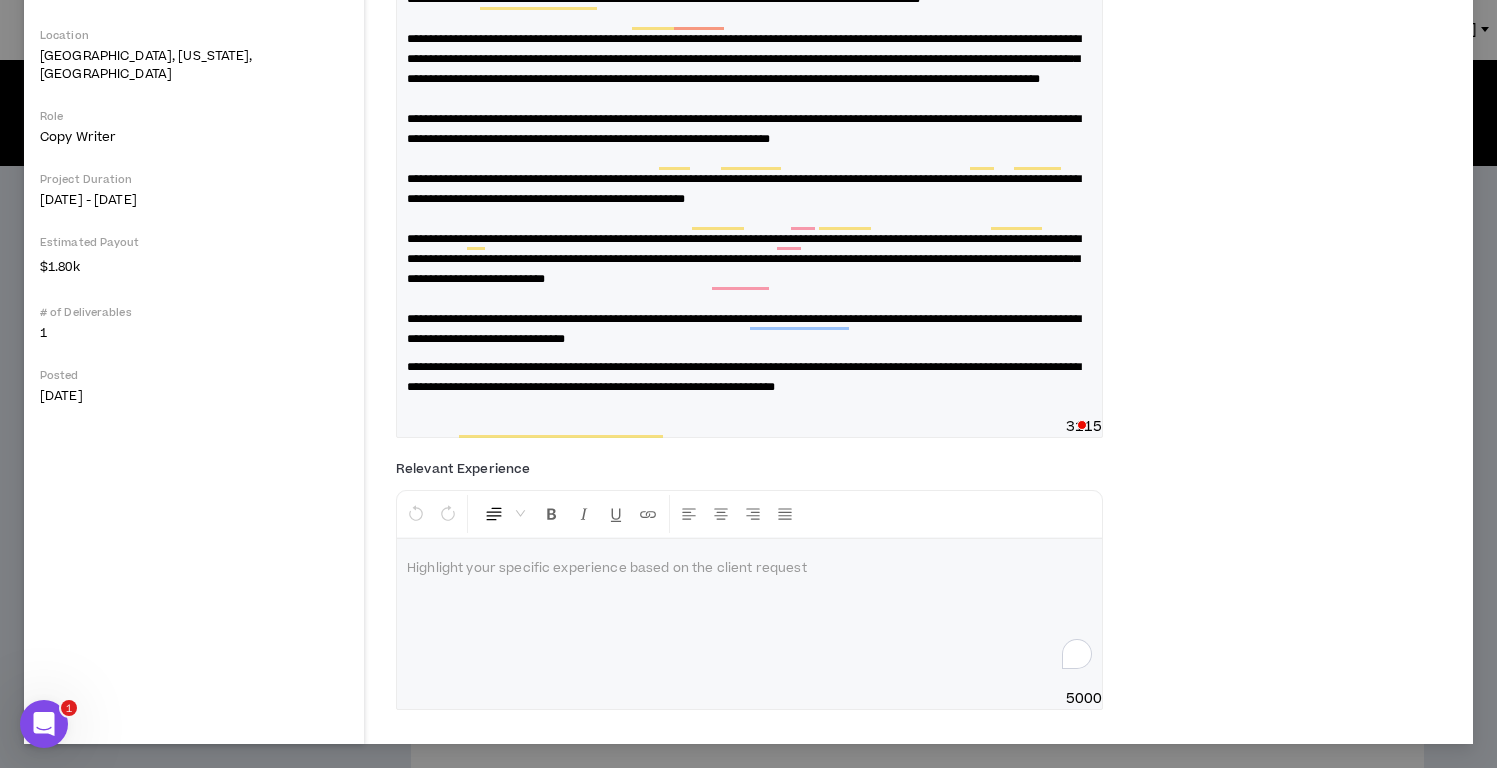 click at bounding box center [749, 569] 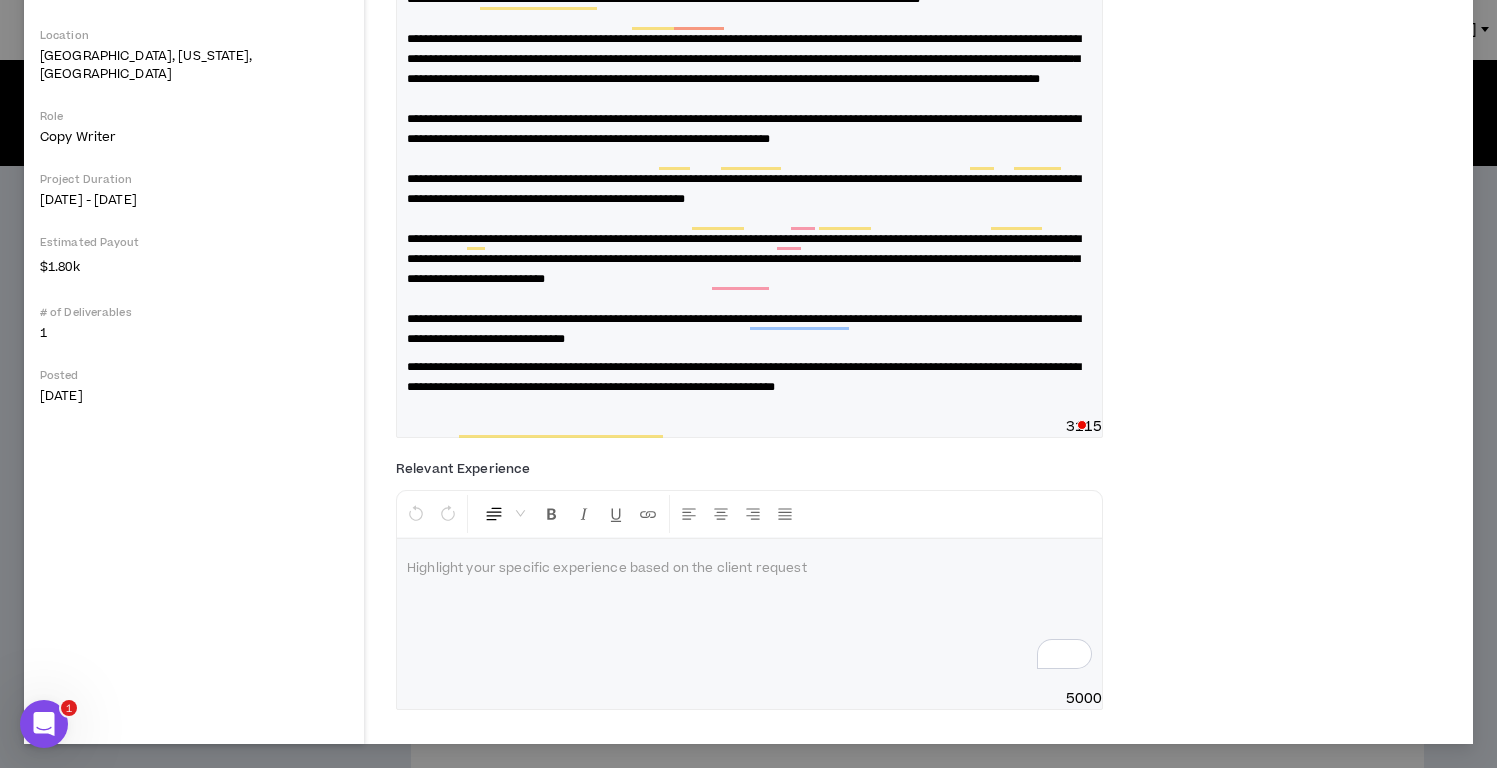 type 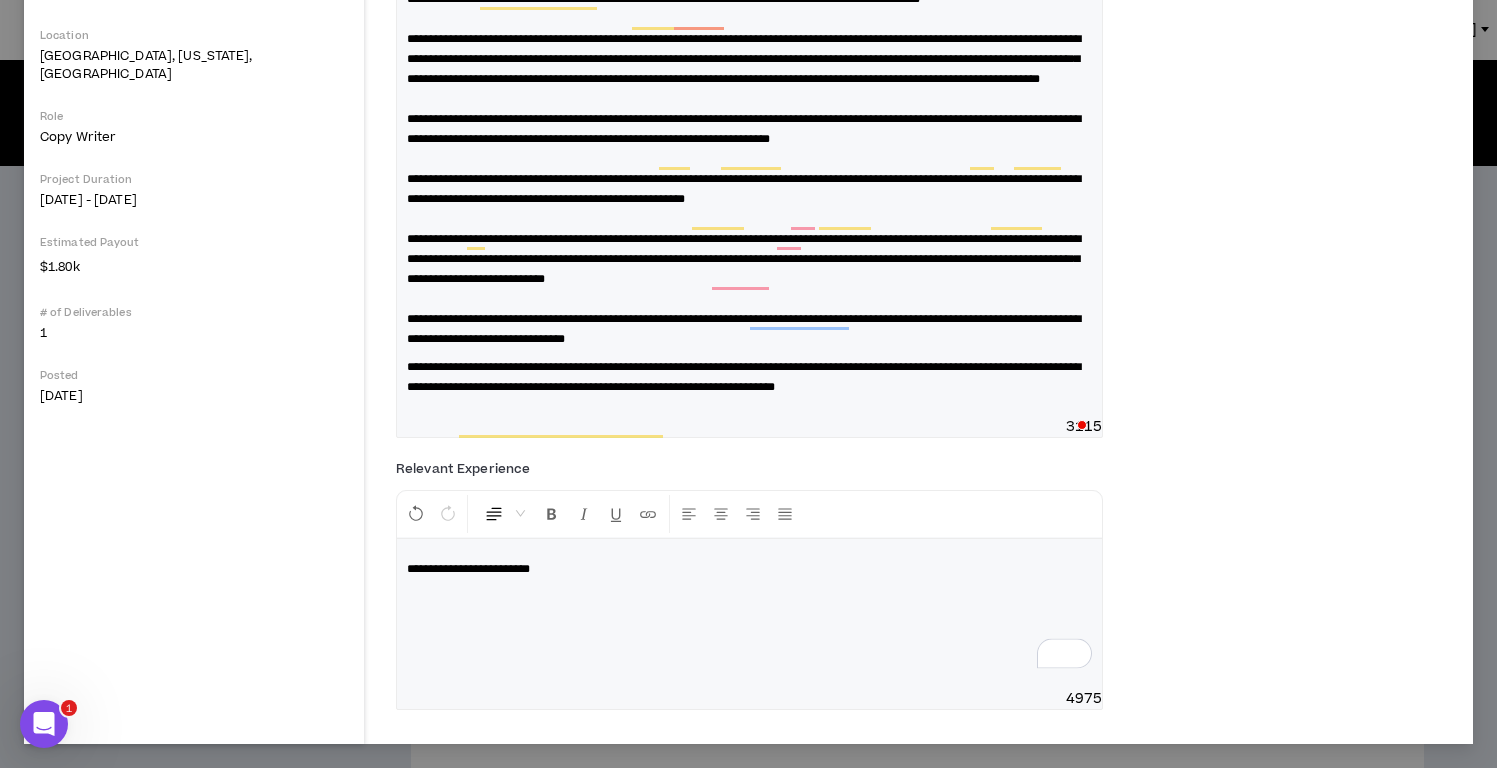 scroll, scrollTop: 0, scrollLeft: 0, axis: both 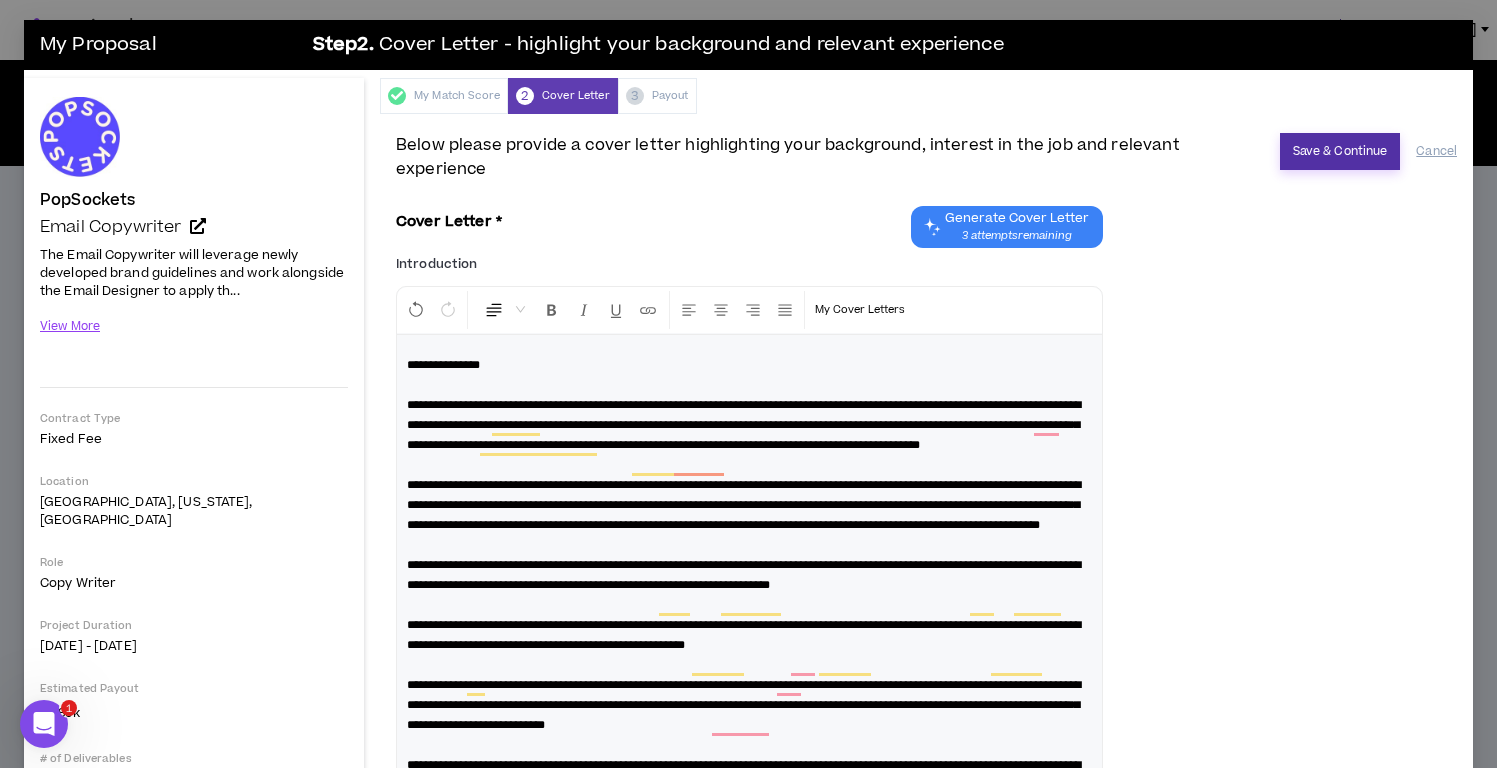 click on "Save & Continue" at bounding box center (1340, 151) 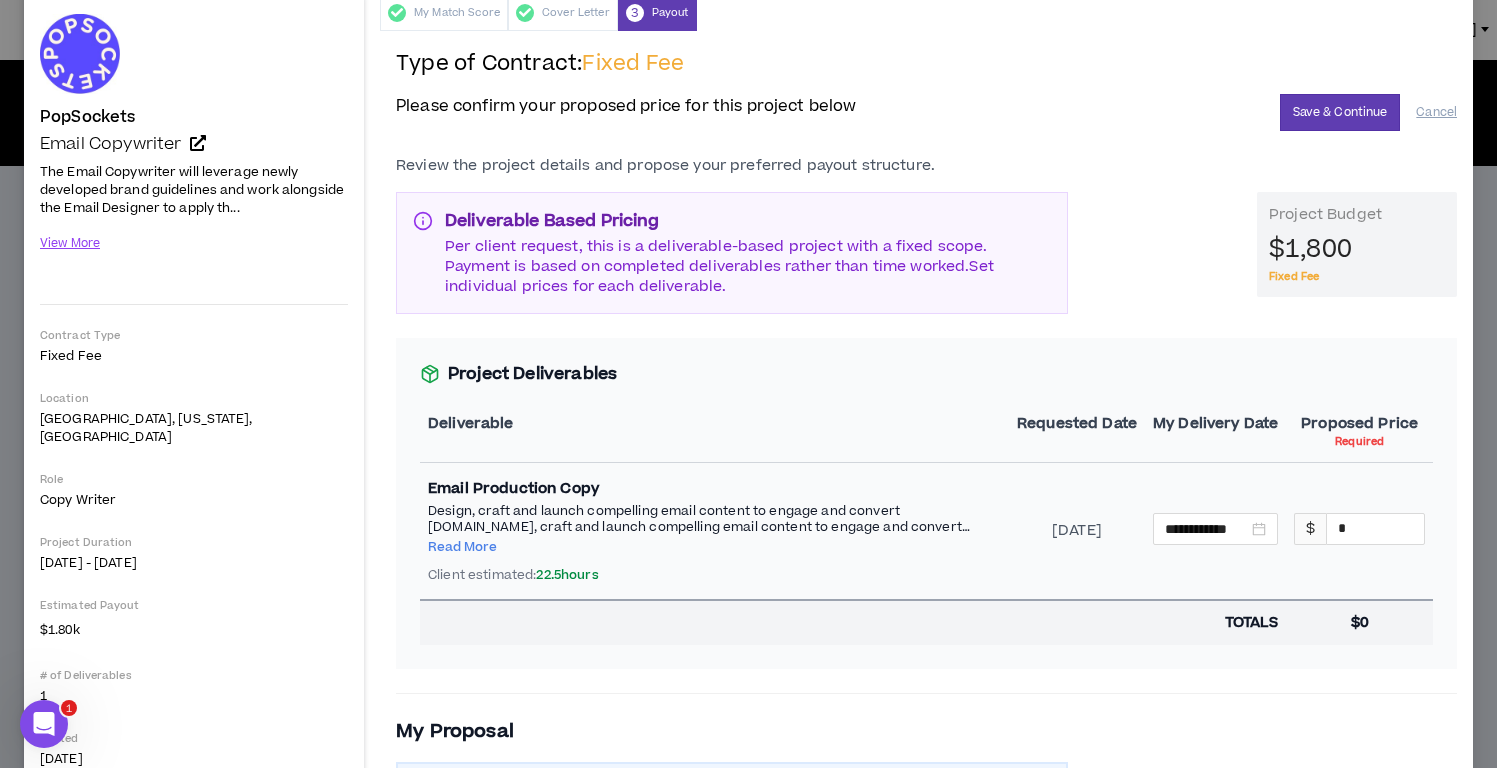 scroll, scrollTop: 0, scrollLeft: 0, axis: both 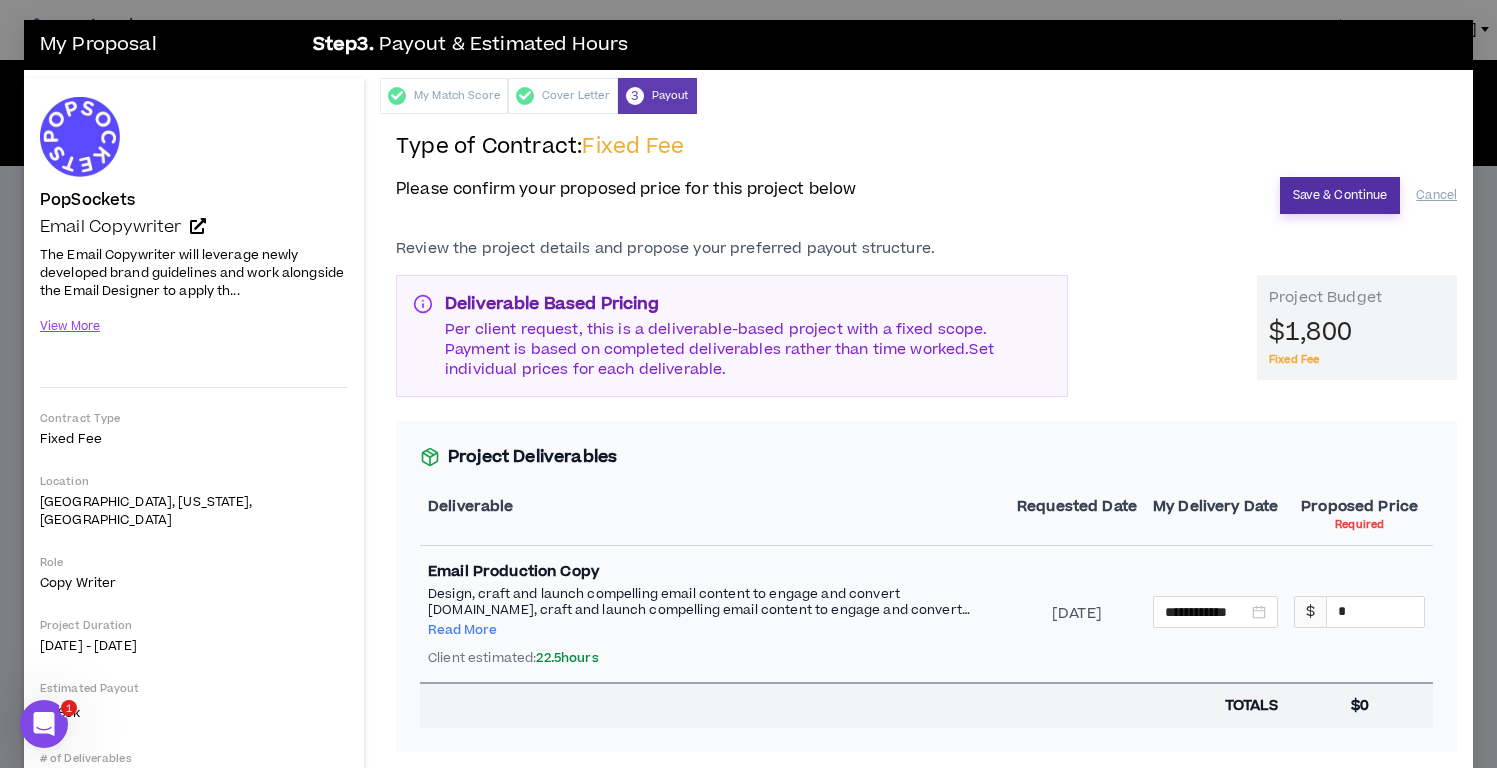 click on "Save & Continue" at bounding box center [1340, 195] 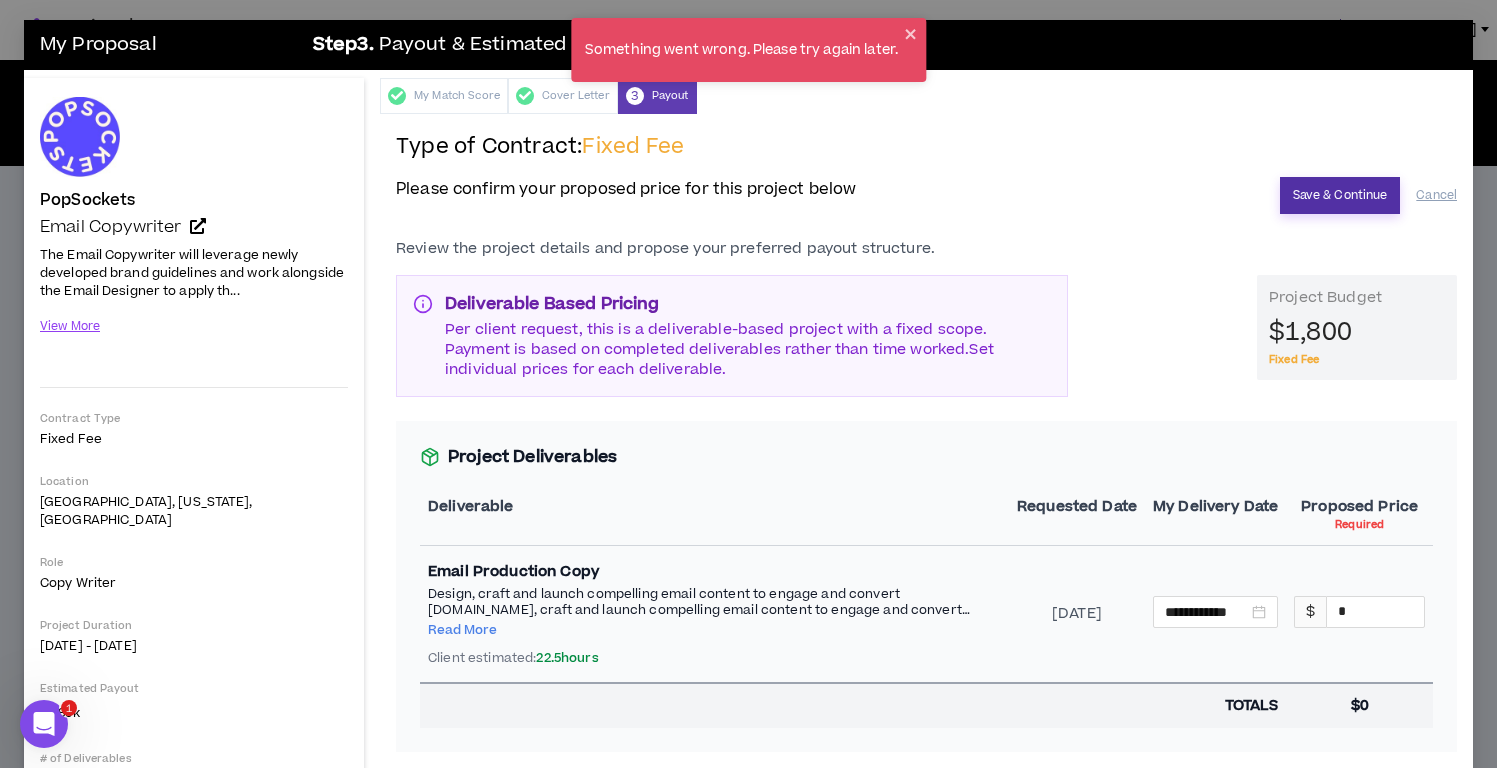 click on "Save & Continue" at bounding box center [1340, 195] 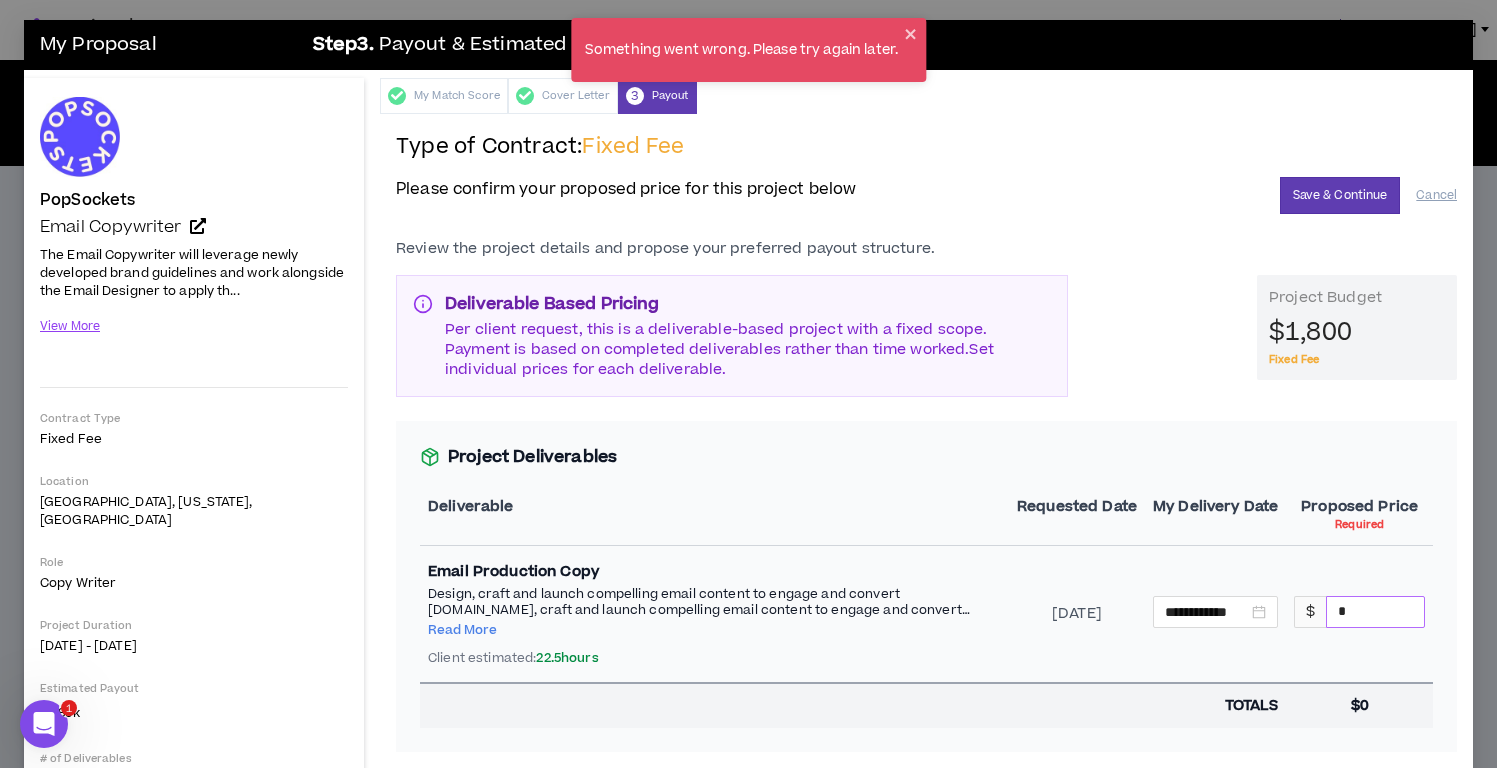 click on "*" at bounding box center [1375, 612] 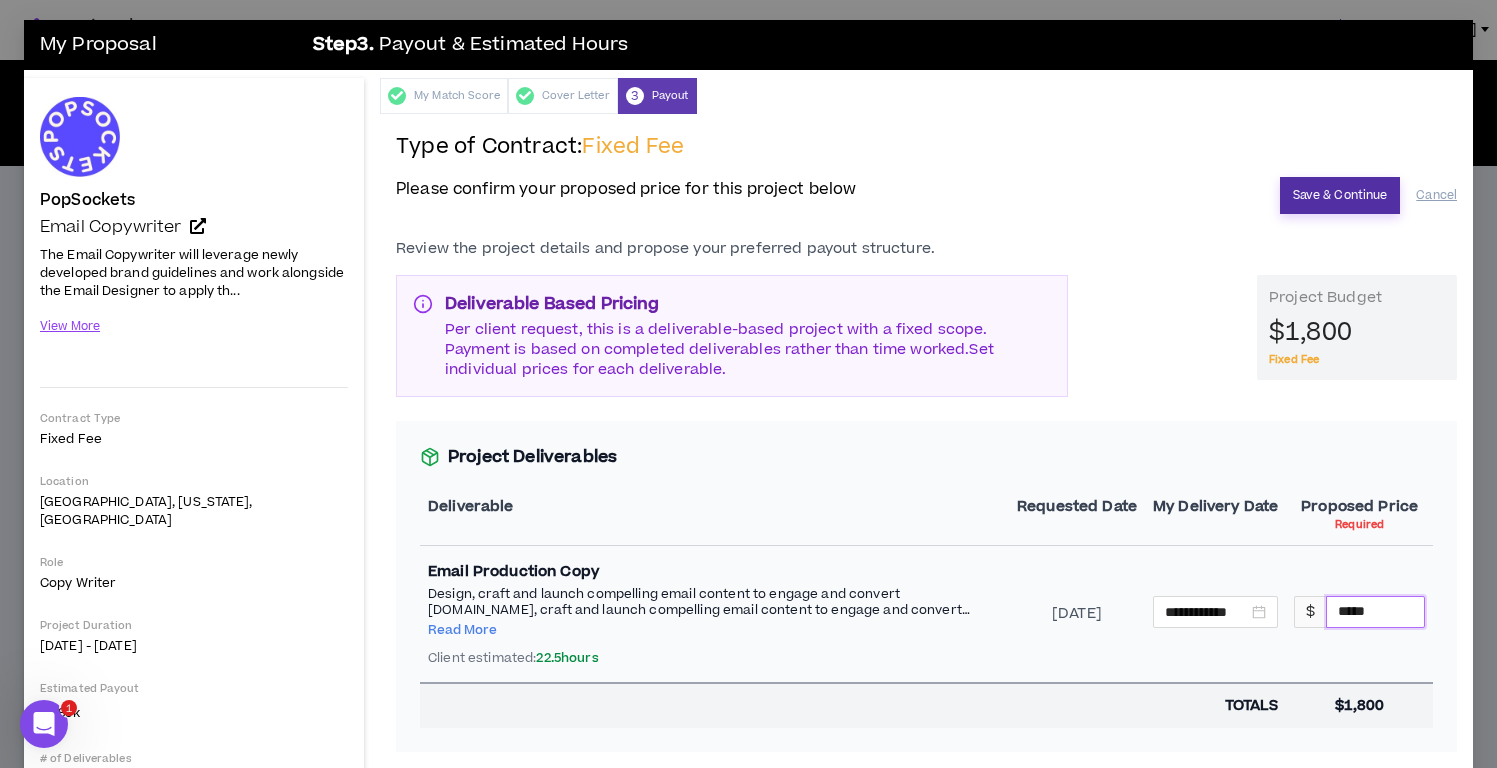 type on "****" 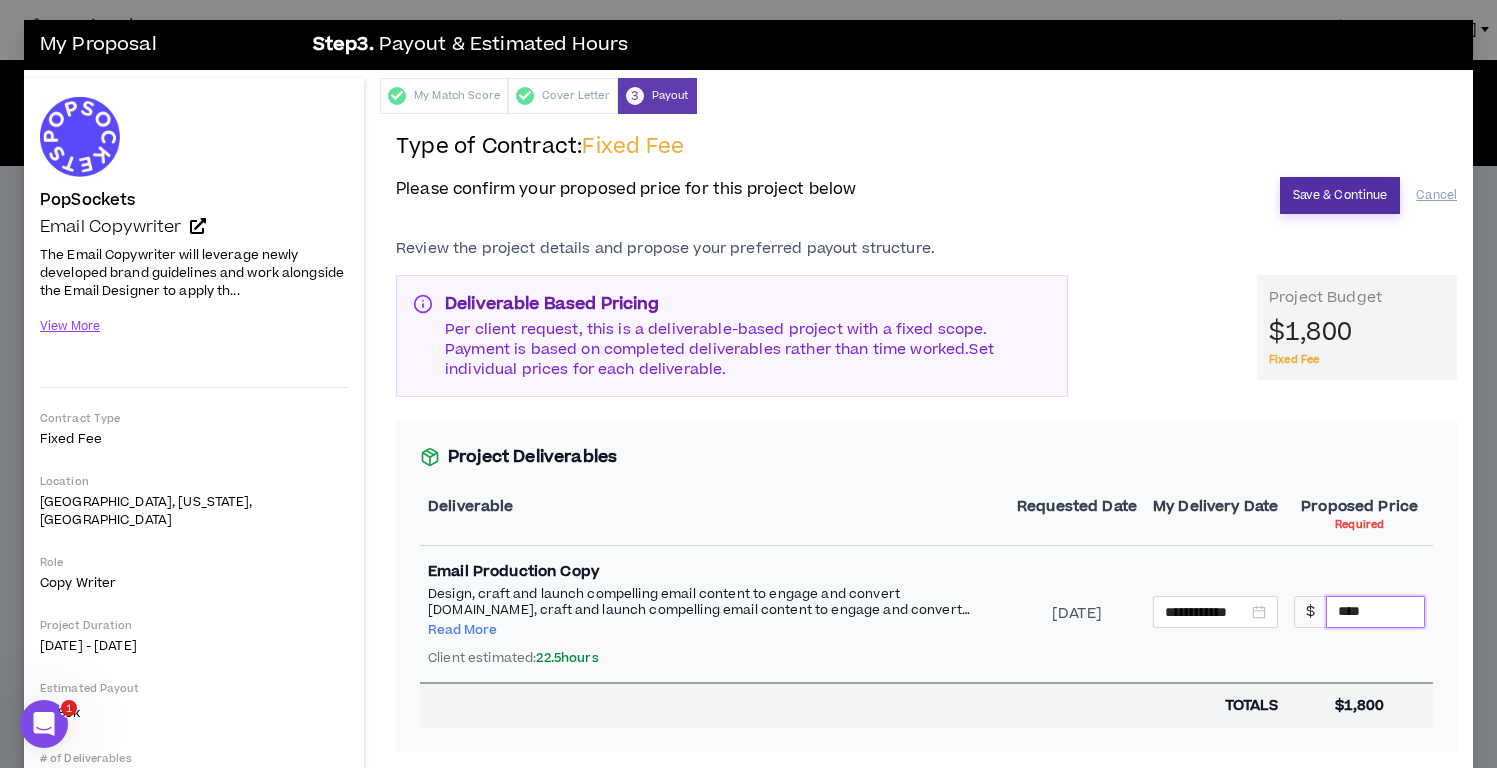 click on "Save & Continue" at bounding box center [1340, 195] 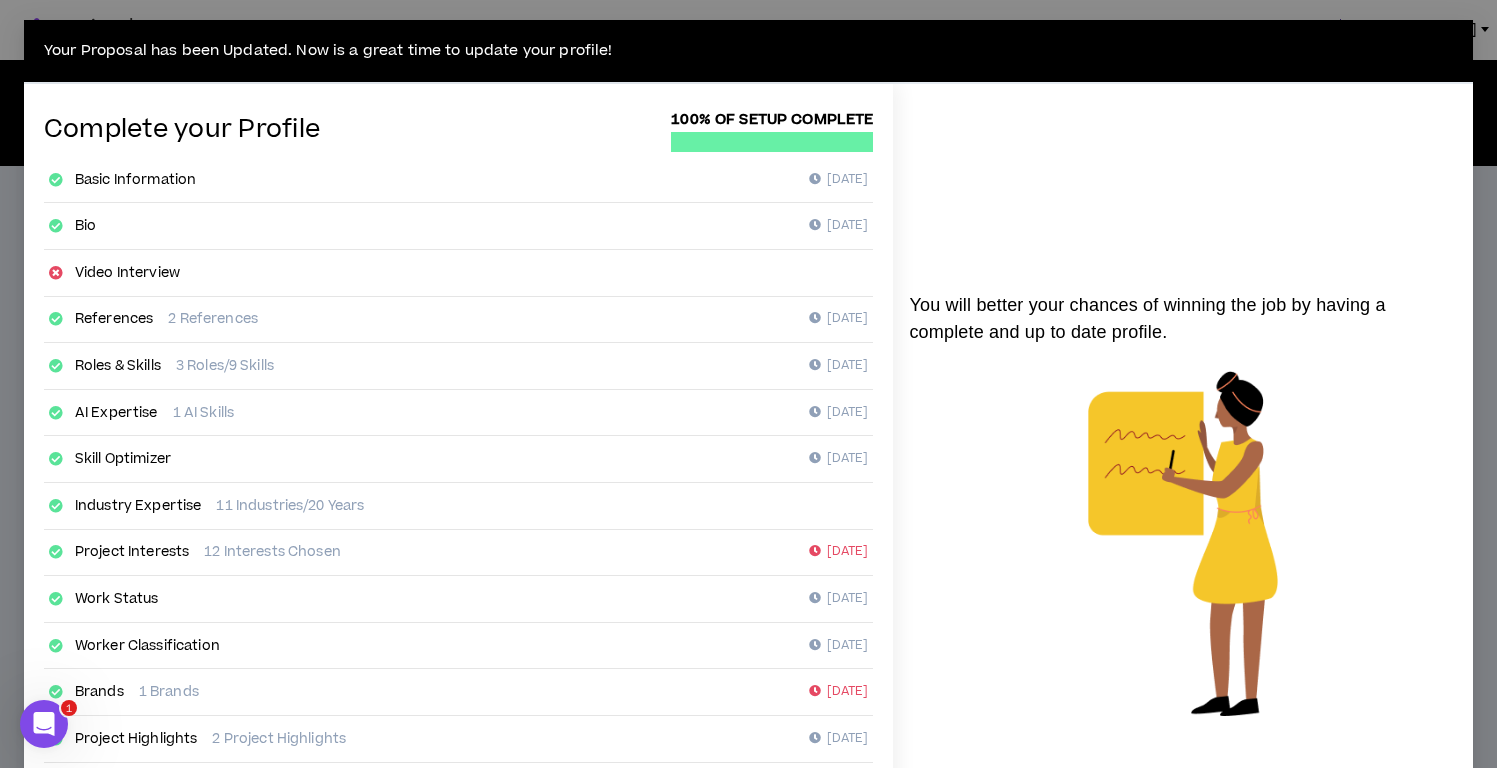 scroll, scrollTop: 284, scrollLeft: 0, axis: vertical 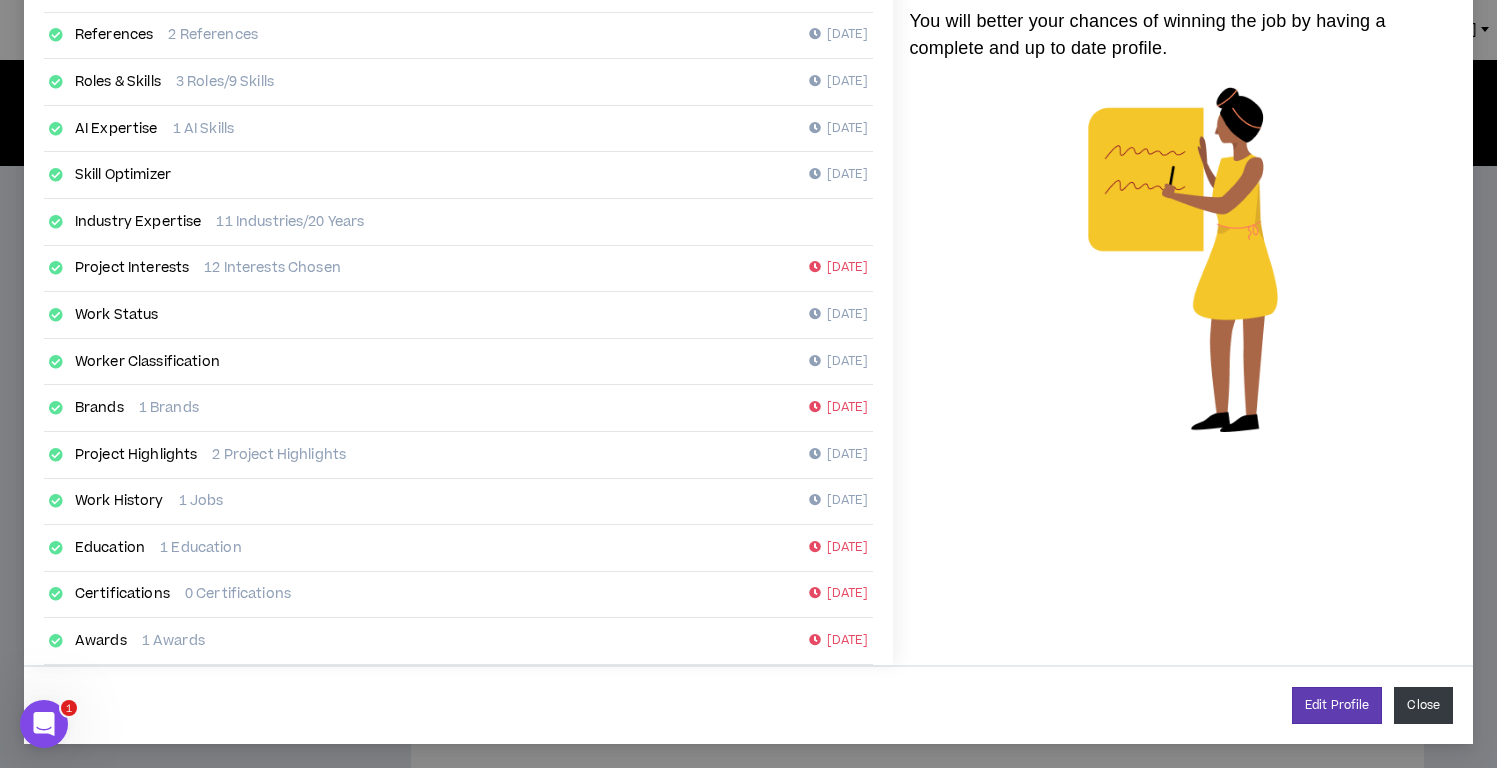 click on "Close" at bounding box center (1423, 705) 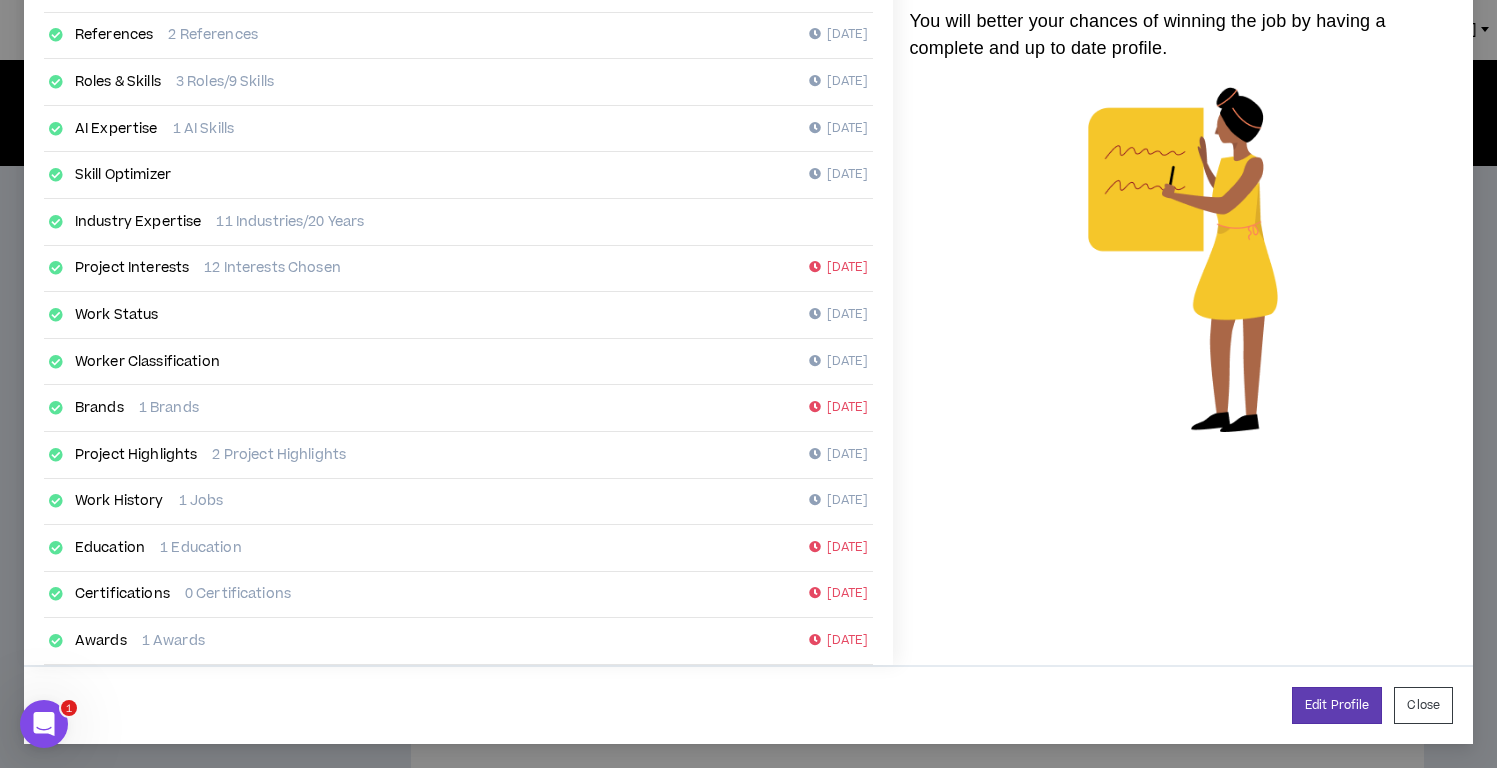 scroll, scrollTop: 264, scrollLeft: 0, axis: vertical 